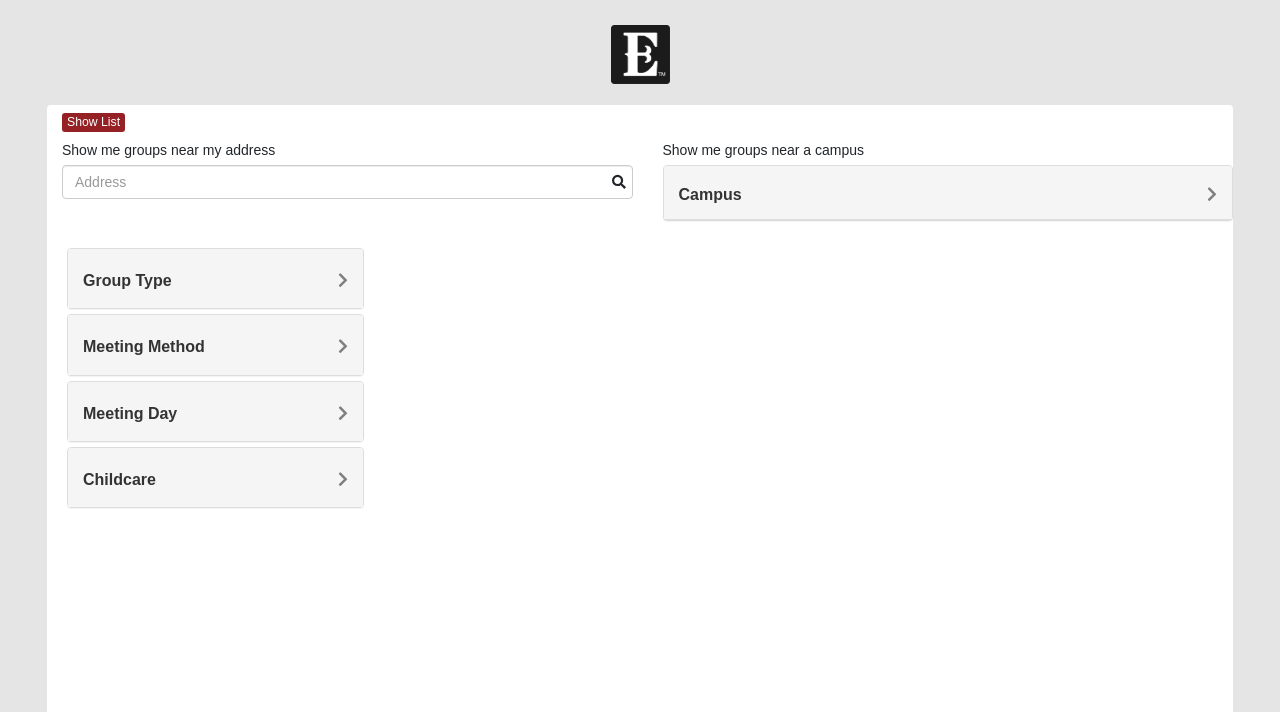 scroll, scrollTop: 0, scrollLeft: 0, axis: both 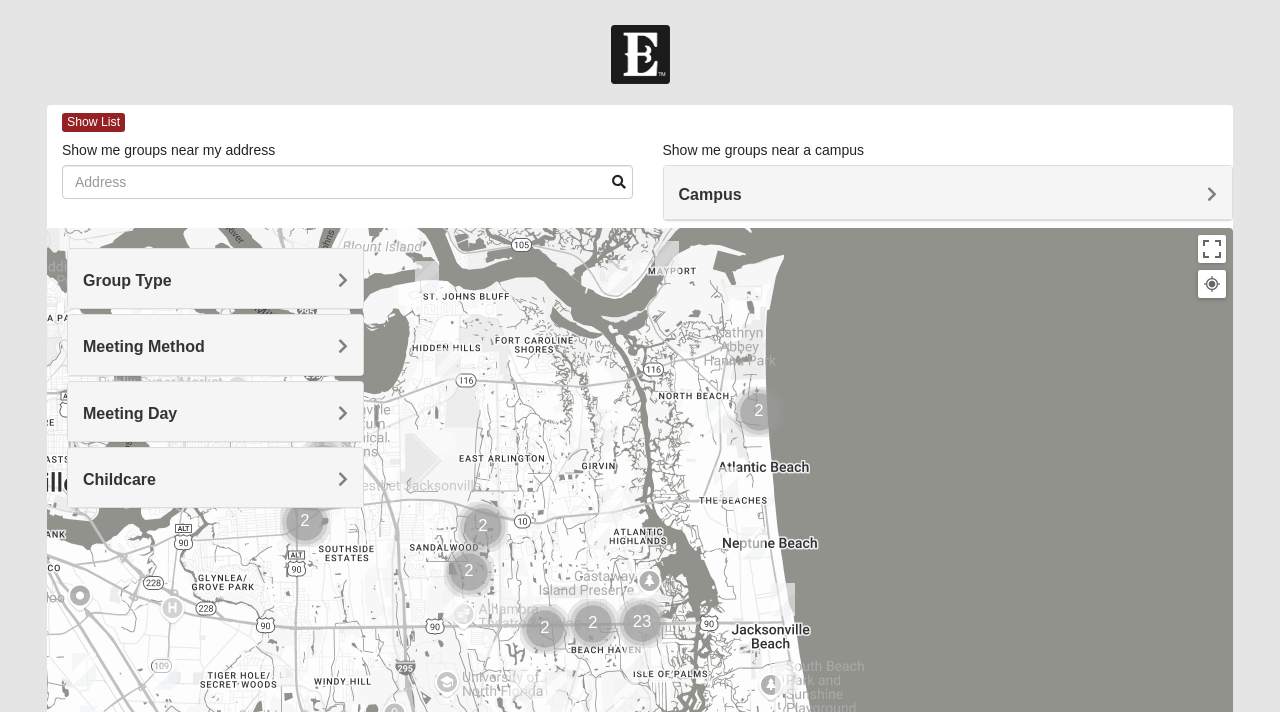 click on "Group Type" at bounding box center (215, 280) 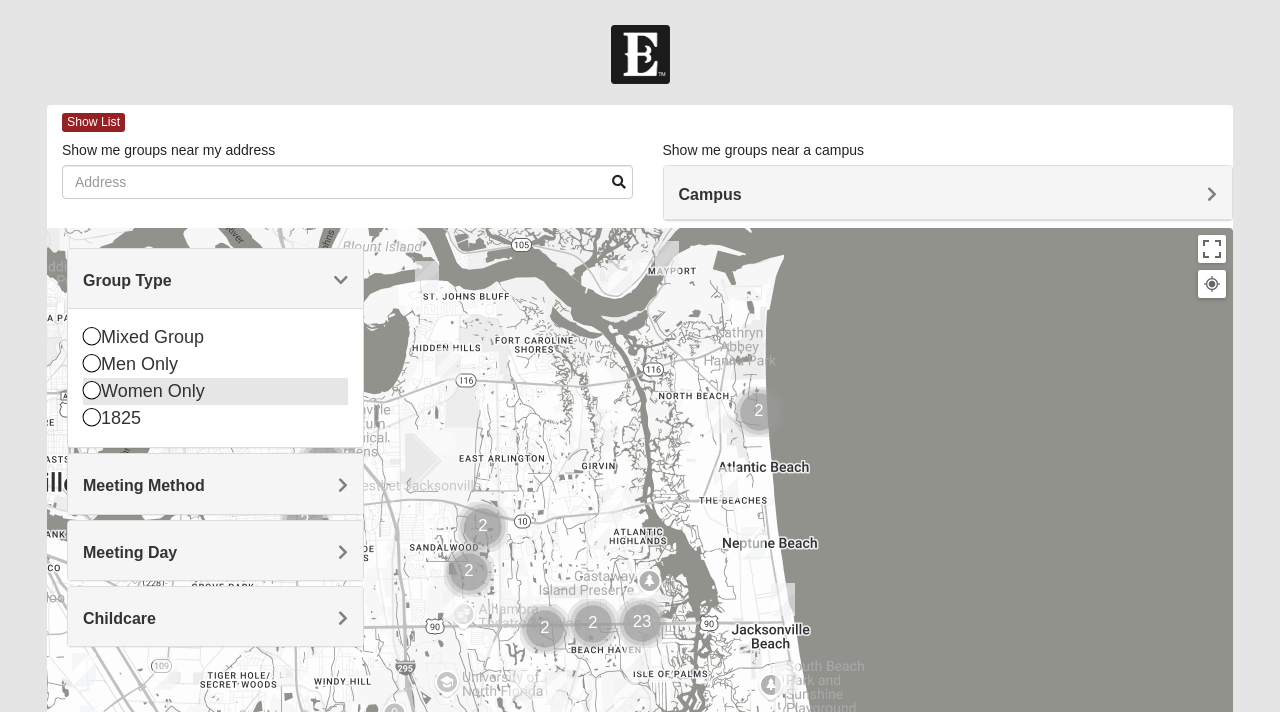 click at bounding box center (92, 390) 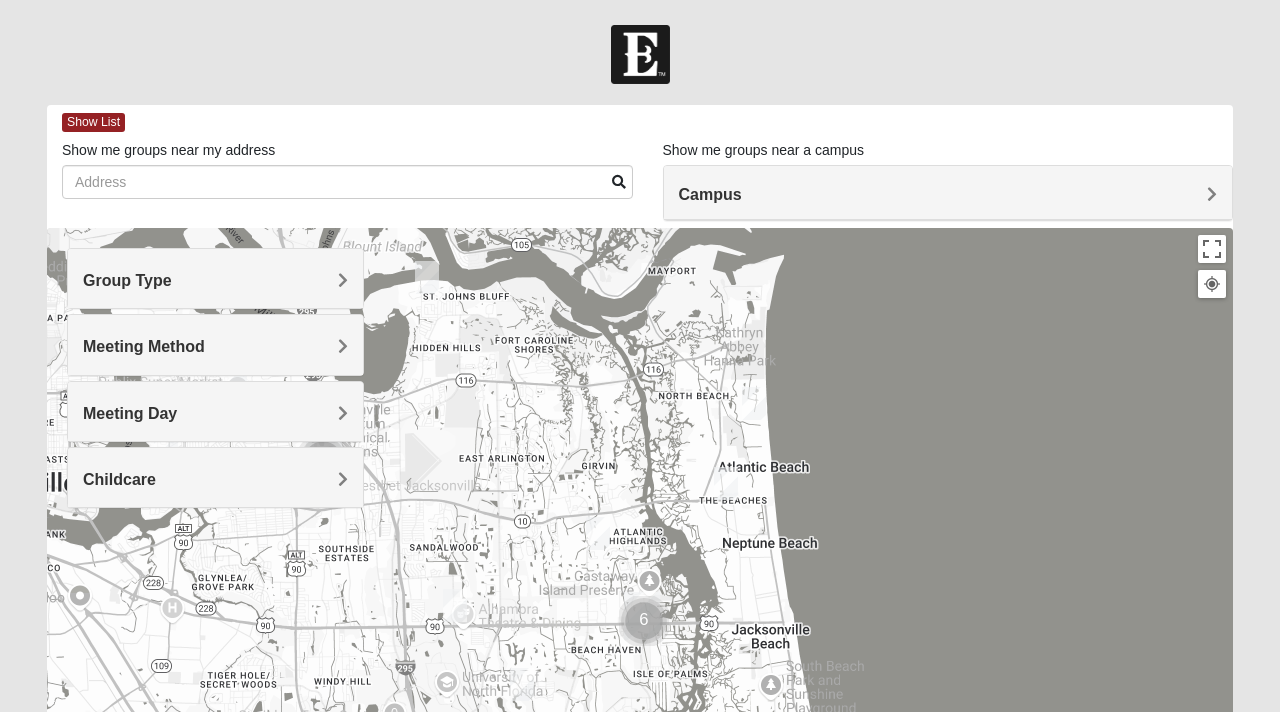 click on "Meeting Method" at bounding box center [144, 346] 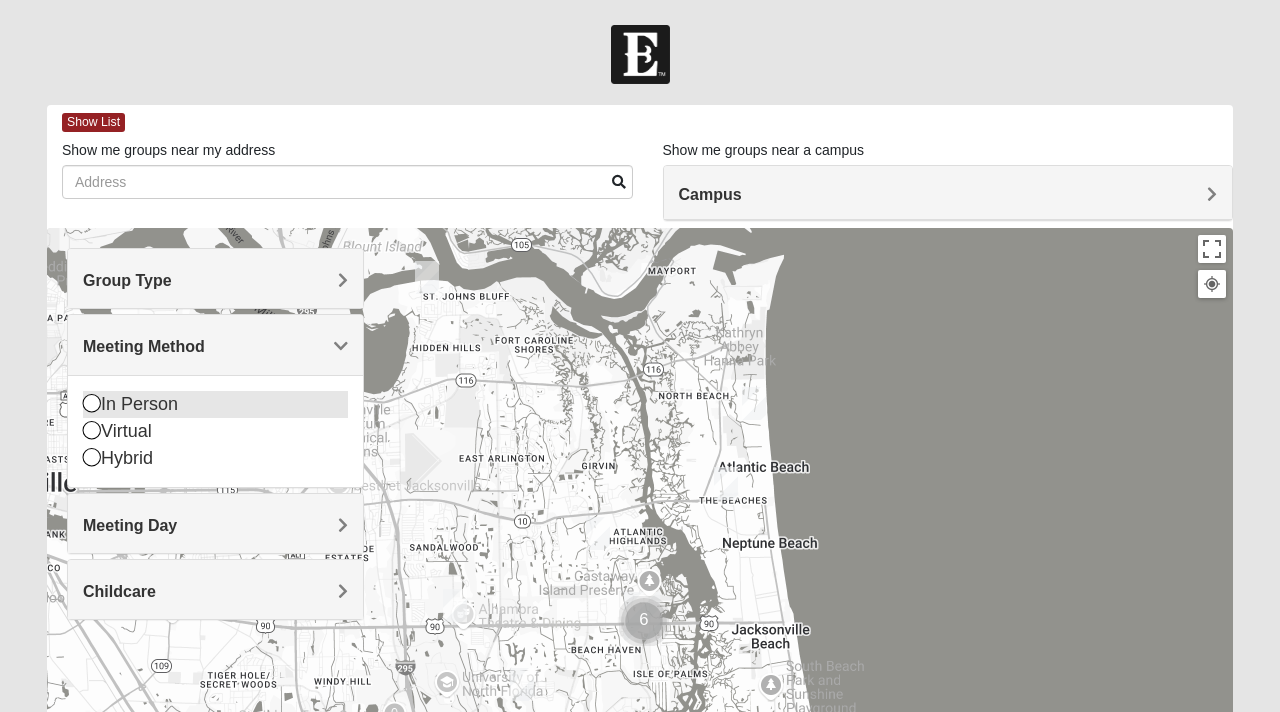 click at bounding box center (92, 403) 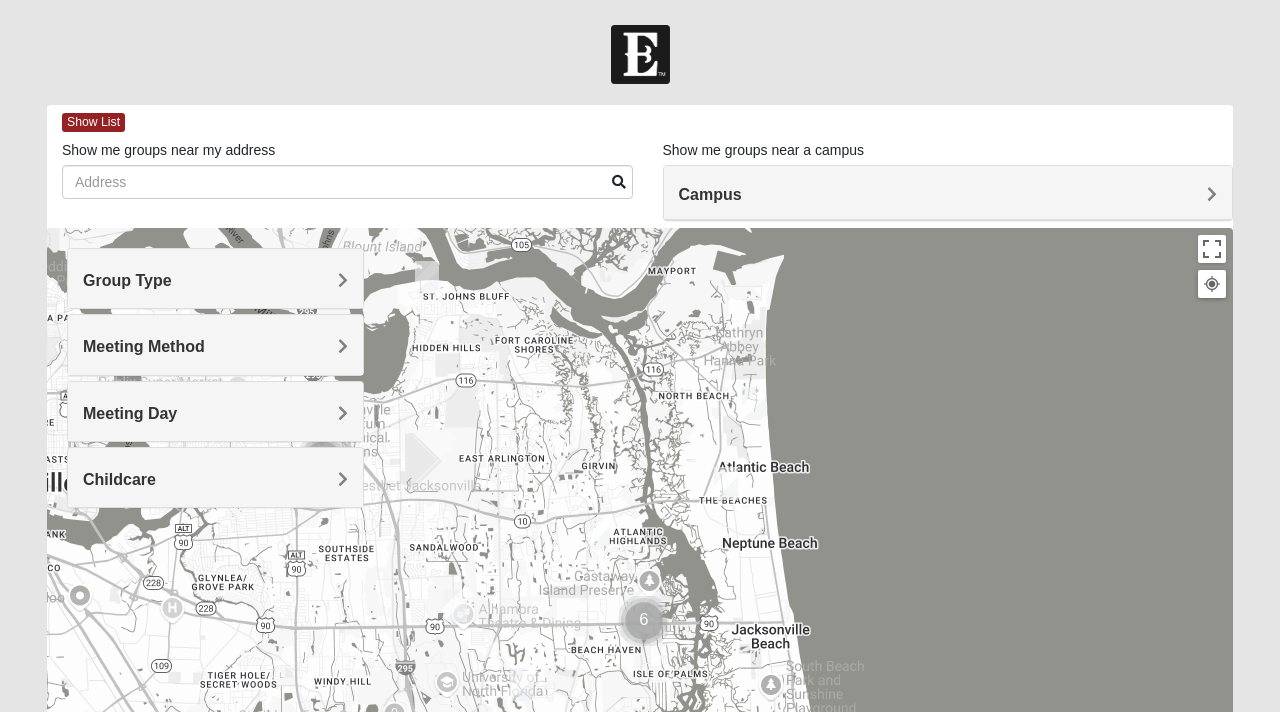 click on "Meeting Day" at bounding box center [130, 413] 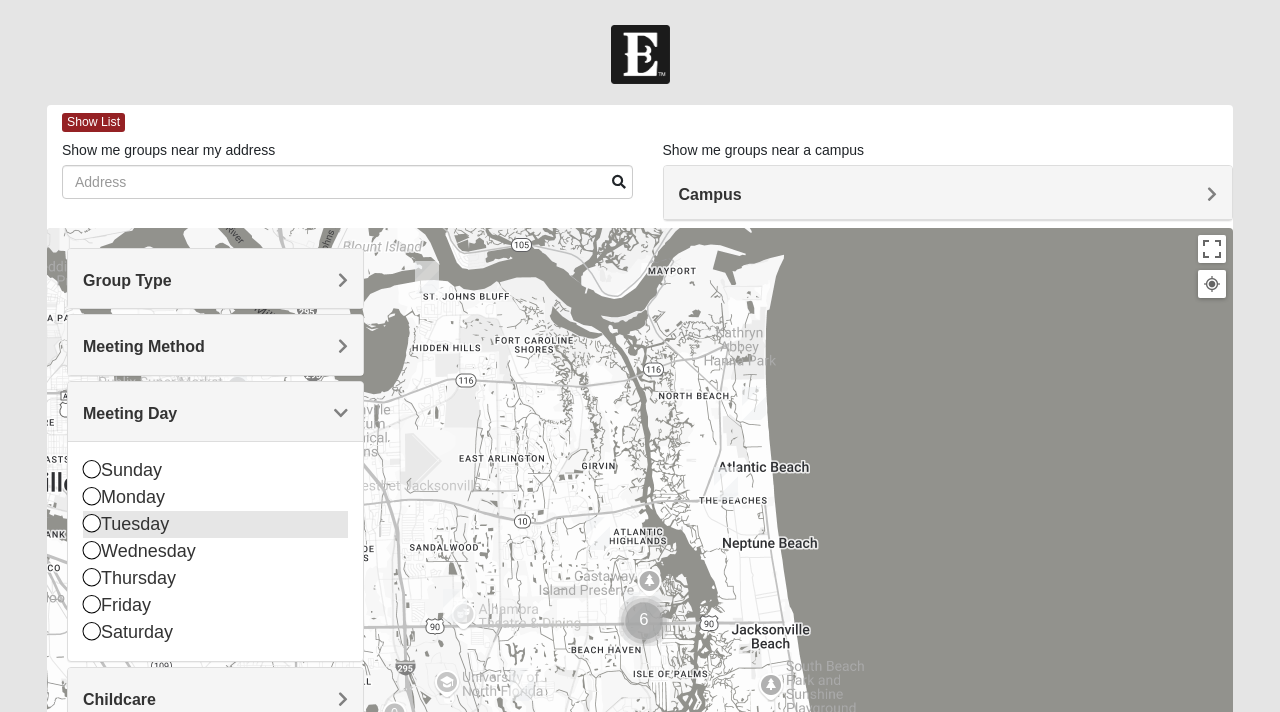 click at bounding box center (92, 523) 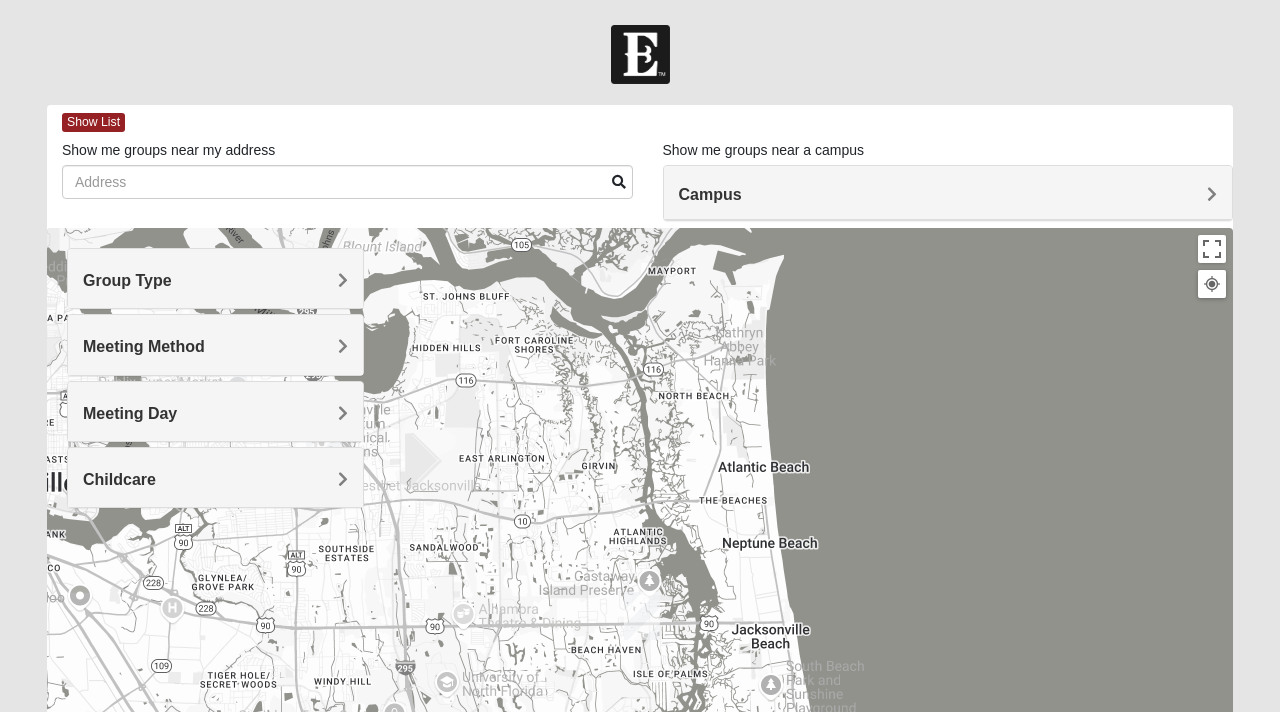click on "Childcare" at bounding box center [119, 479] 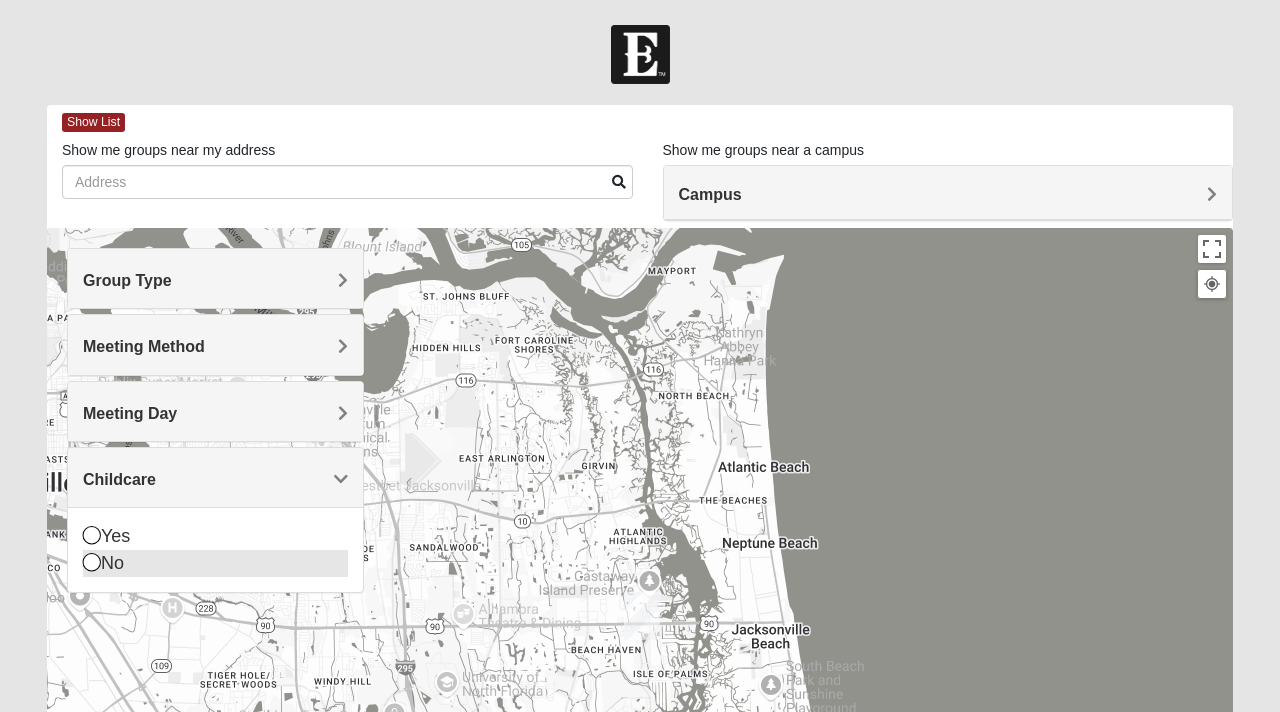 click at bounding box center [92, 562] 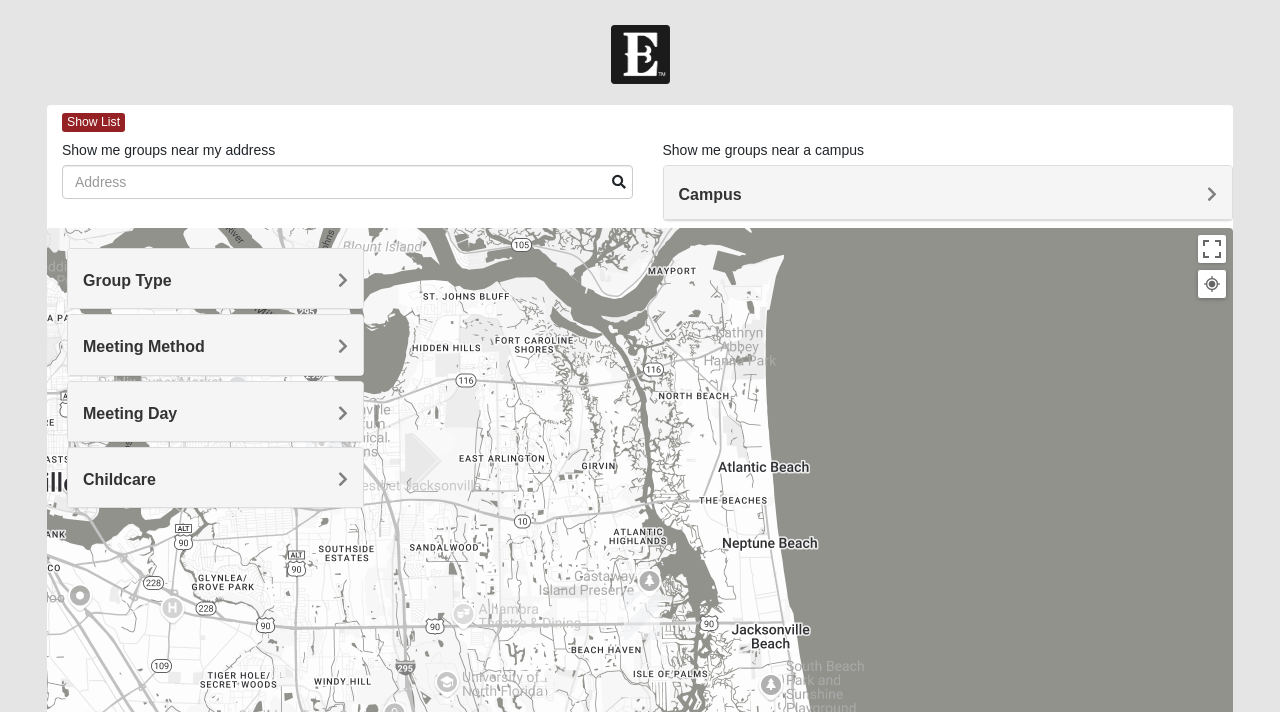 click on "Childcare" at bounding box center [119, 479] 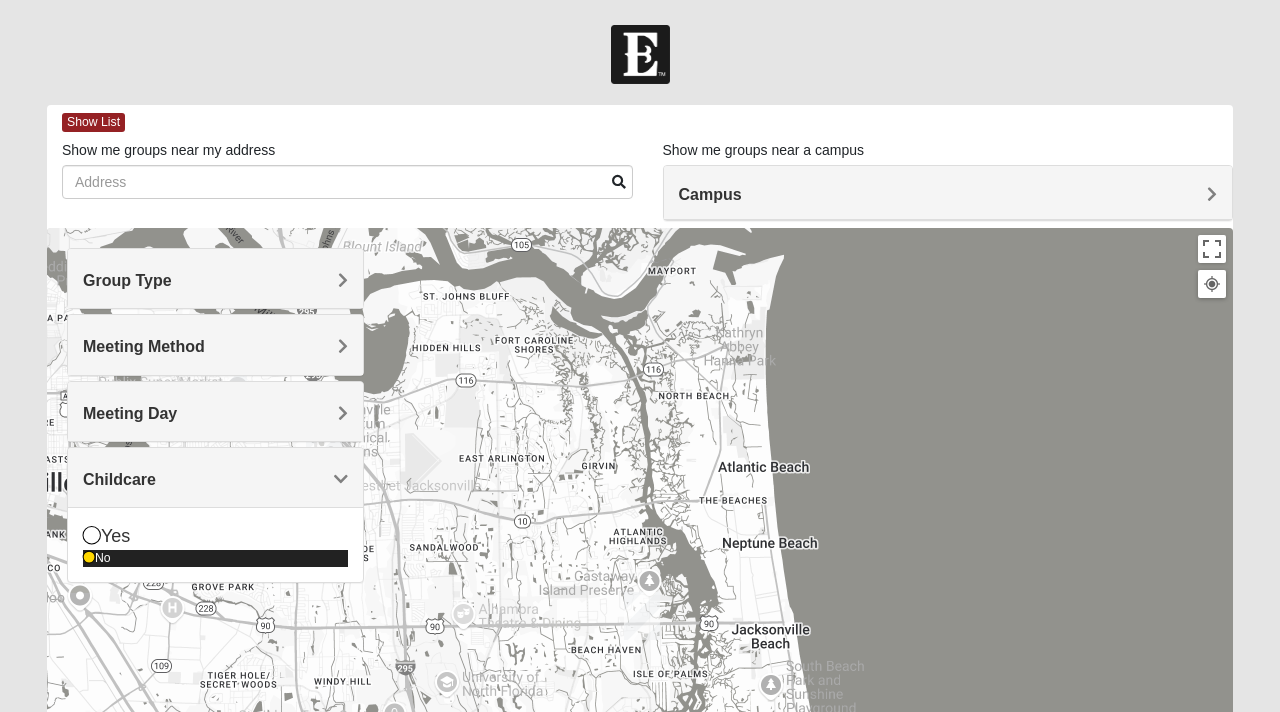 click at bounding box center (89, 558) 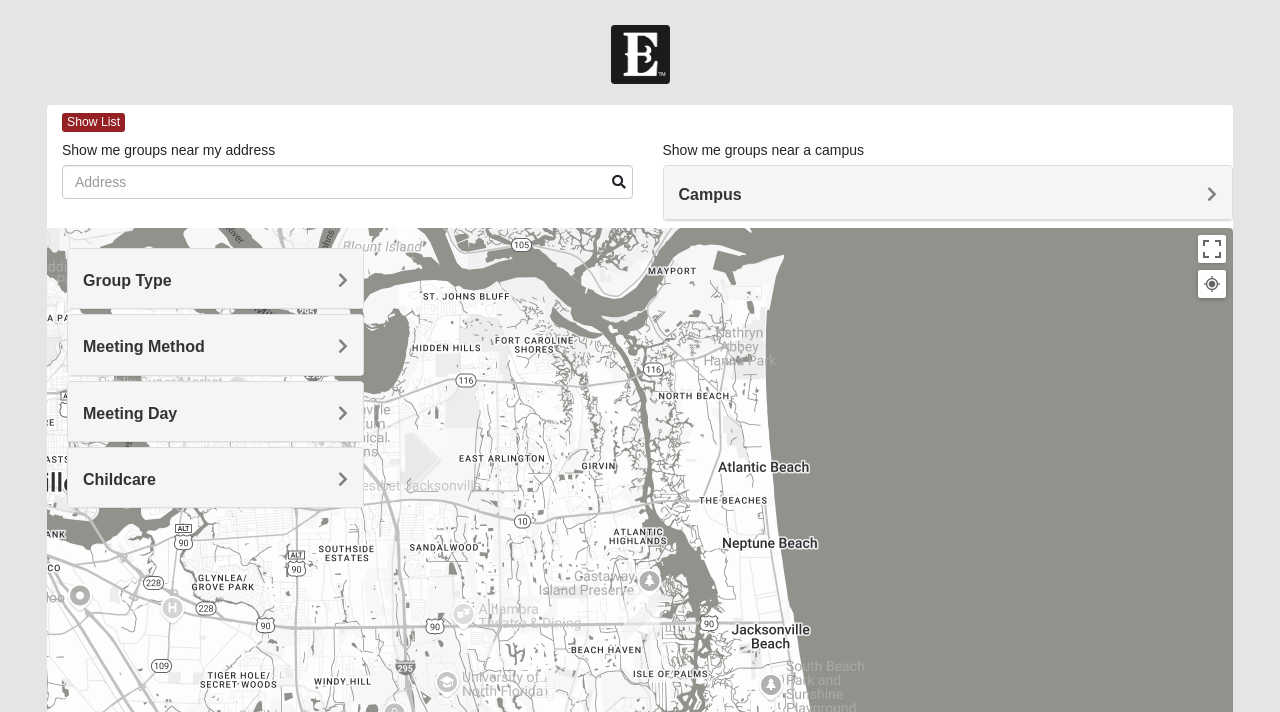 click on "Campus" at bounding box center (710, 194) 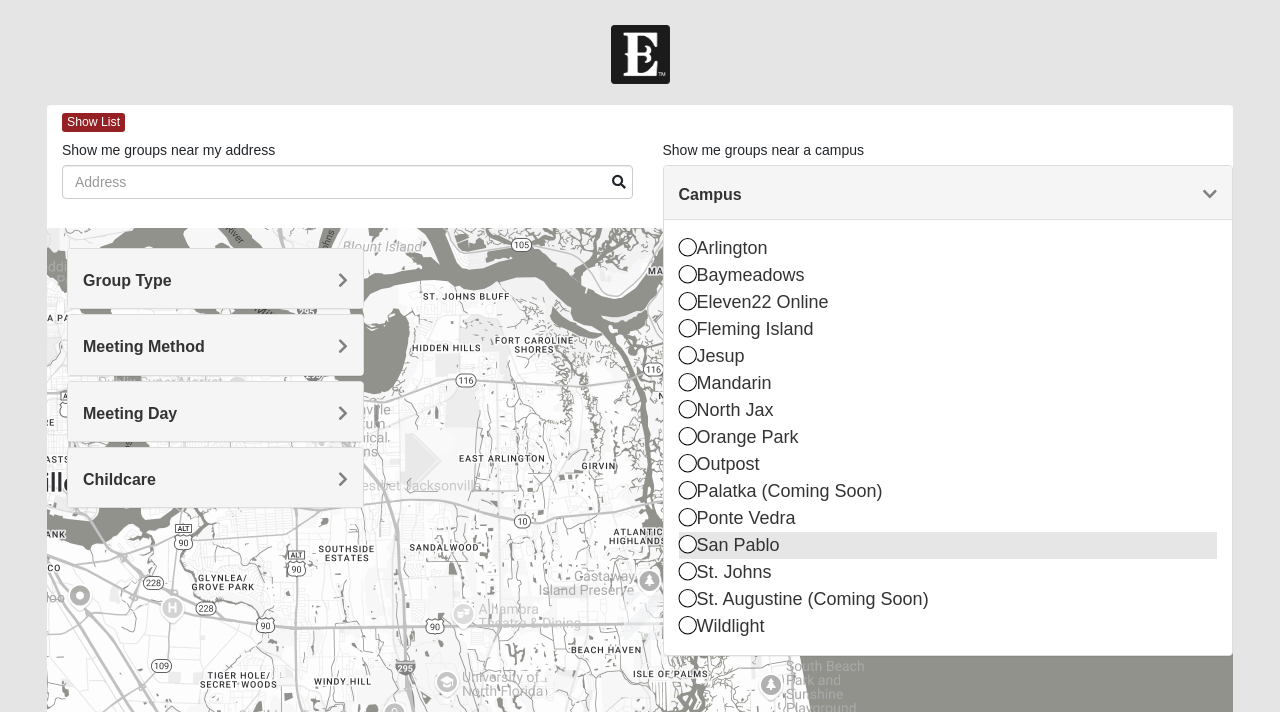 click at bounding box center [688, 544] 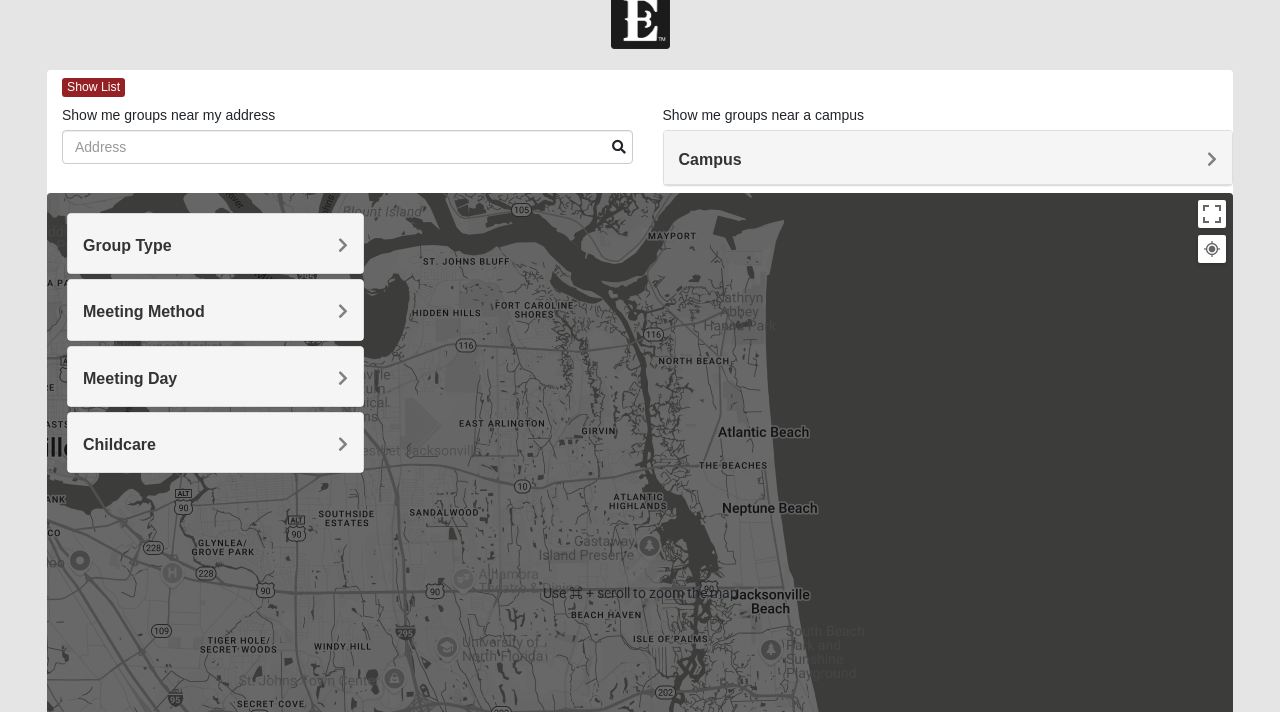 scroll, scrollTop: 36, scrollLeft: 0, axis: vertical 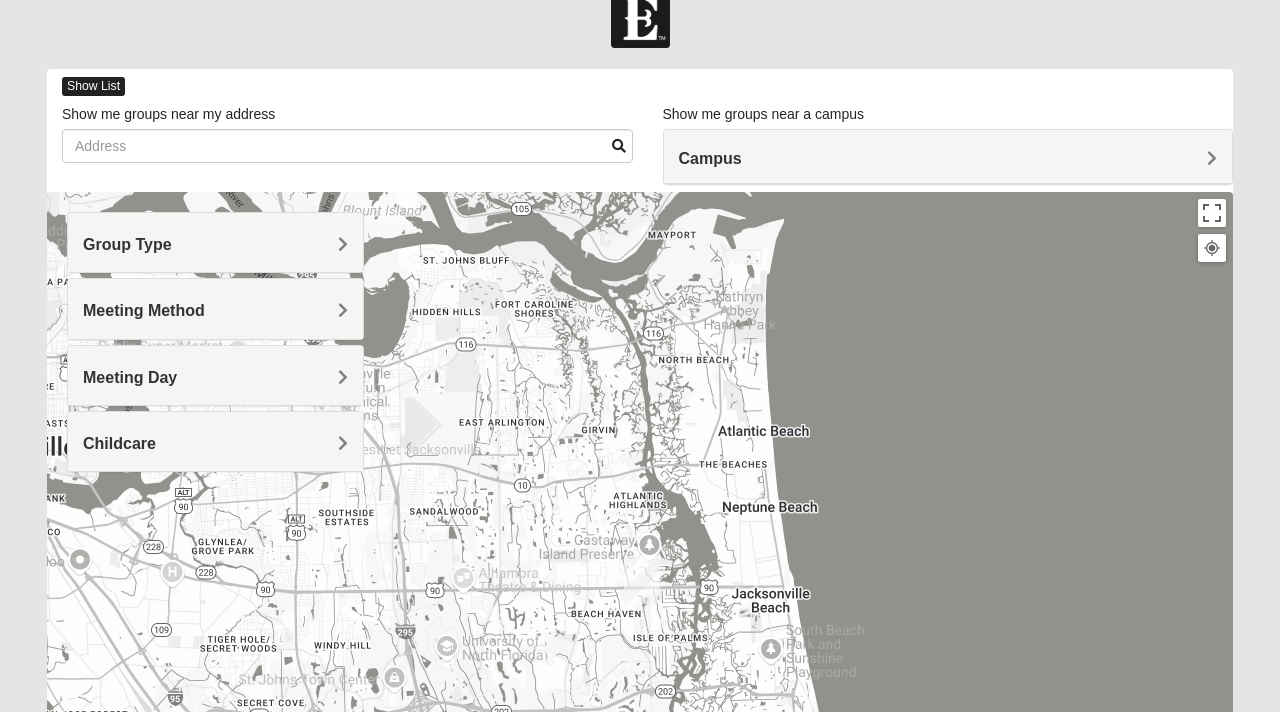 click on "Show List" at bounding box center (93, 86) 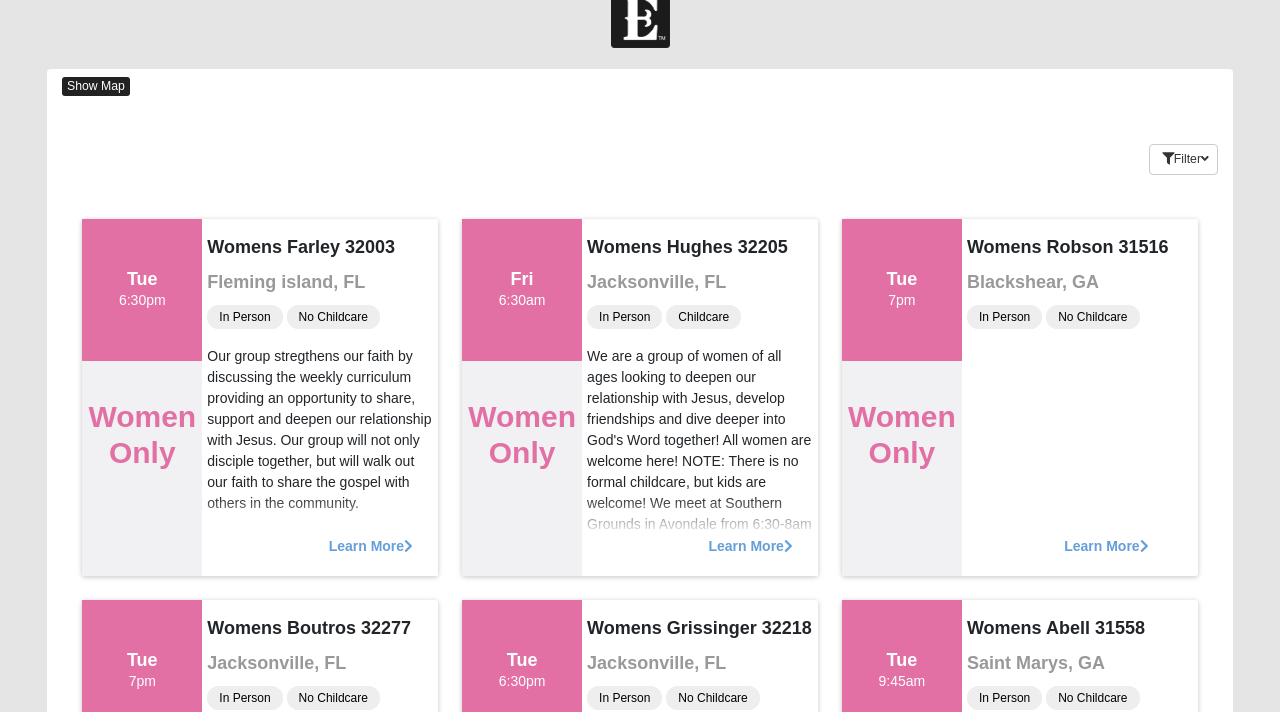 click on "Show Map" at bounding box center (96, 86) 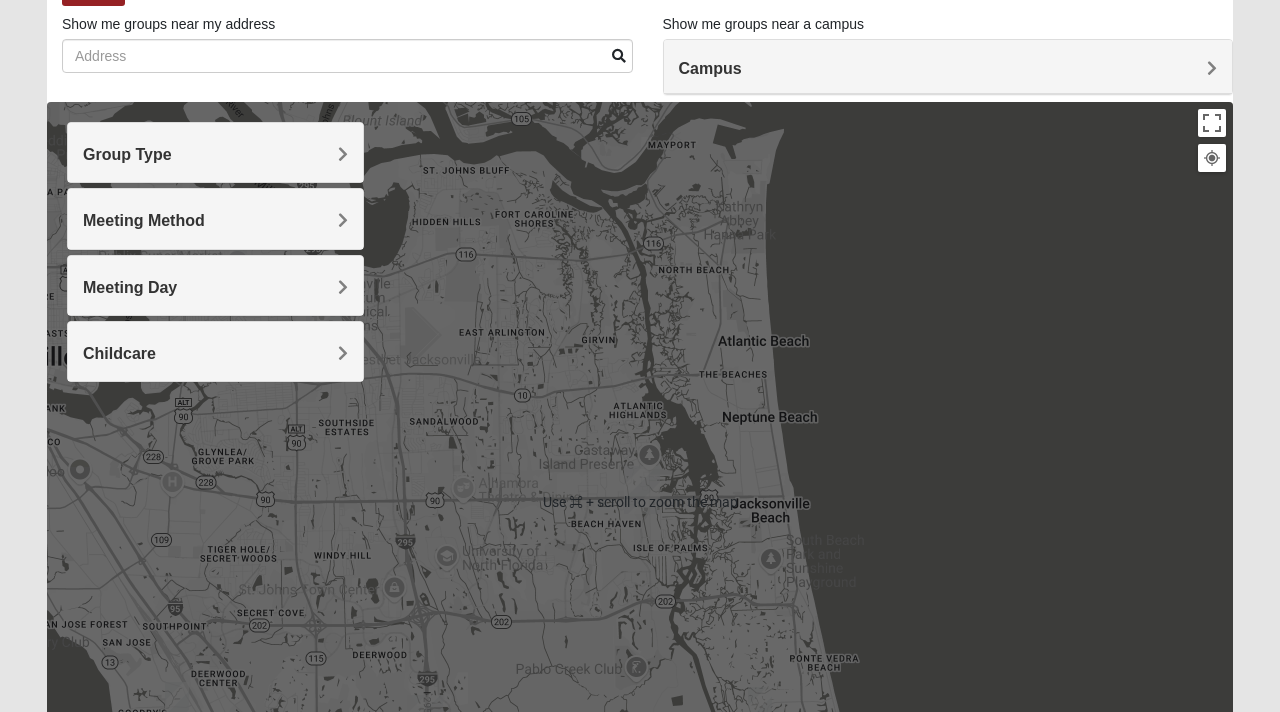 scroll, scrollTop: 0, scrollLeft: 0, axis: both 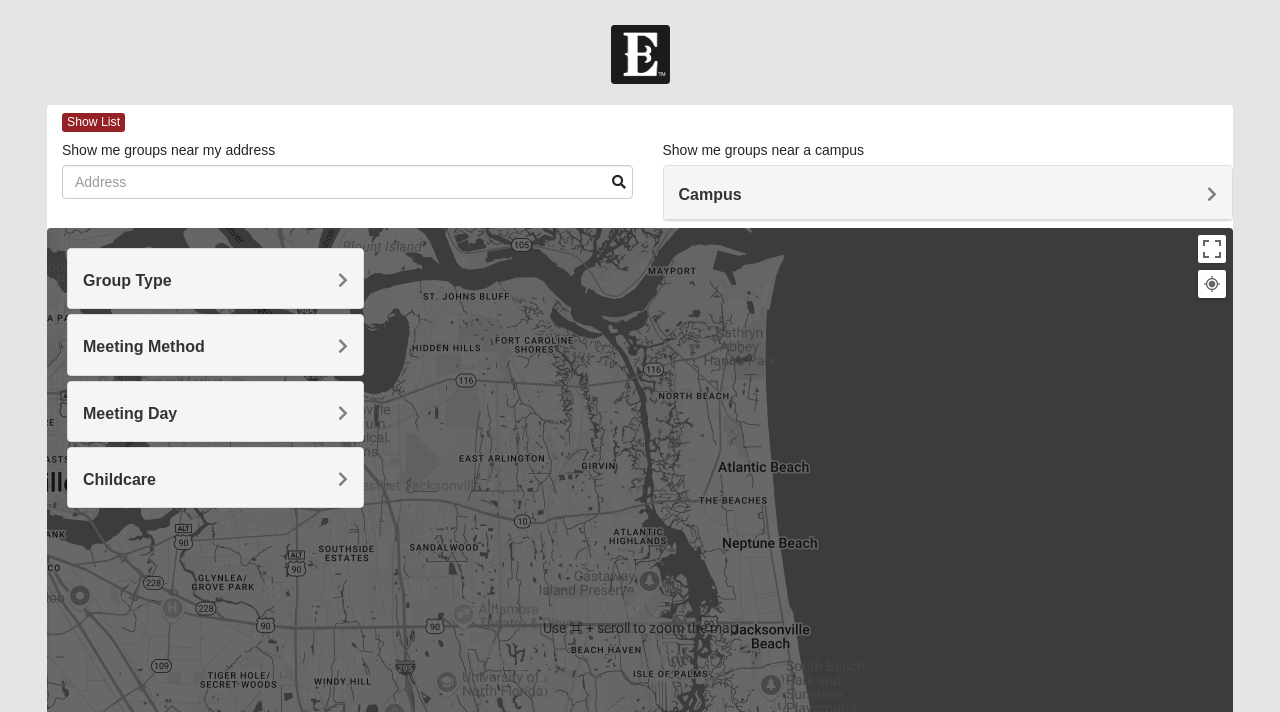 click on "Meeting Day" at bounding box center [215, 411] 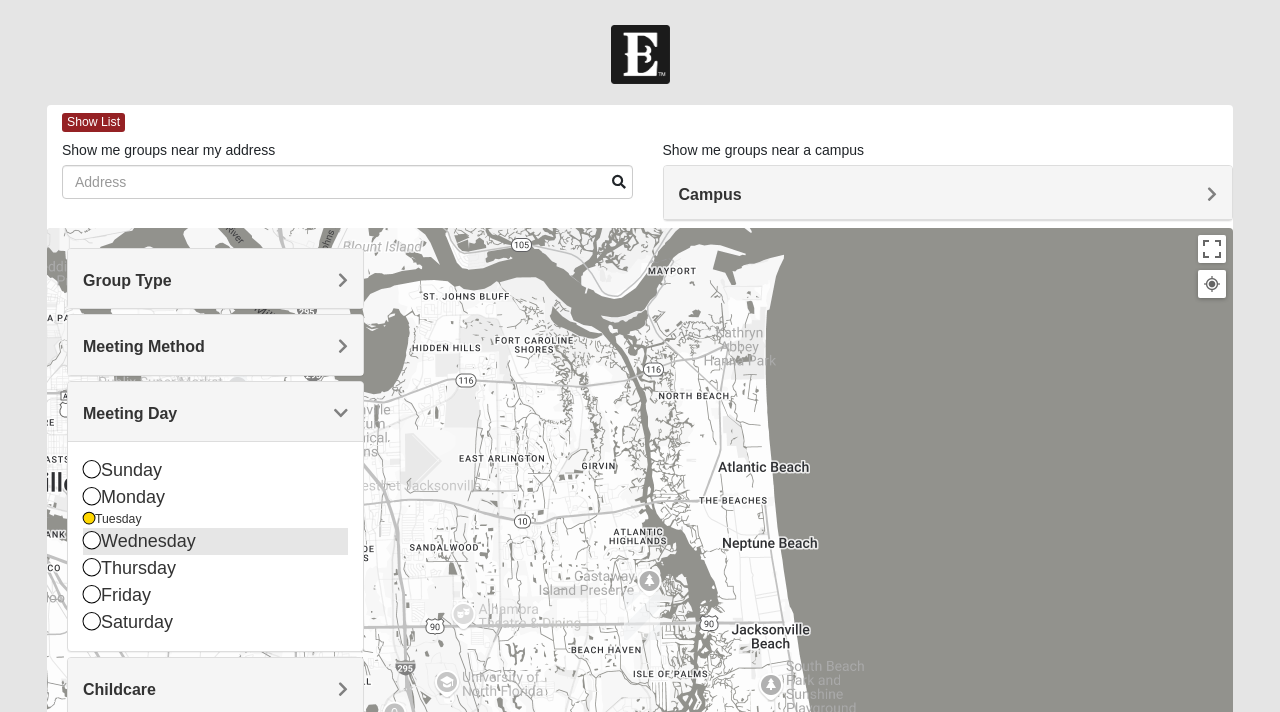 click at bounding box center (92, 540) 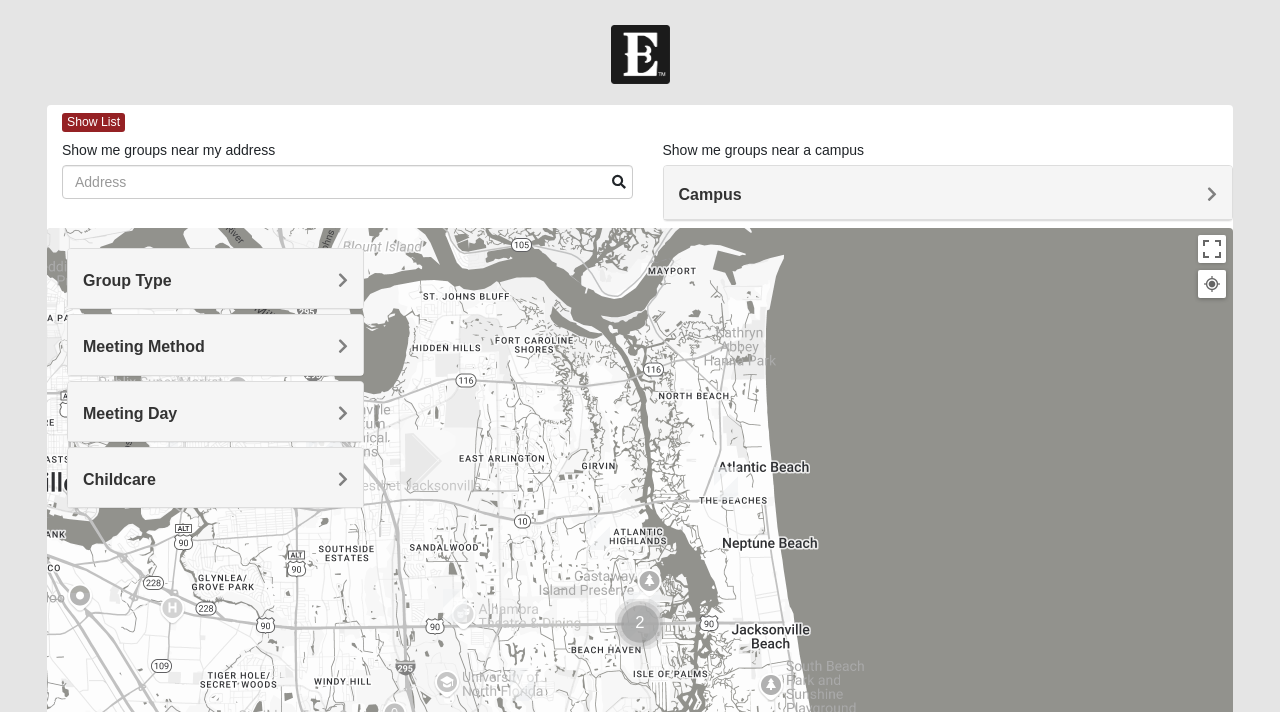 click at bounding box center [640, 624] 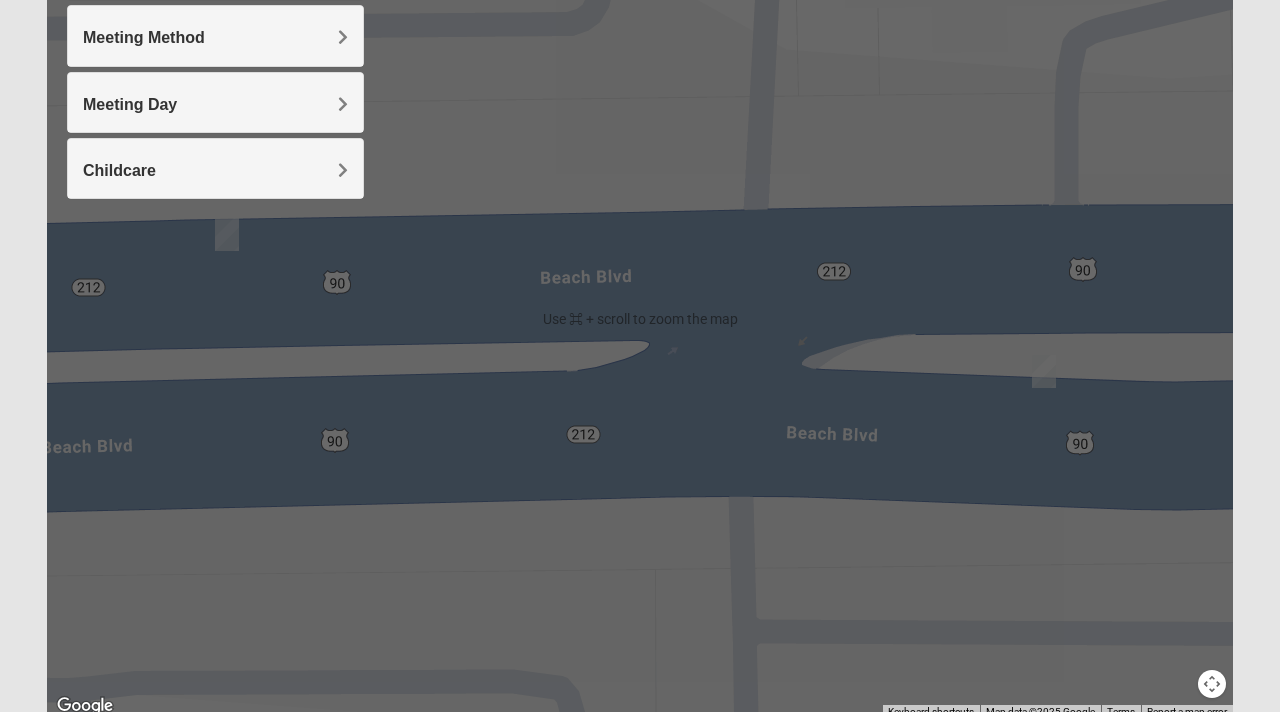 scroll, scrollTop: 289, scrollLeft: 0, axis: vertical 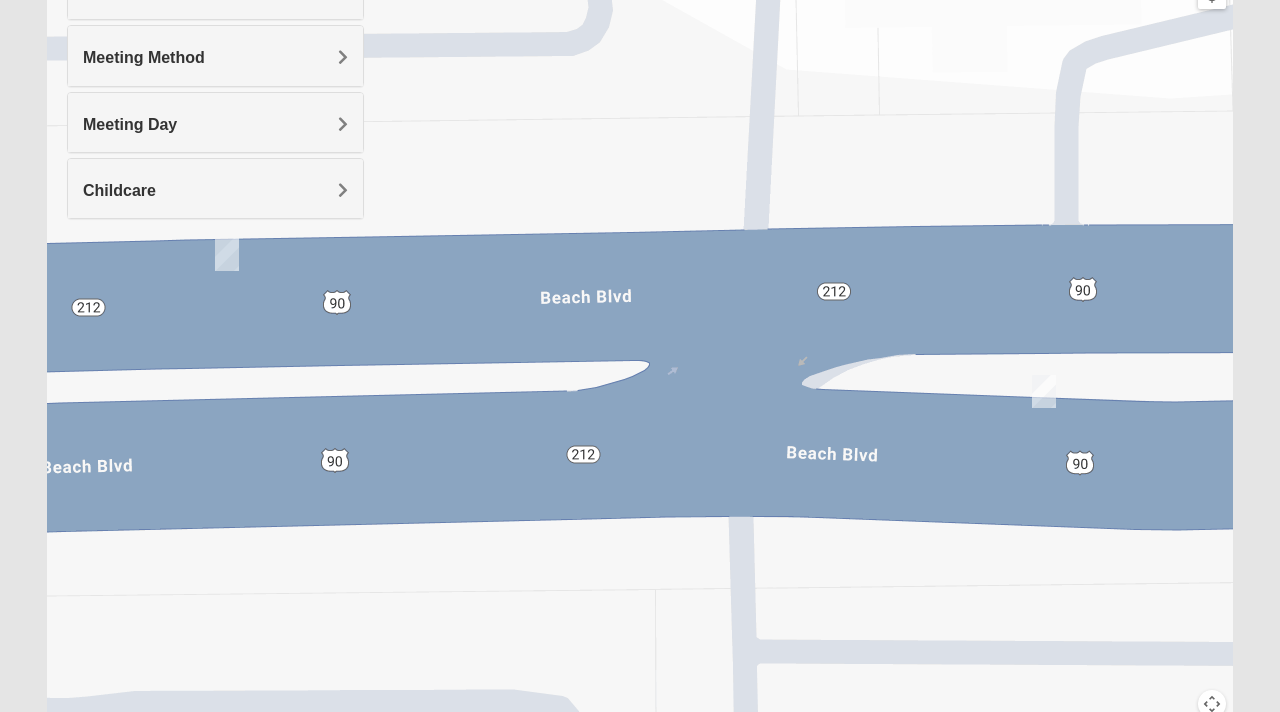 click at bounding box center [227, 254] 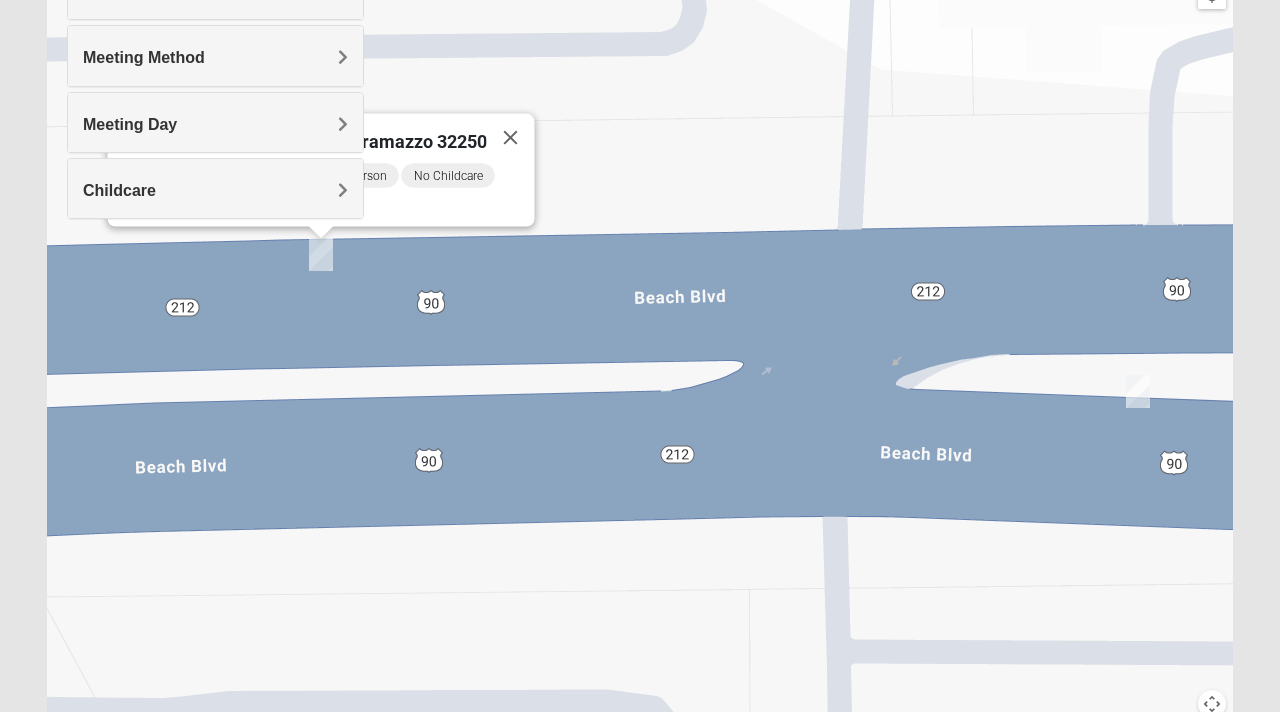 click on "On Campus Womens Jollow/Tramazzo 32250          Wednesday PM      Women Only      In Person      No Childcare Learn More" at bounding box center (640, 339) 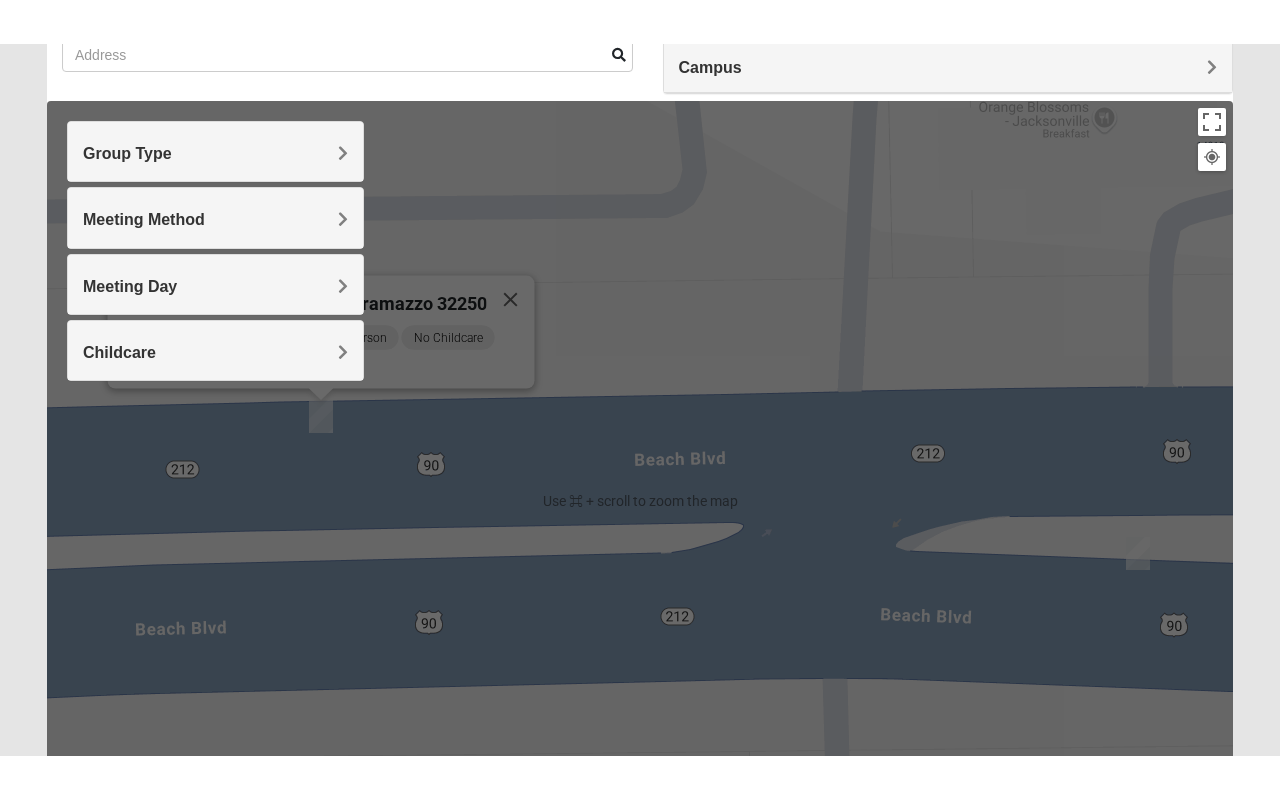 scroll, scrollTop: 180, scrollLeft: 0, axis: vertical 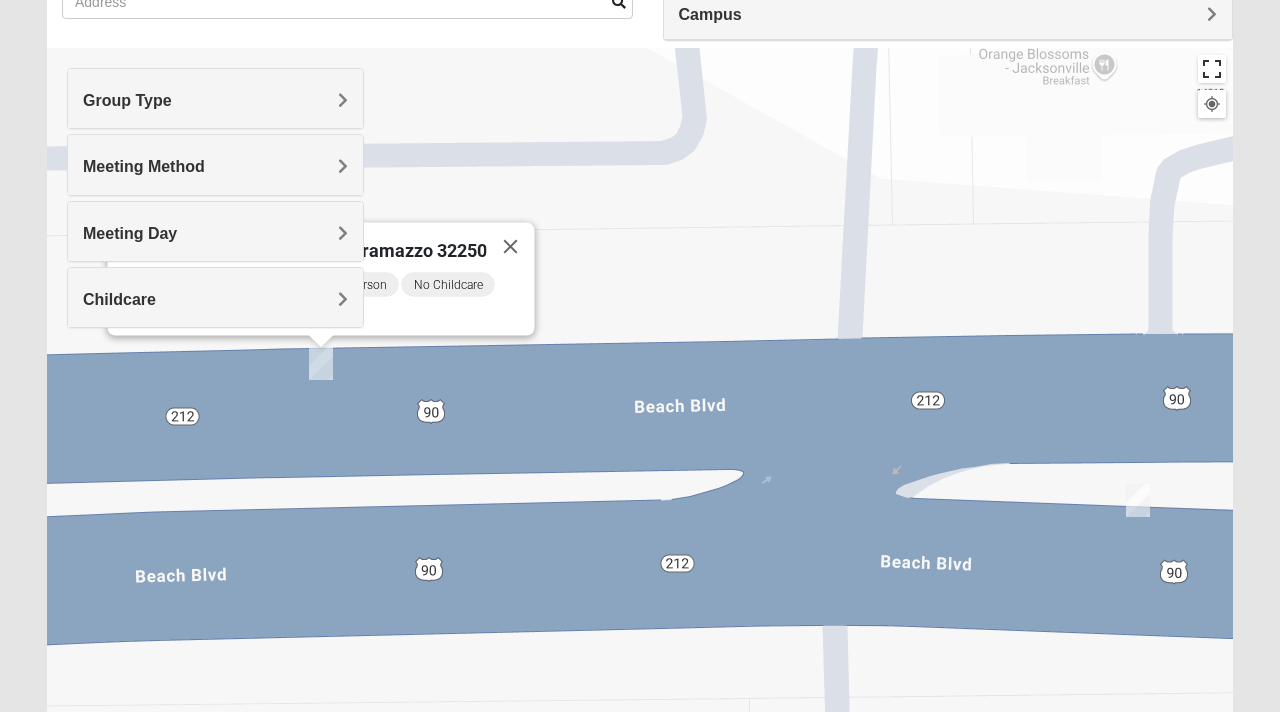 click at bounding box center (1212, 69) 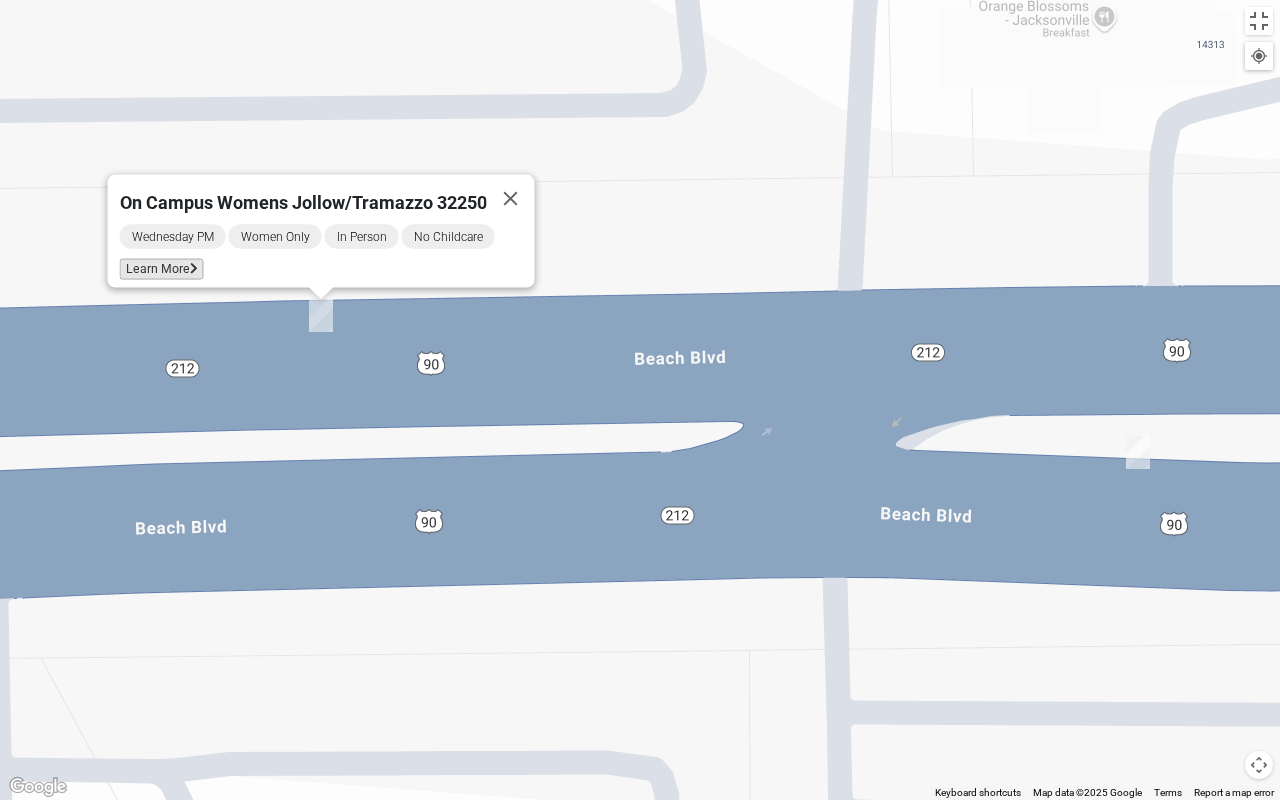 click on "Learn More" at bounding box center [162, 269] 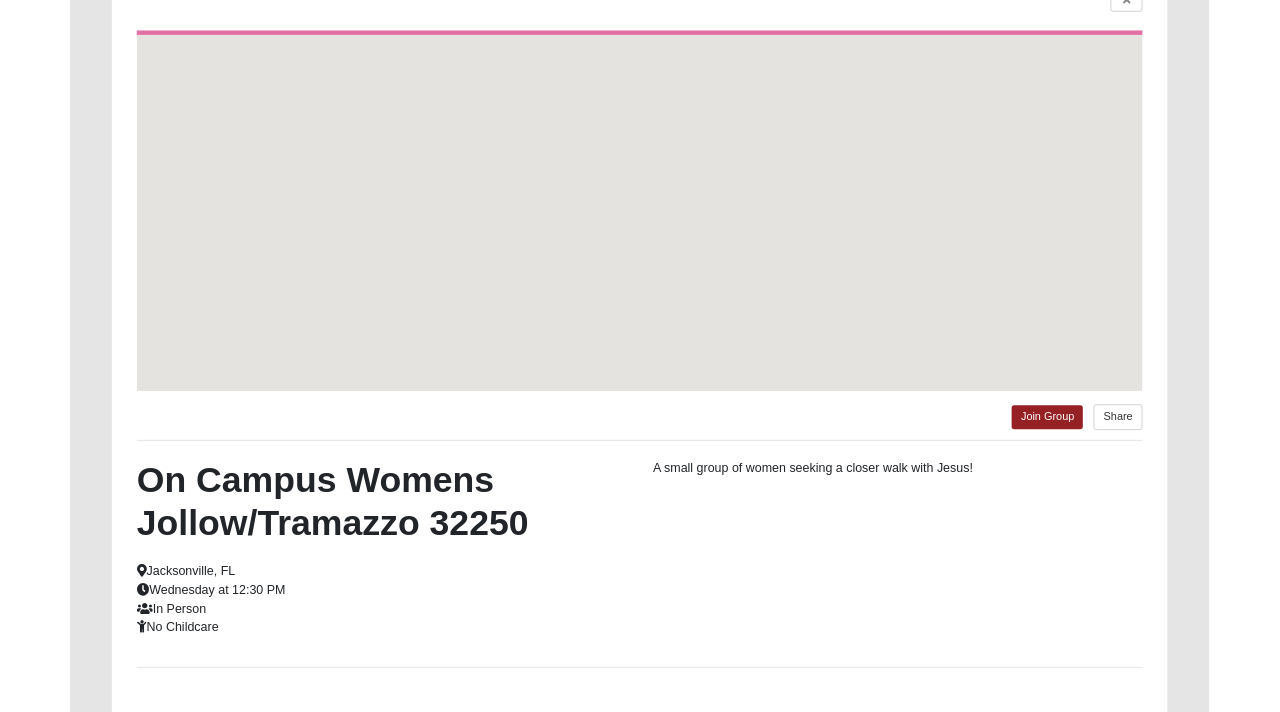 scroll, scrollTop: 92, scrollLeft: 0, axis: vertical 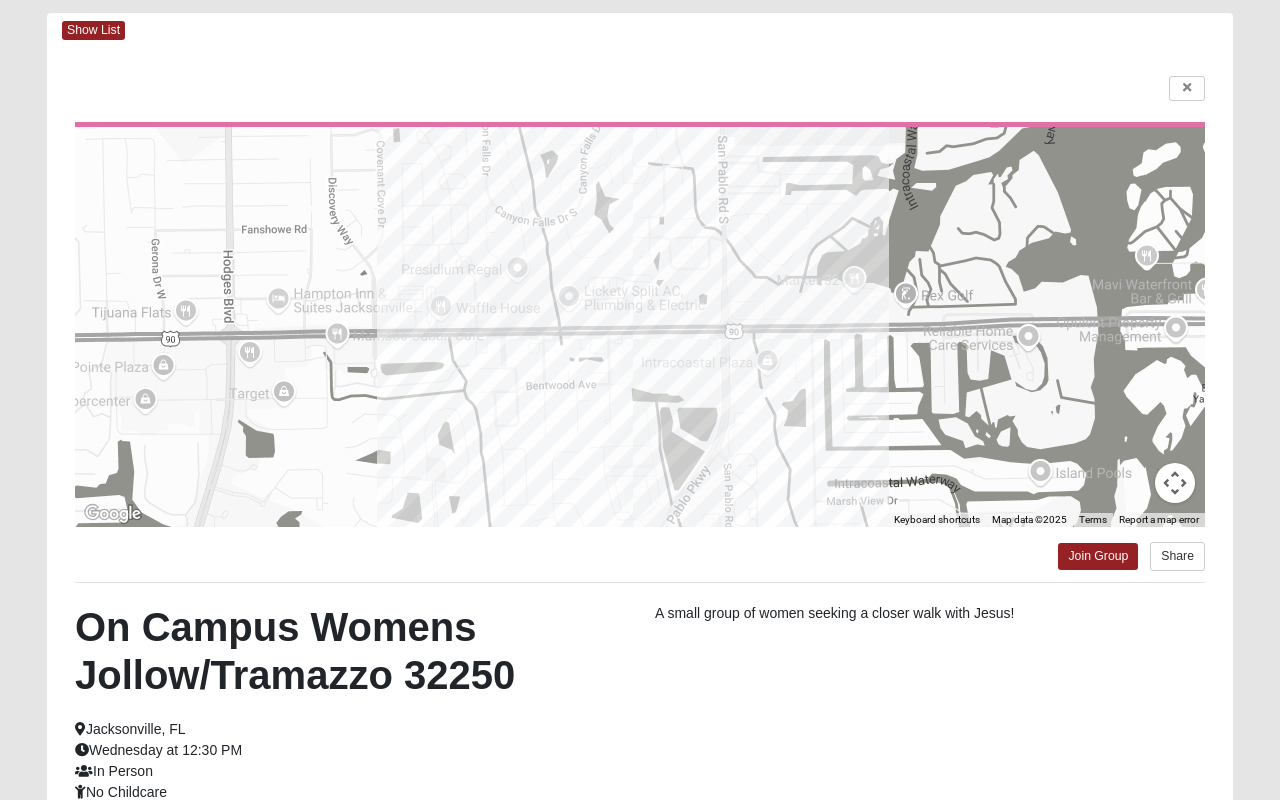 click on "Log In
Find A Group
Error
Show List
Loading Groups" at bounding box center (640, 471) 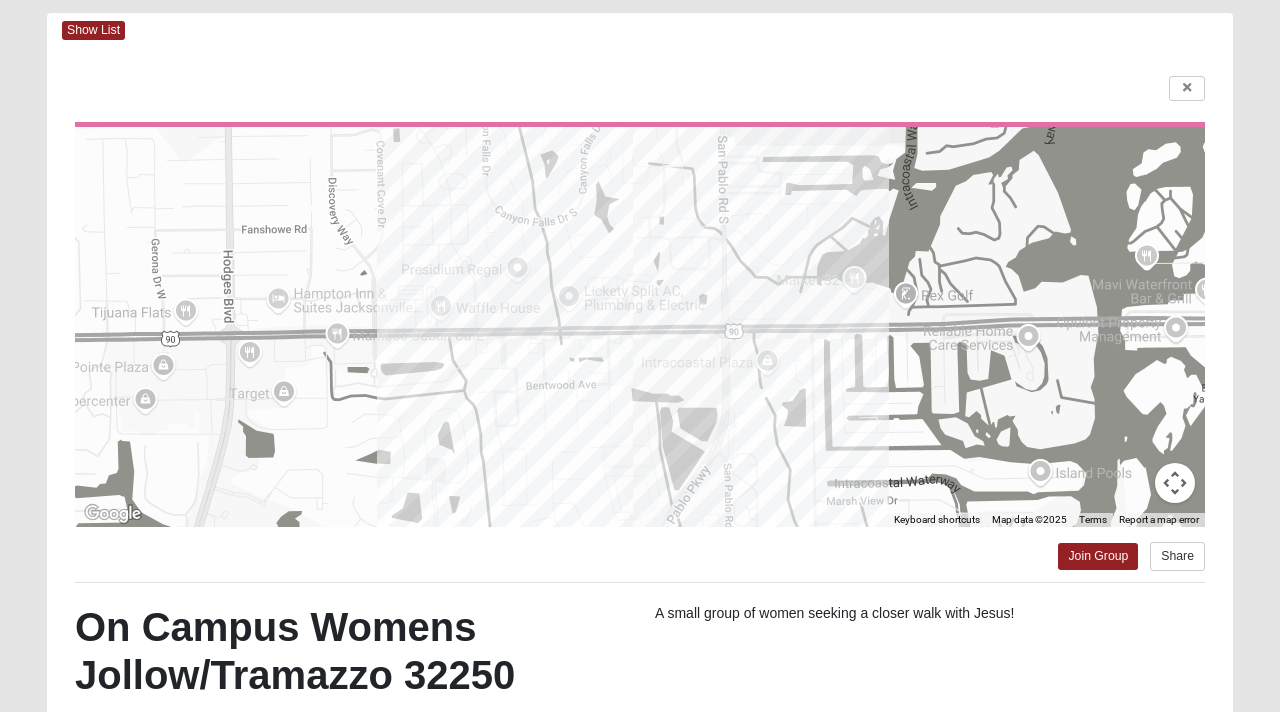click on "On Campus Womens [LAST NAME] [POSTAL CODE]
[CITY], [STATE]
Wednesday at 12:30 PM
In Person
No Childcare
A small group of women seeking a closer walk with Jesus!
Interested in this group?
Want to join this group or just find out more information about it? Complete the interest form. The group leader will be notified and can answer any questions you may have.
First Name" at bounding box center [640, 505] 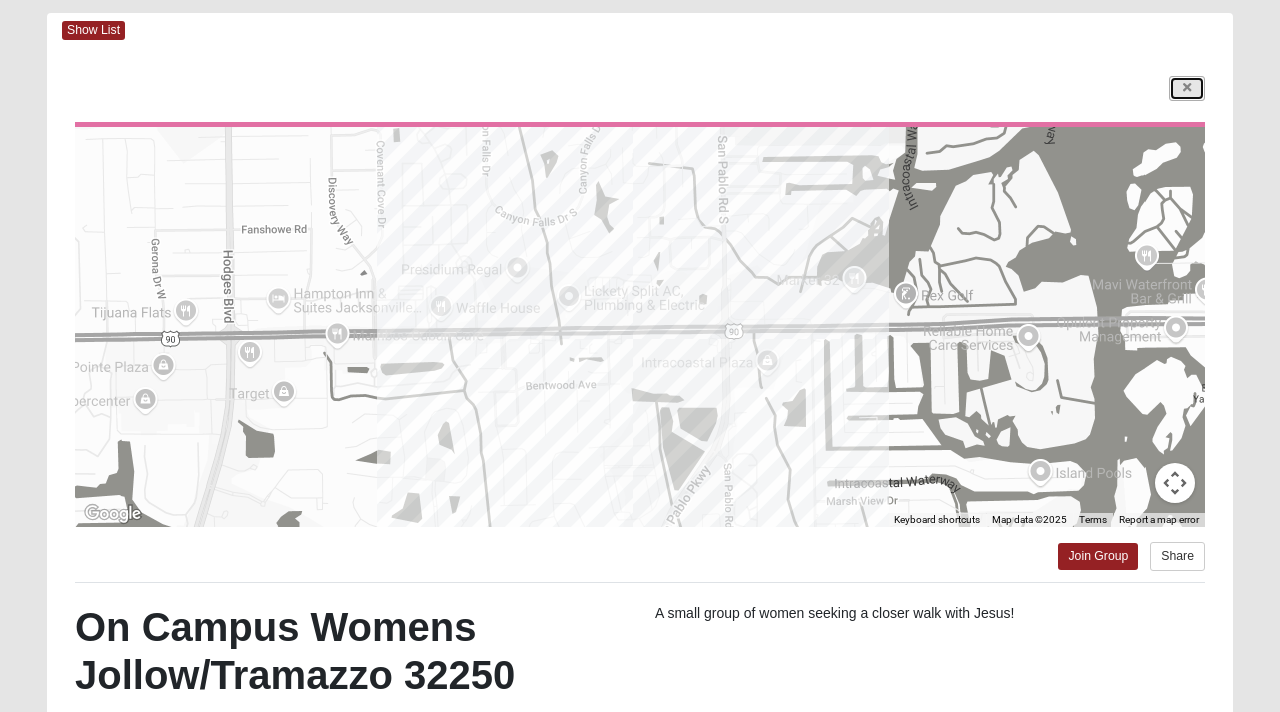 click at bounding box center (1187, 88) 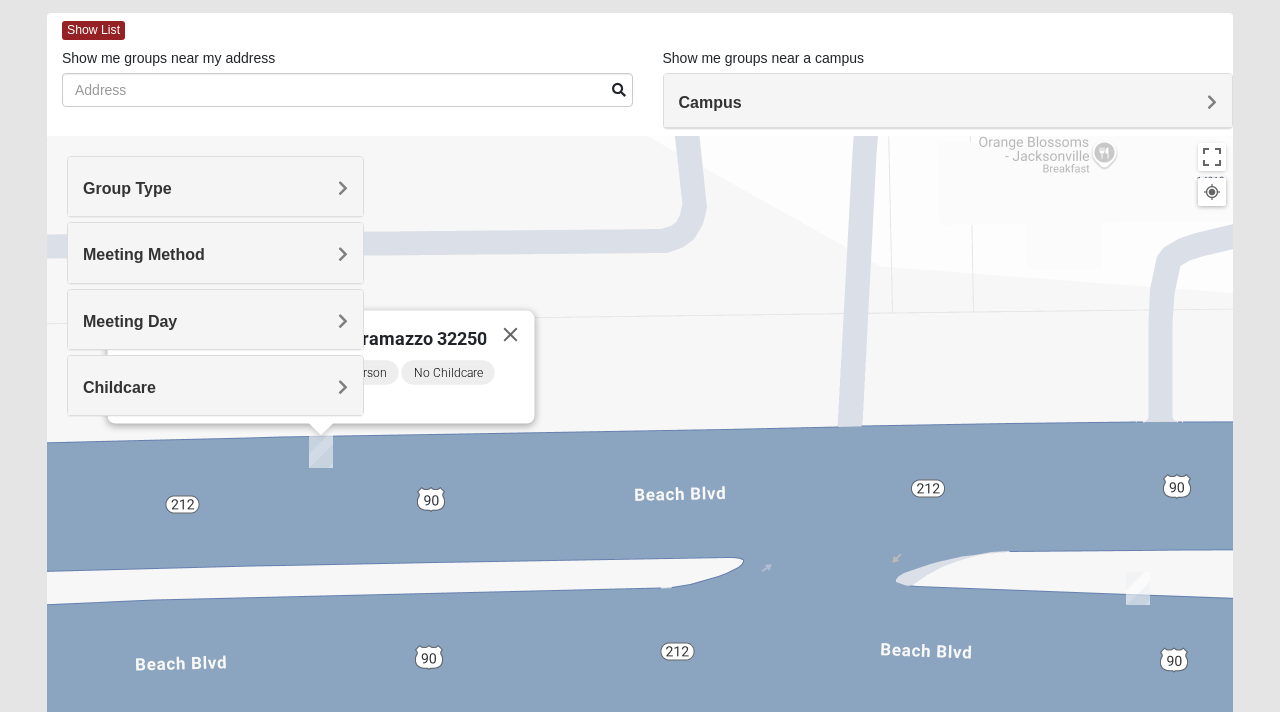 click at bounding box center (1138, 588) 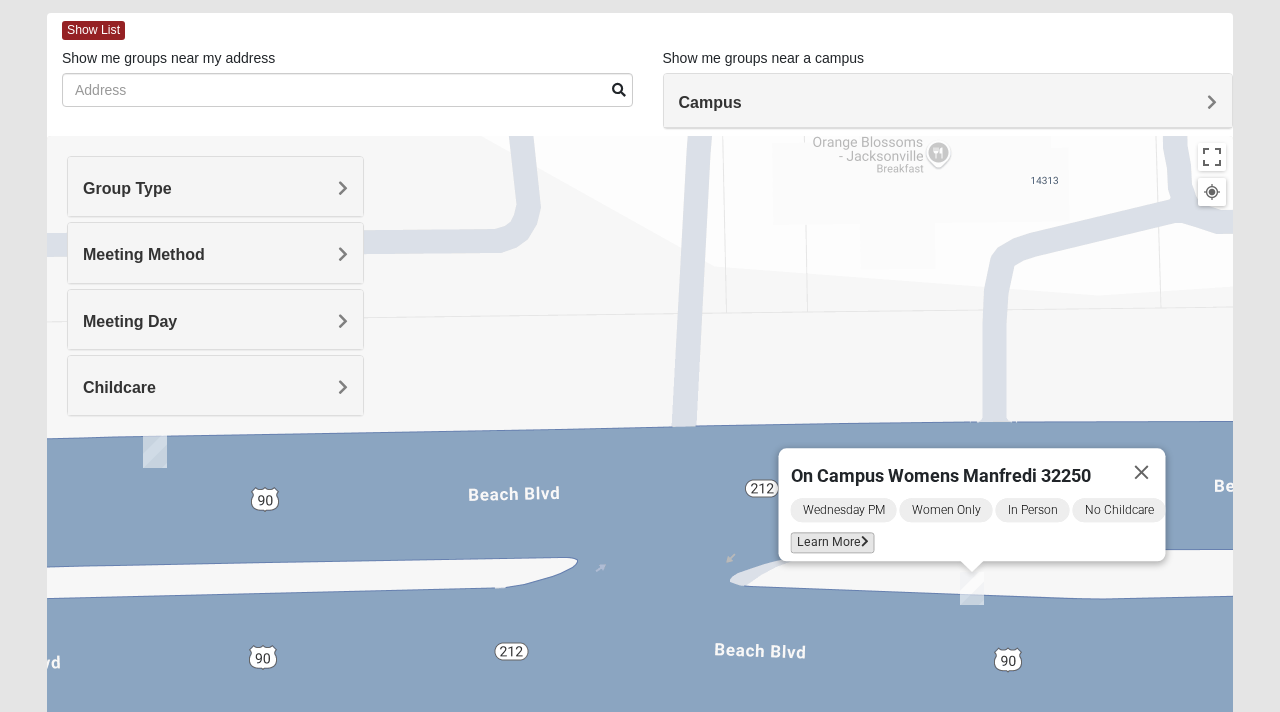 click on "Learn More" at bounding box center (833, 543) 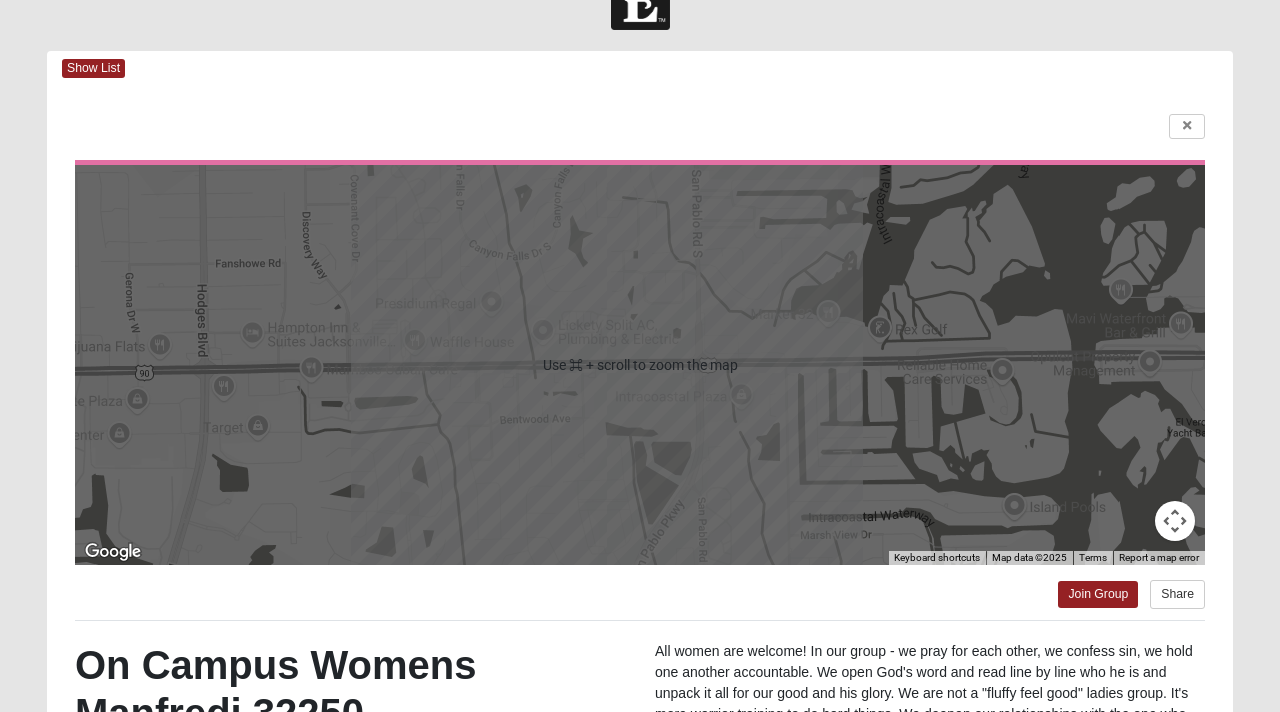 scroll, scrollTop: 0, scrollLeft: 0, axis: both 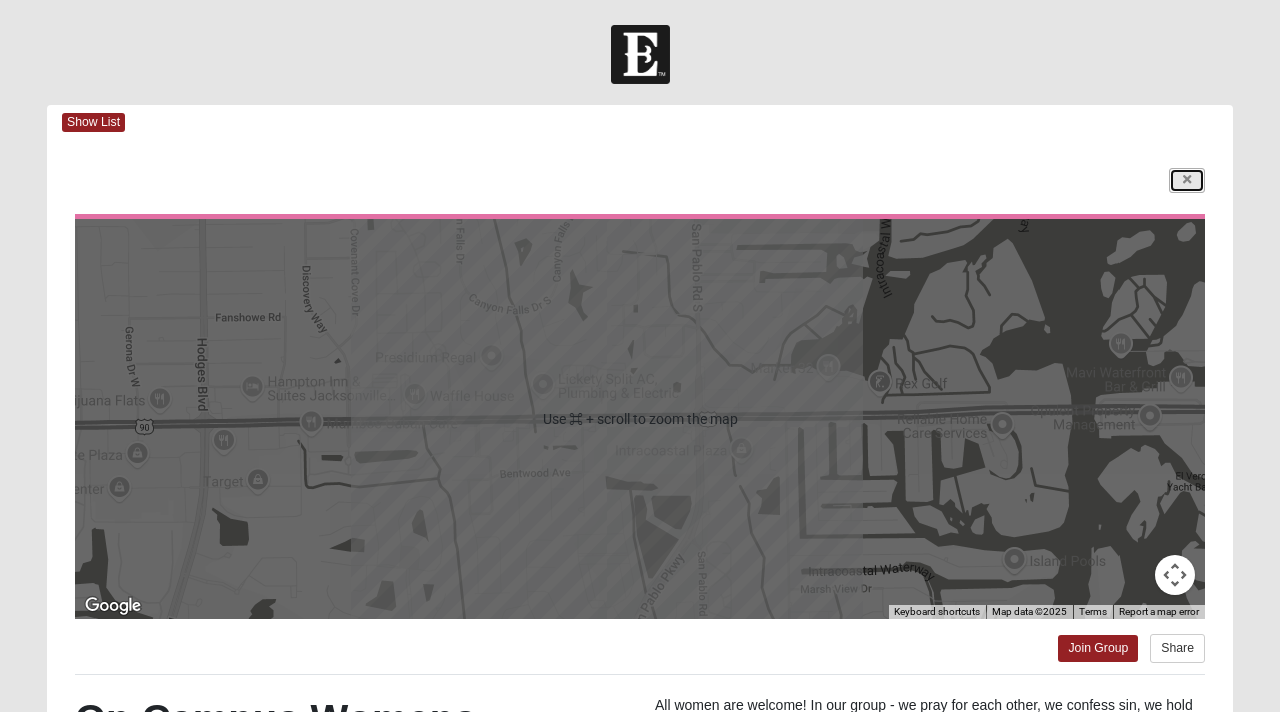 click at bounding box center (1187, 180) 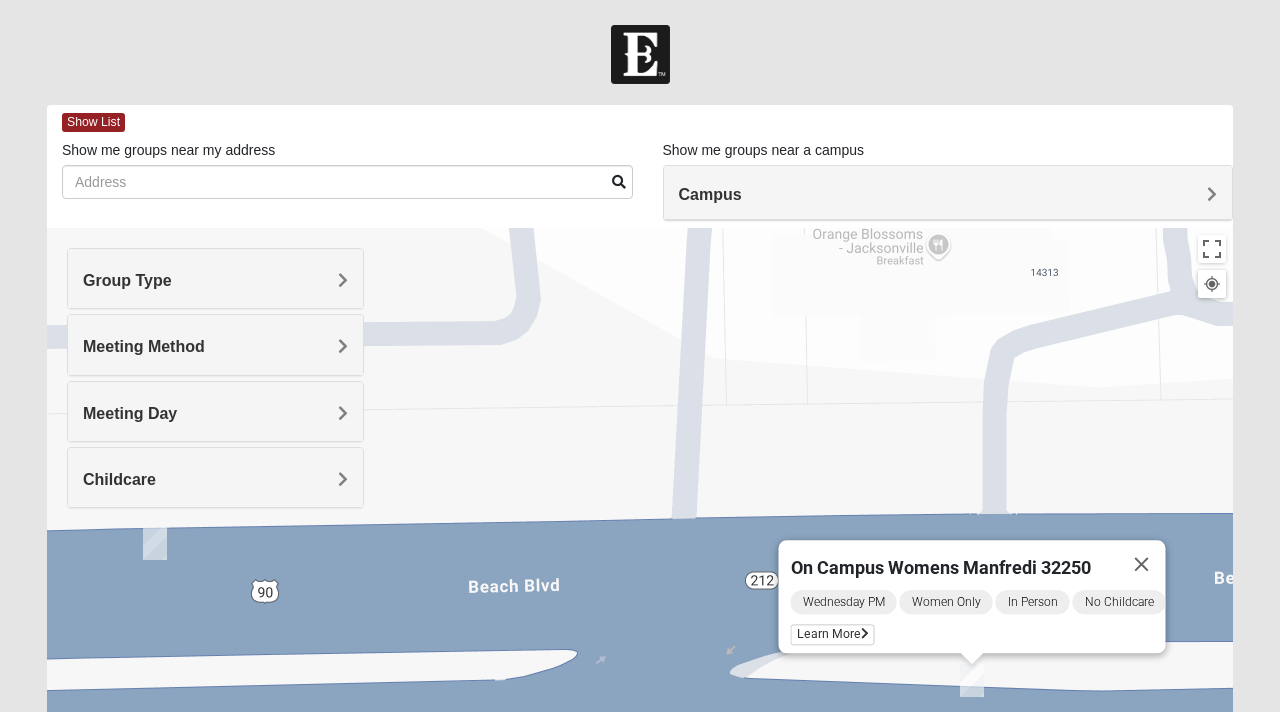 click on "Meeting Day" at bounding box center [130, 413] 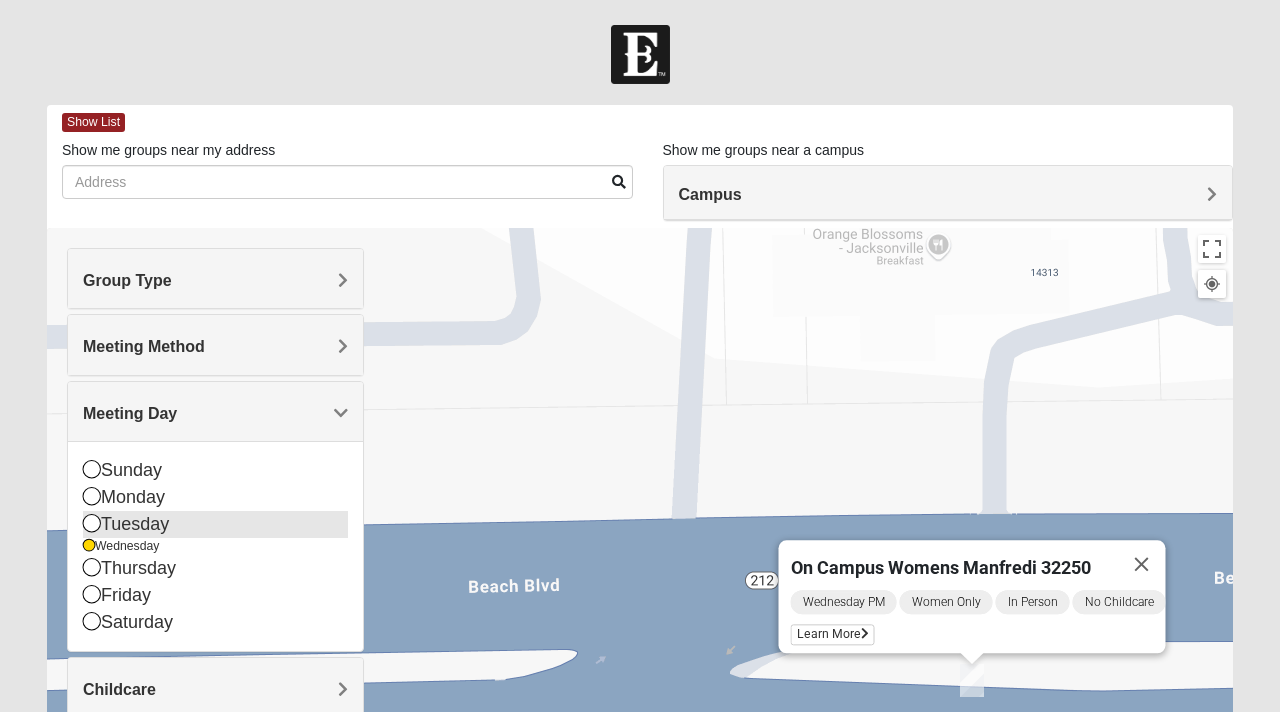 click at bounding box center [92, 523] 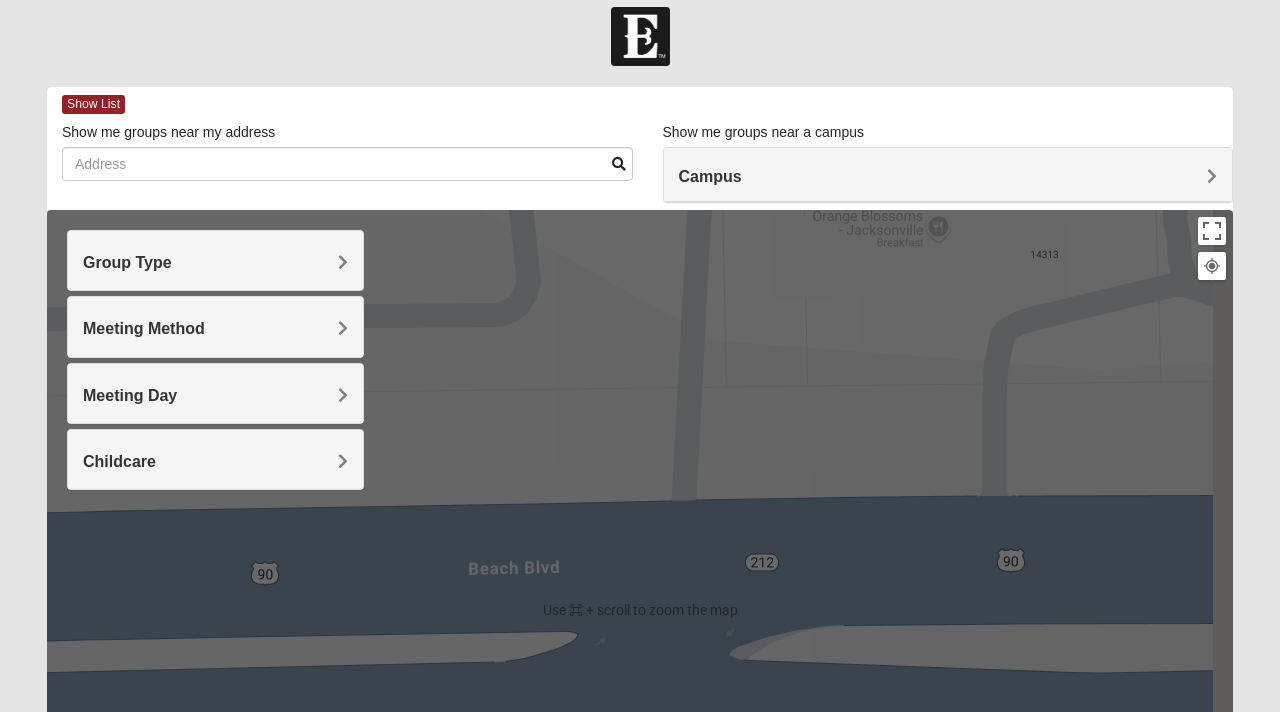 scroll, scrollTop: 0, scrollLeft: 0, axis: both 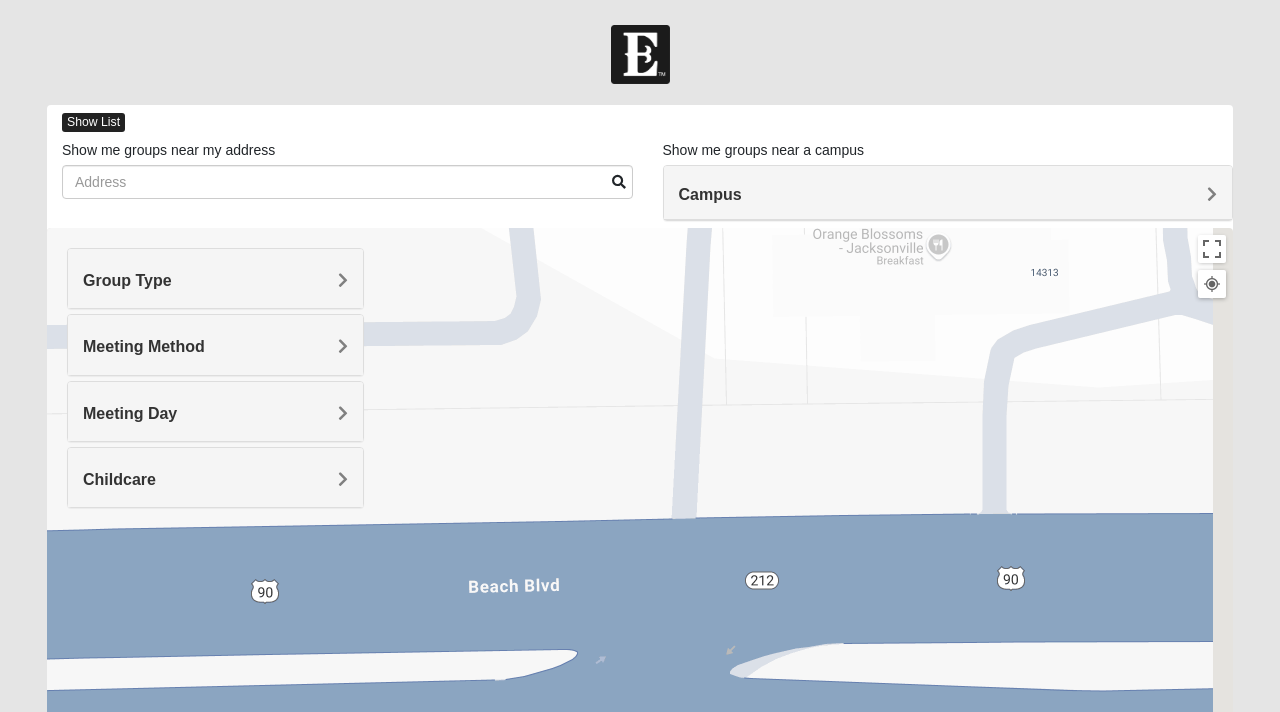 click on "Show List" at bounding box center [93, 122] 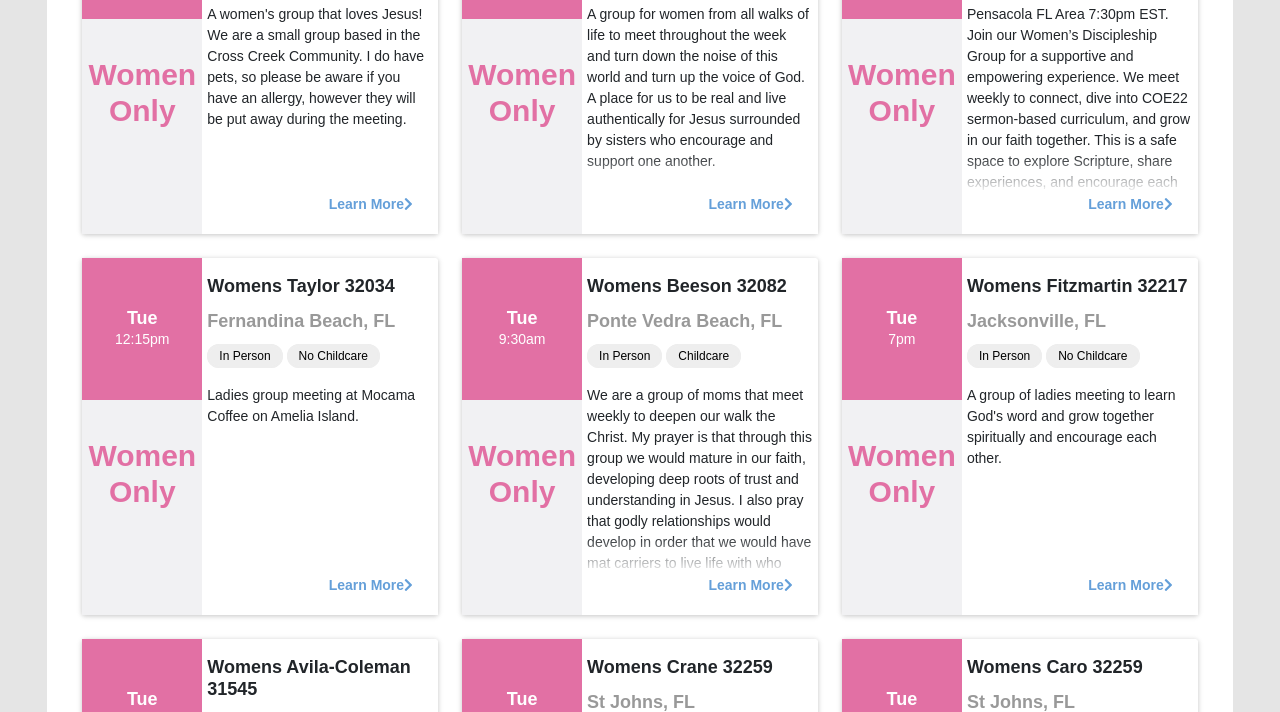 scroll, scrollTop: 1141, scrollLeft: 0, axis: vertical 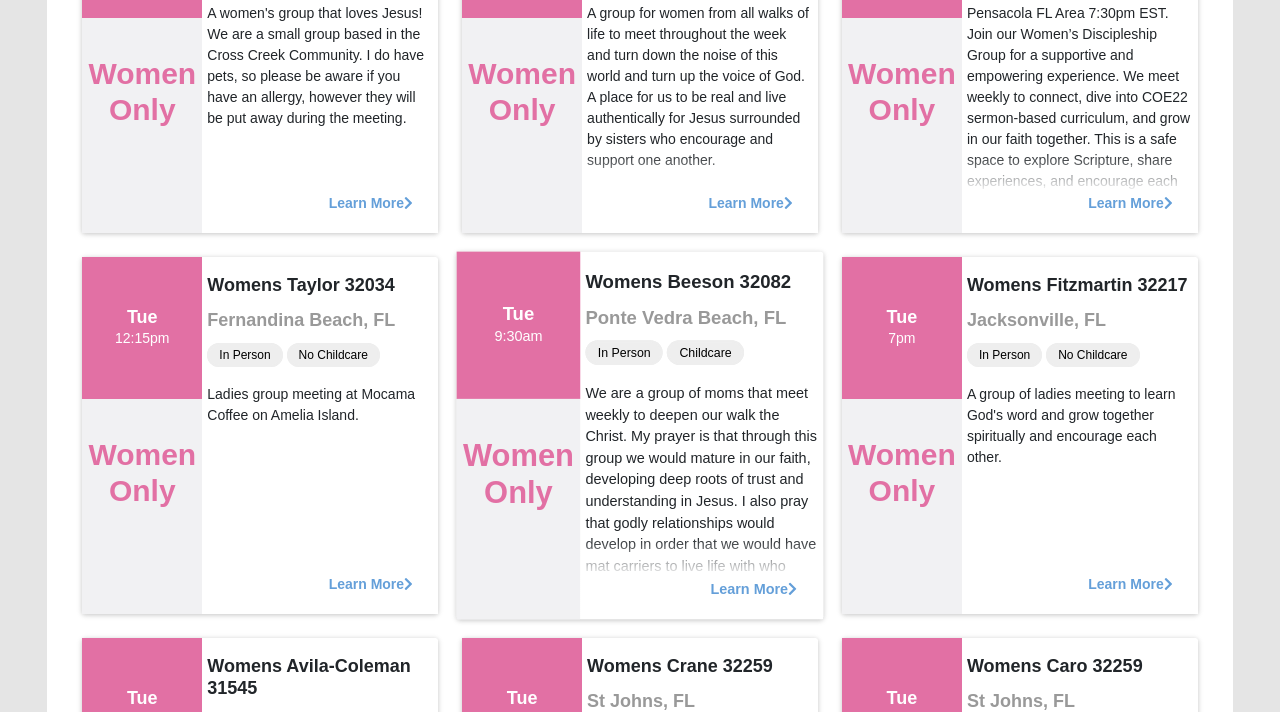 click on "Learn More" at bounding box center [753, 578] 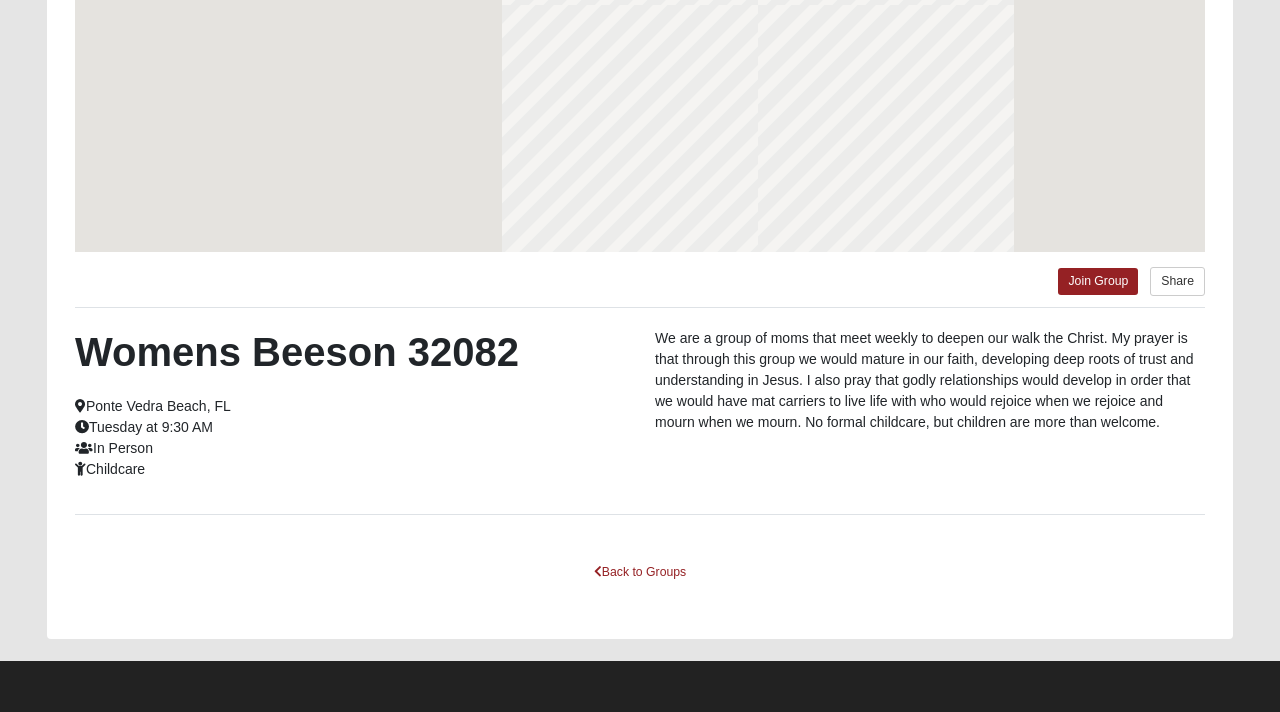 scroll, scrollTop: 367, scrollLeft: 0, axis: vertical 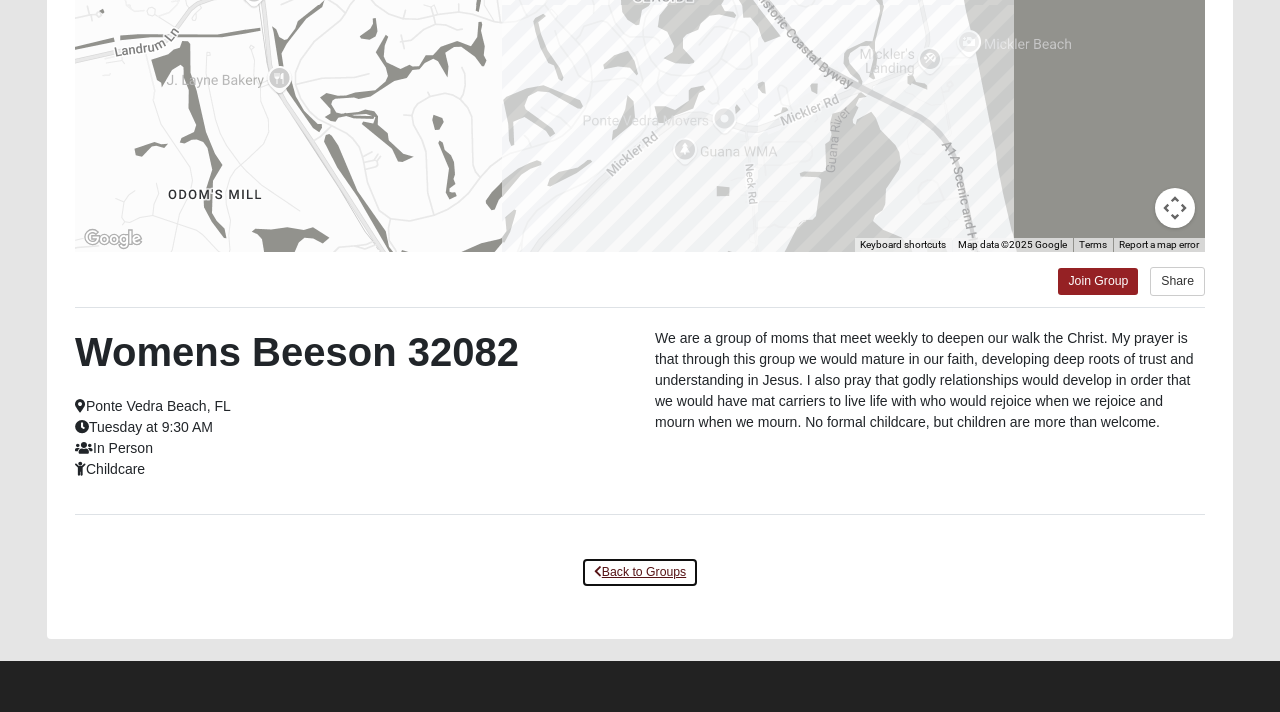 click on "Back to Groups" at bounding box center [640, 572] 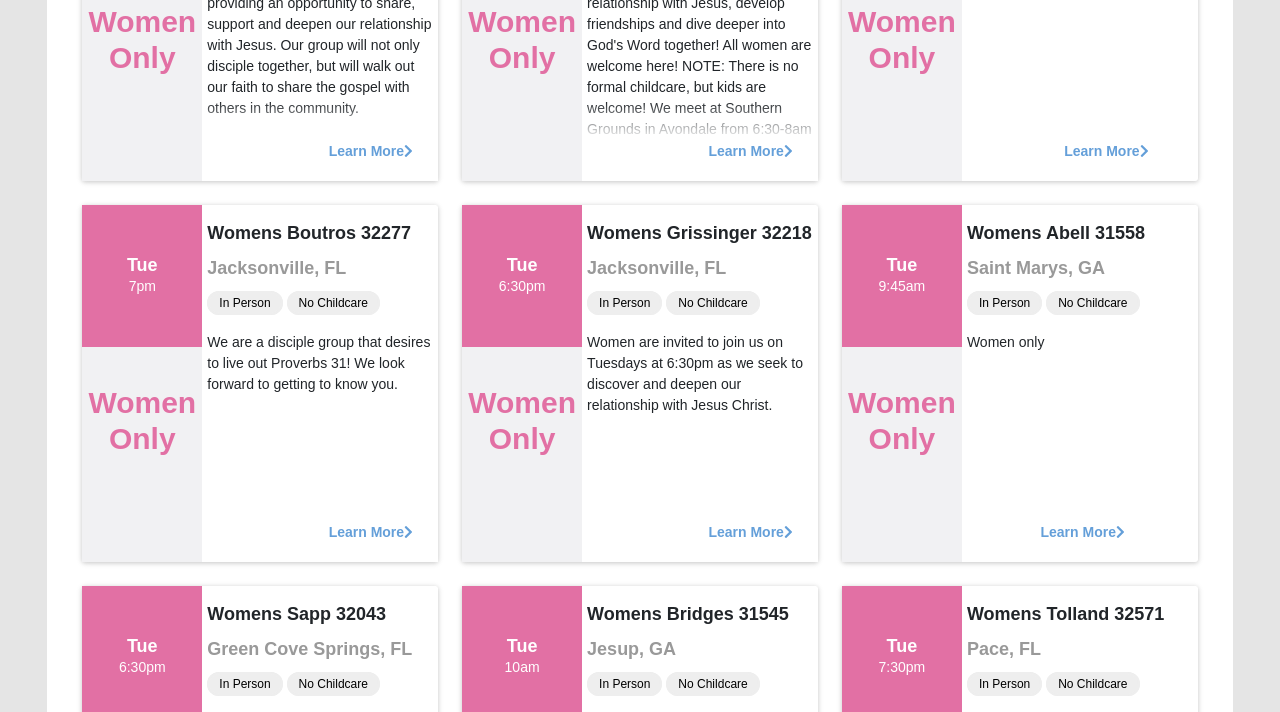 scroll, scrollTop: 0, scrollLeft: 0, axis: both 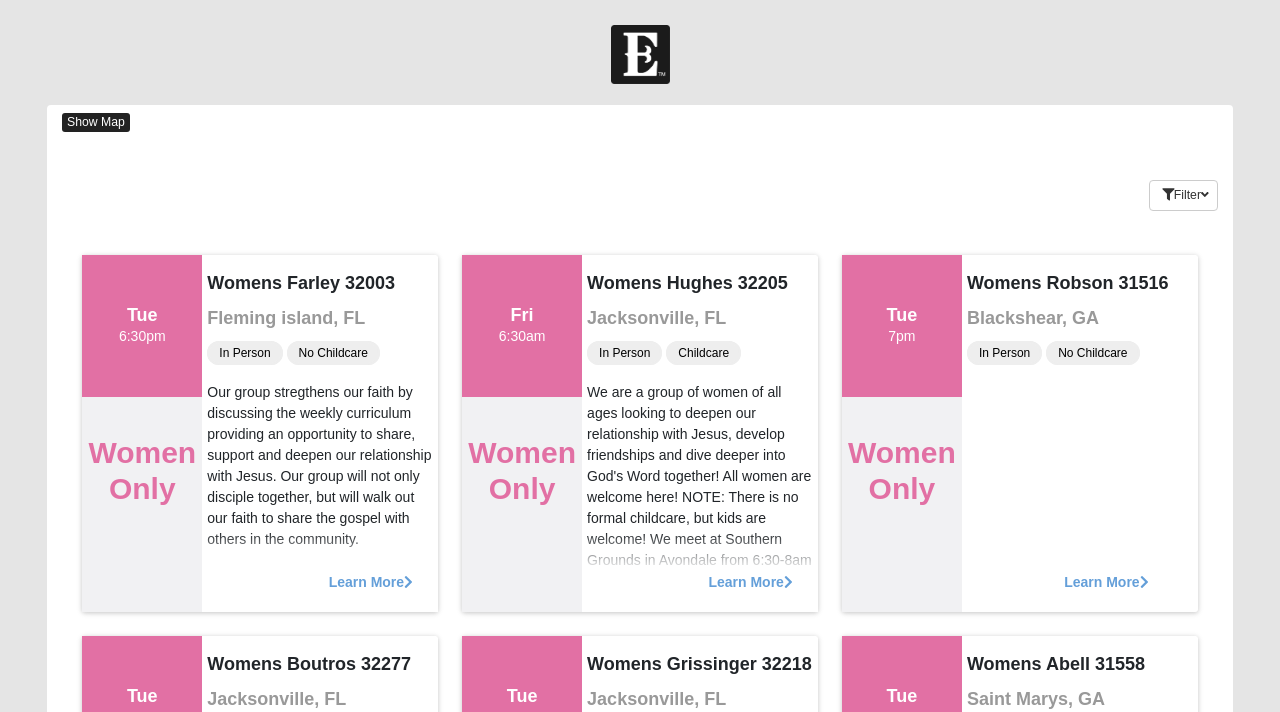click on "Show Map" at bounding box center [96, 122] 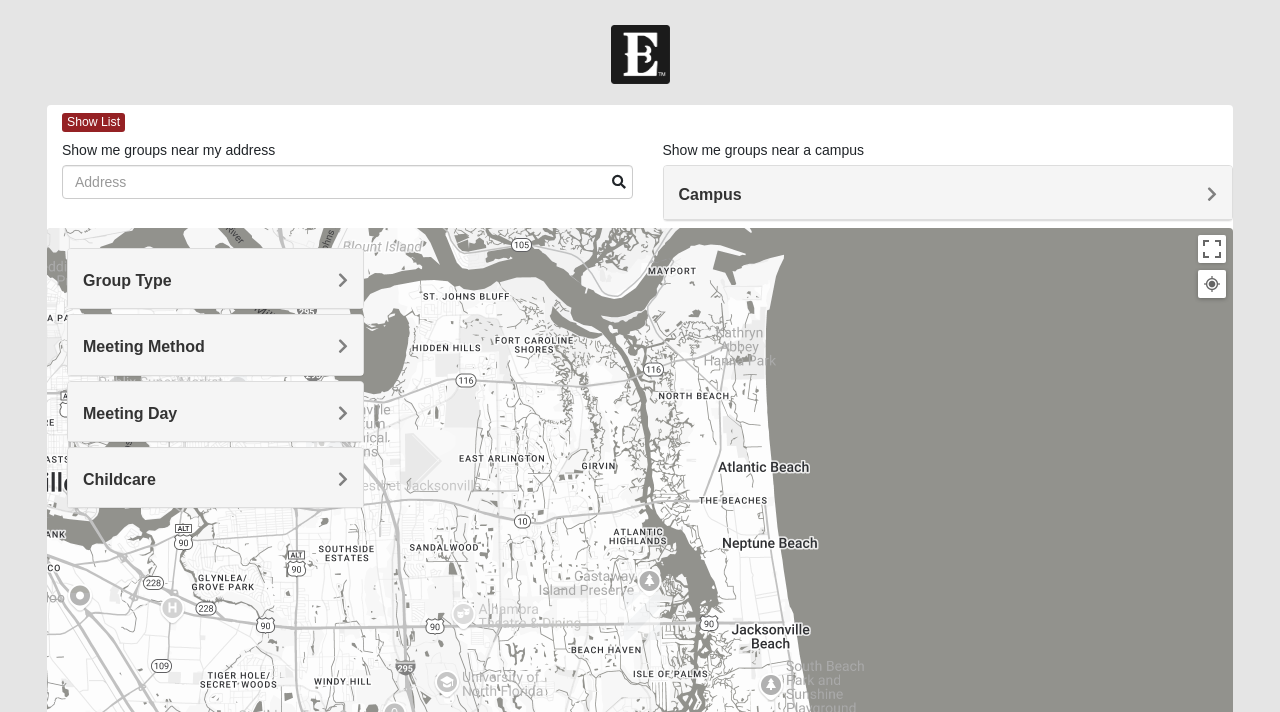 click on "Meeting Day" at bounding box center [130, 413] 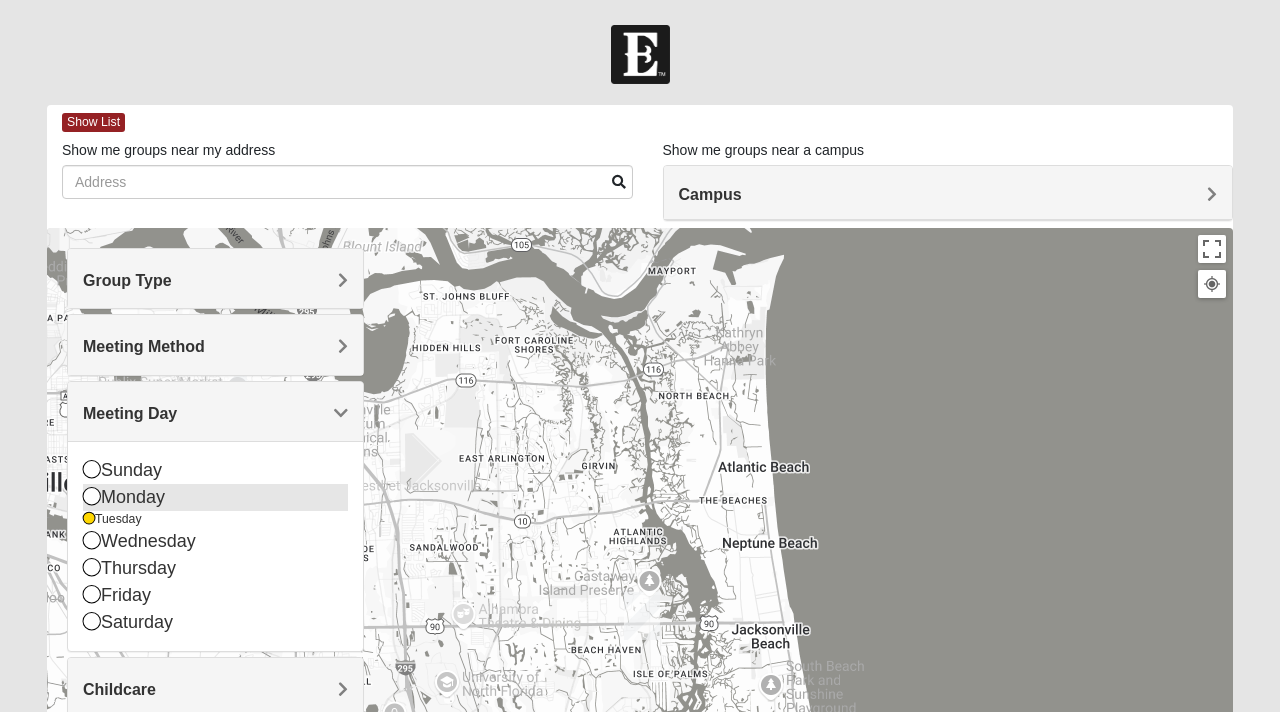click at bounding box center [92, 496] 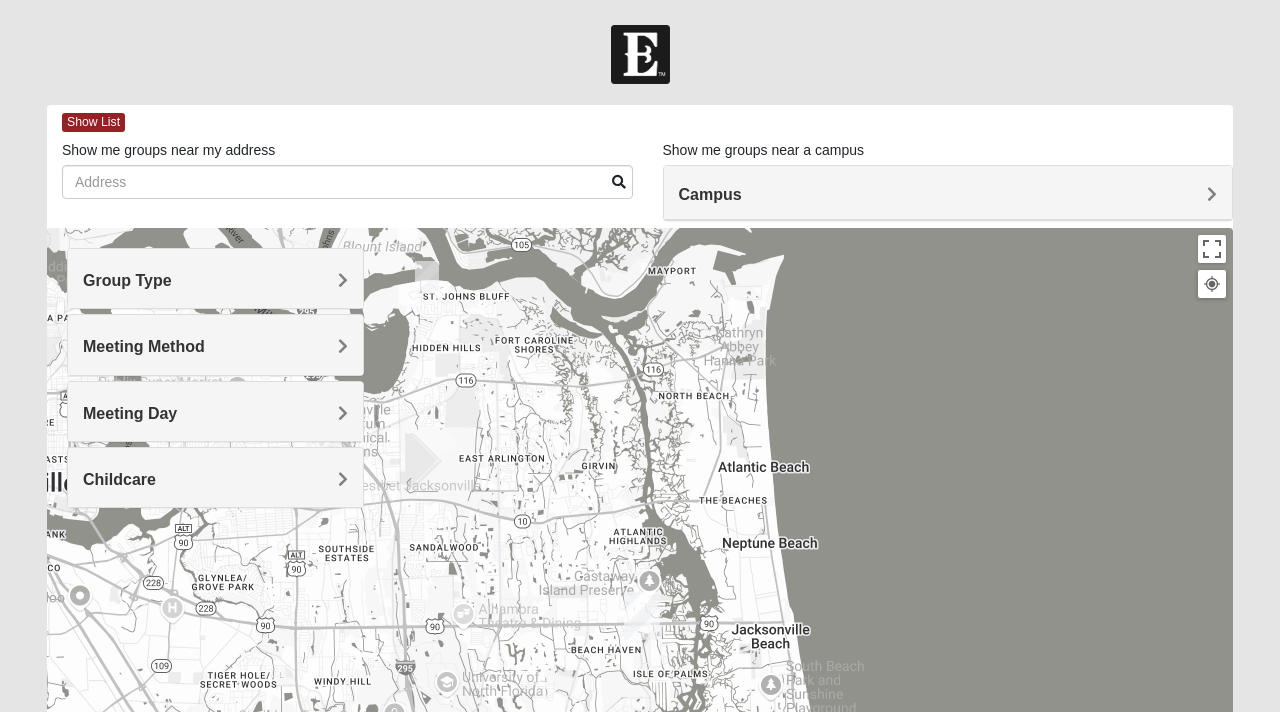 click at bounding box center (642, 616) 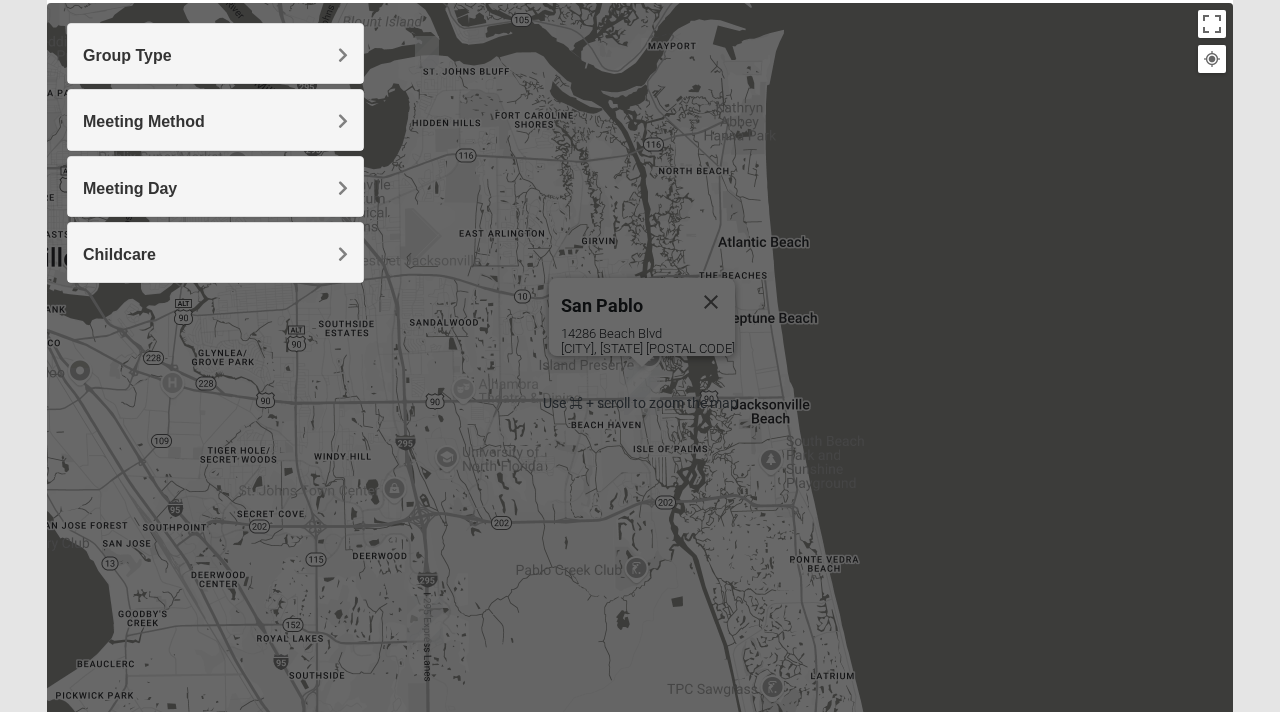 scroll, scrollTop: 0, scrollLeft: 0, axis: both 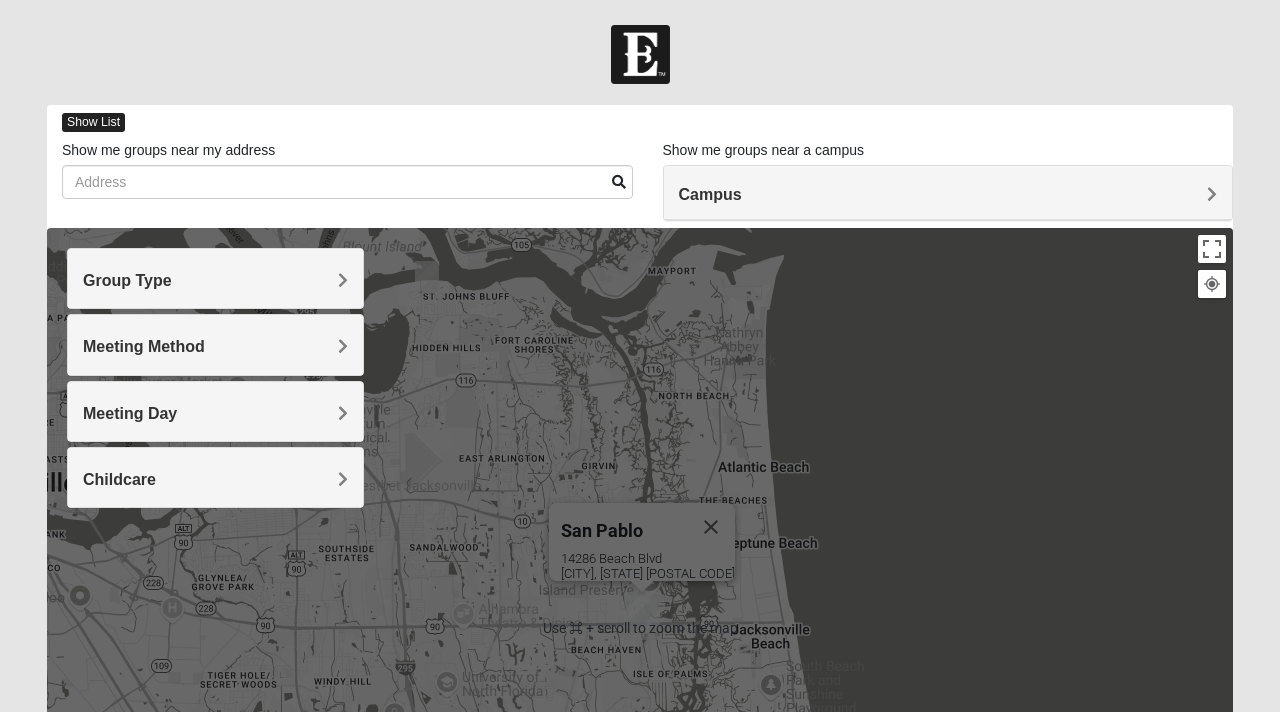 click on "Show List" at bounding box center [93, 122] 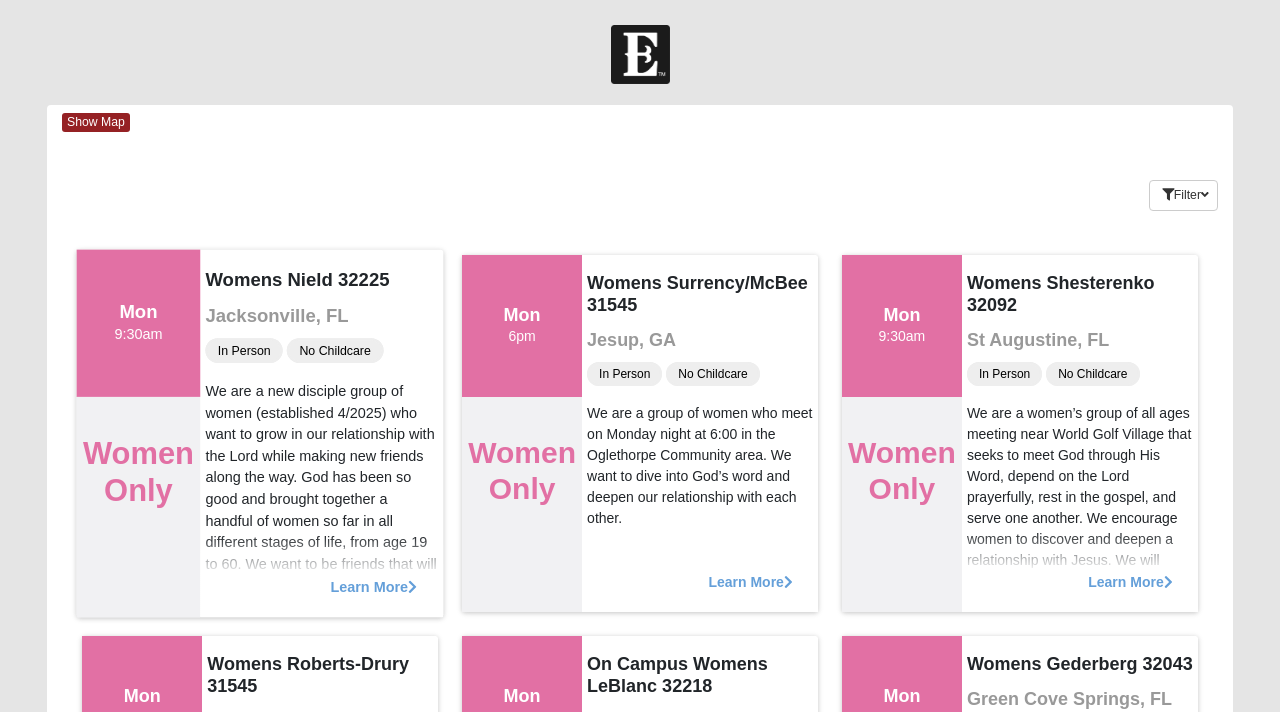 click on "Learn More" at bounding box center (374, 576) 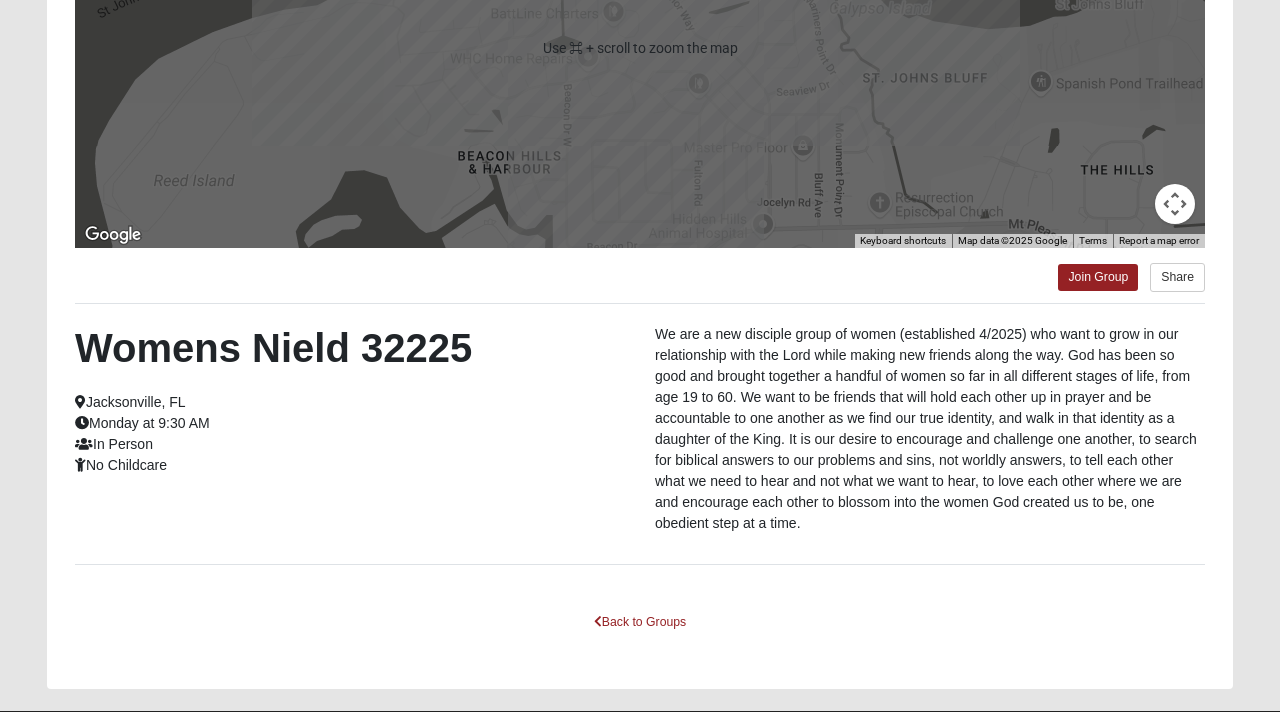 scroll, scrollTop: 408, scrollLeft: 0, axis: vertical 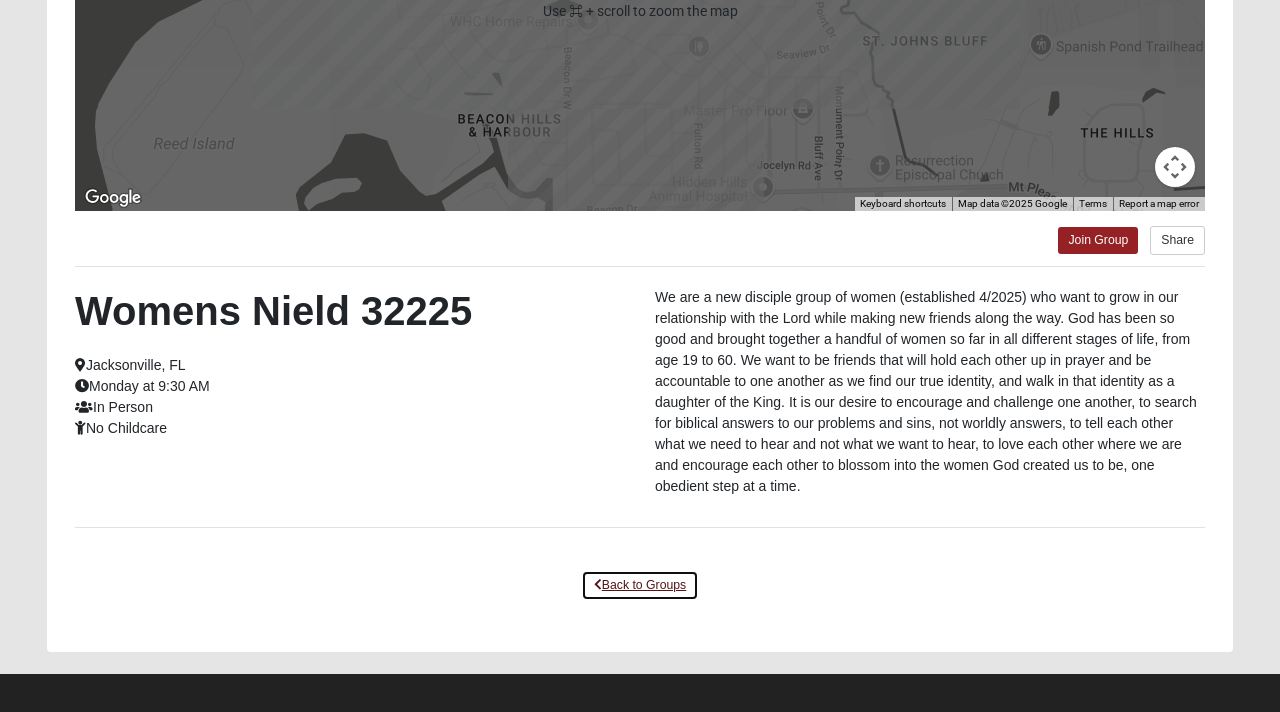 click on "Back to Groups" at bounding box center [640, 585] 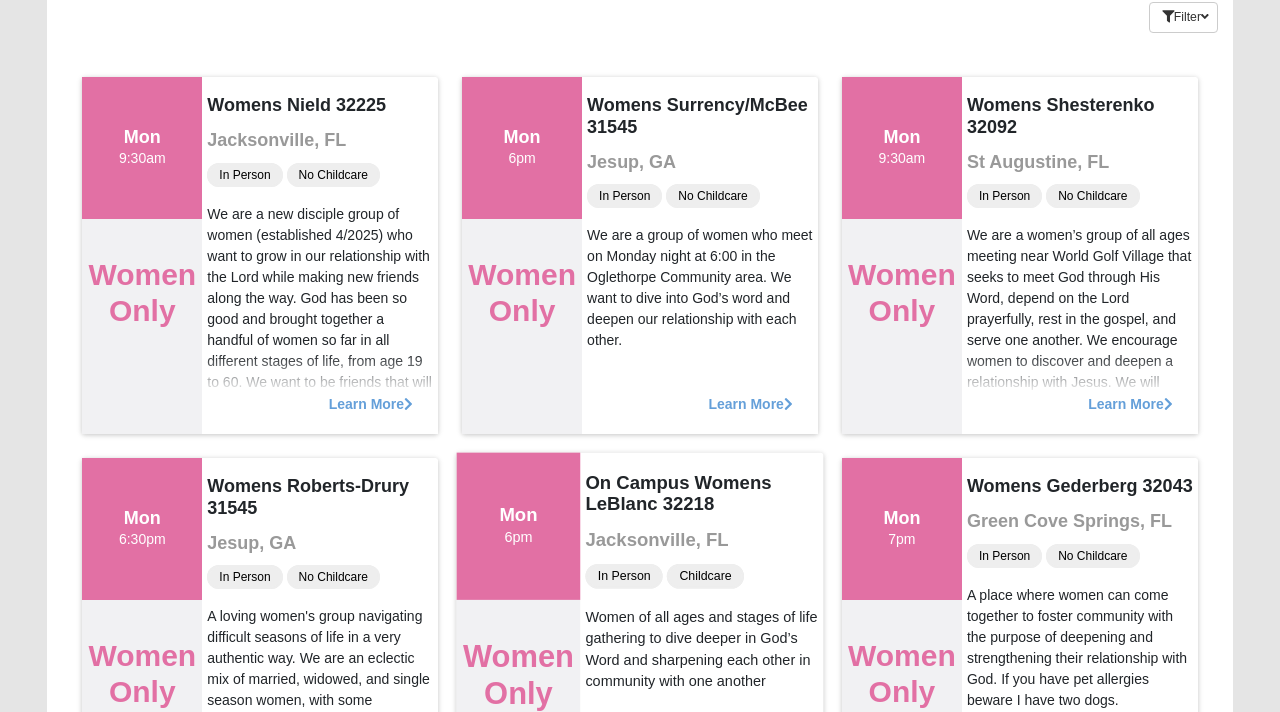 scroll, scrollTop: 0, scrollLeft: 0, axis: both 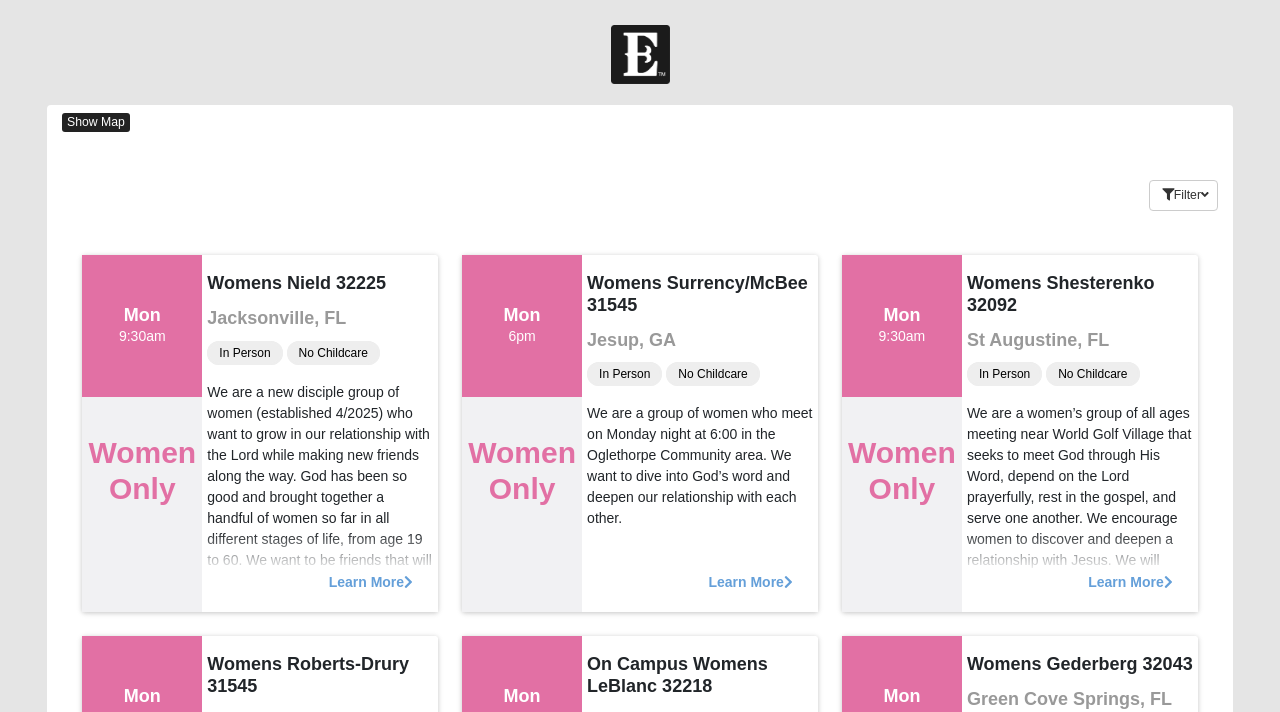 click on "Show Map" at bounding box center [96, 122] 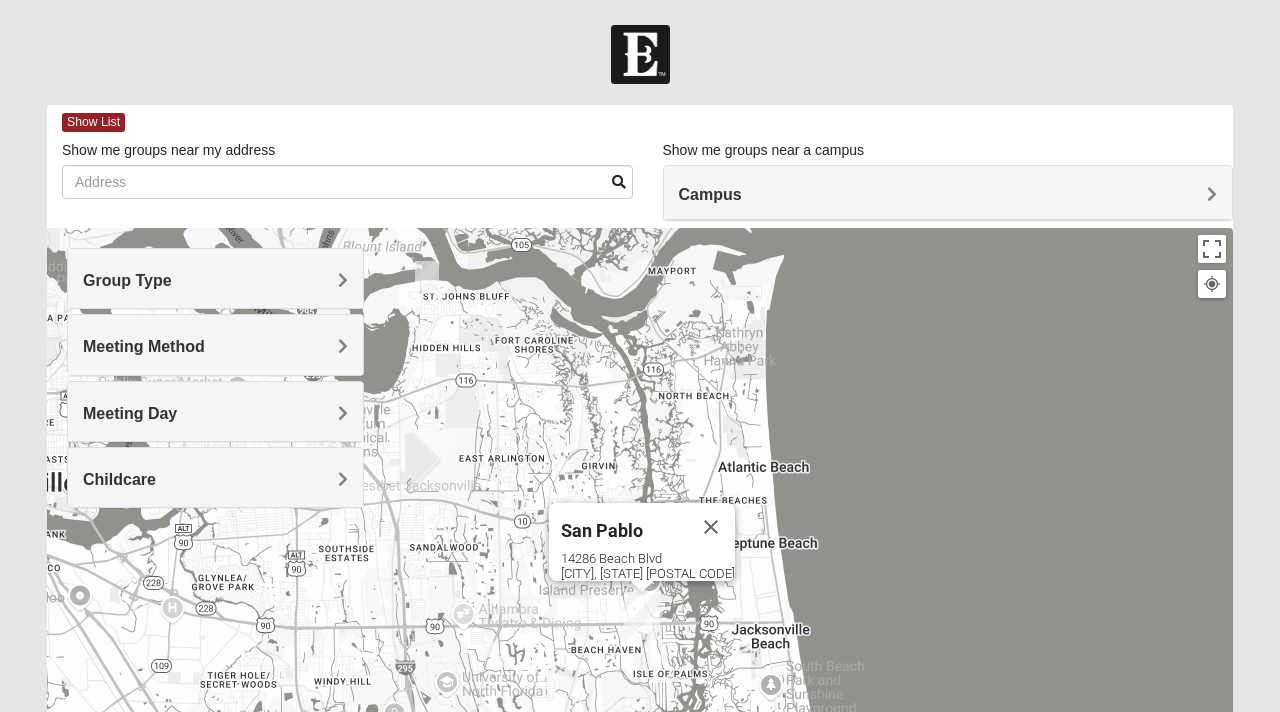 click on "Meeting Day" at bounding box center (215, 413) 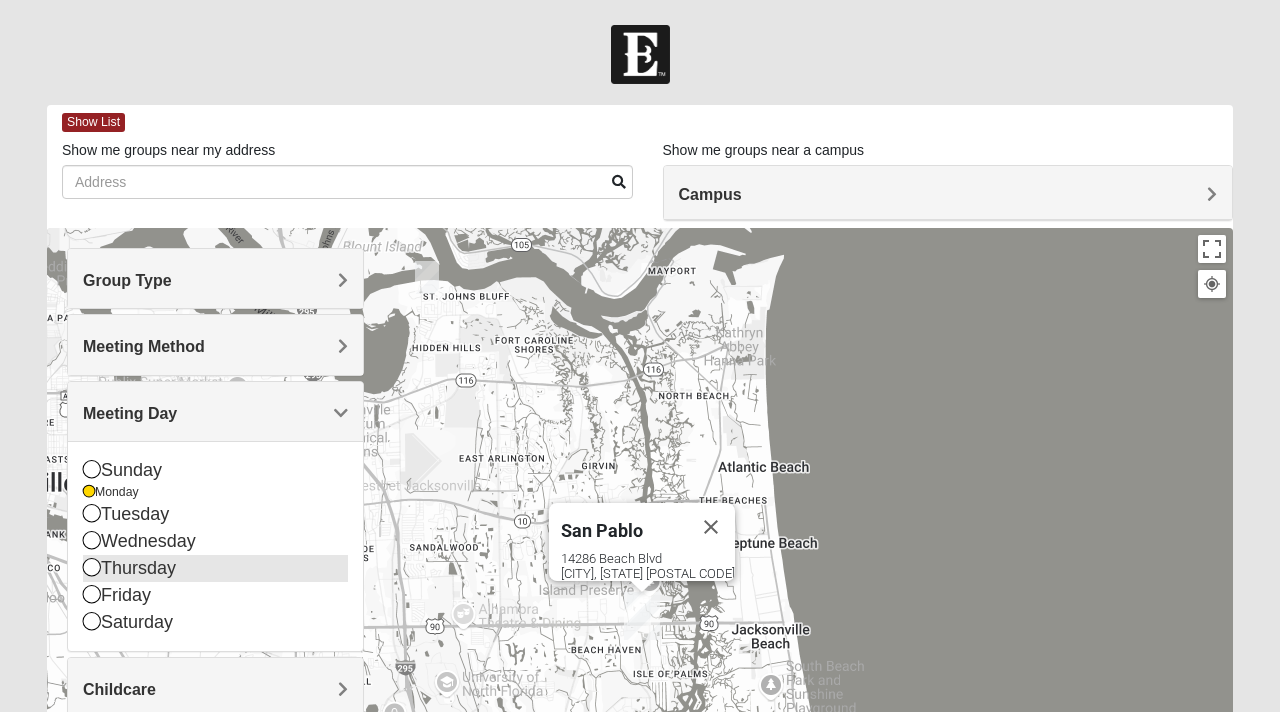 click at bounding box center (92, 567) 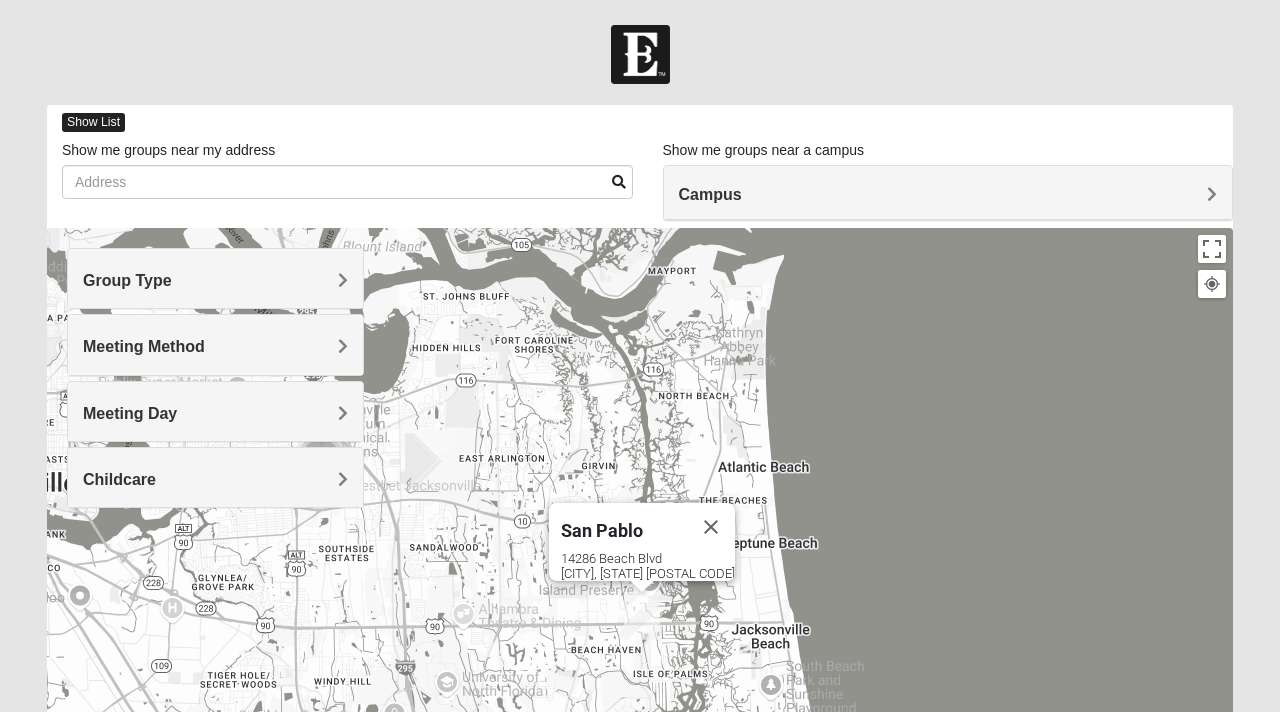 click on "Show List" at bounding box center [93, 122] 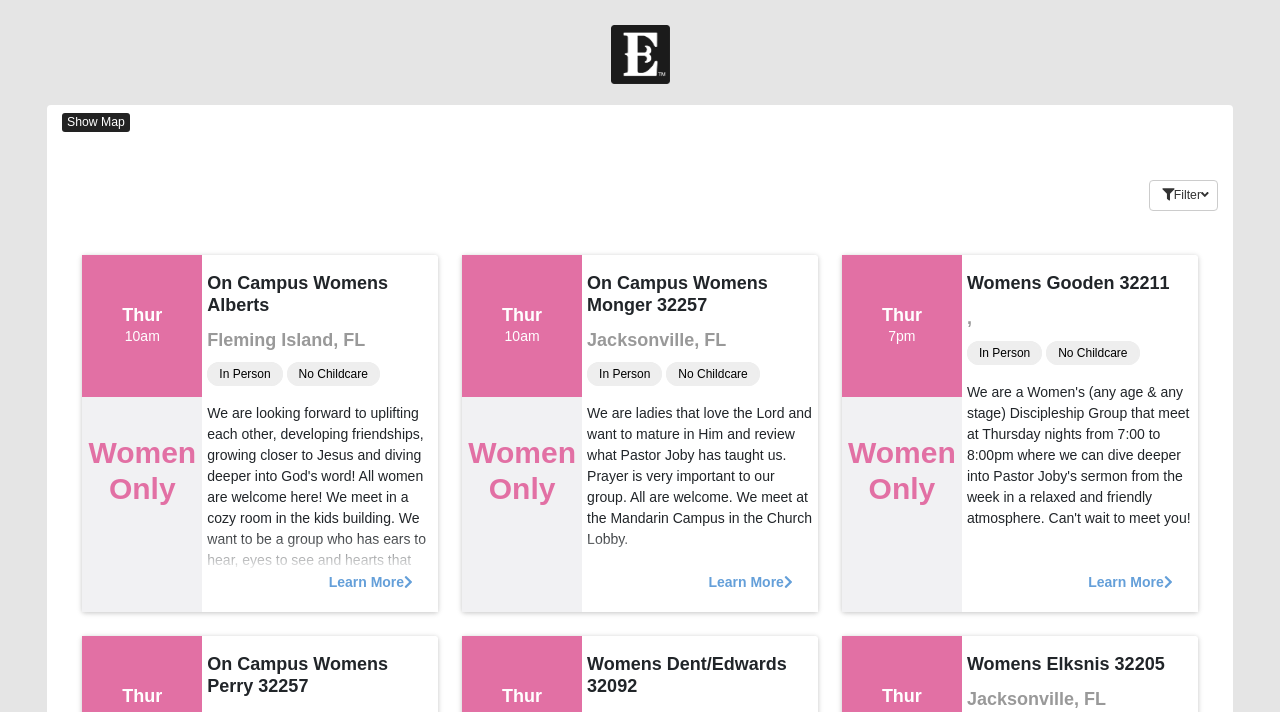 click on "Show Map" at bounding box center [96, 122] 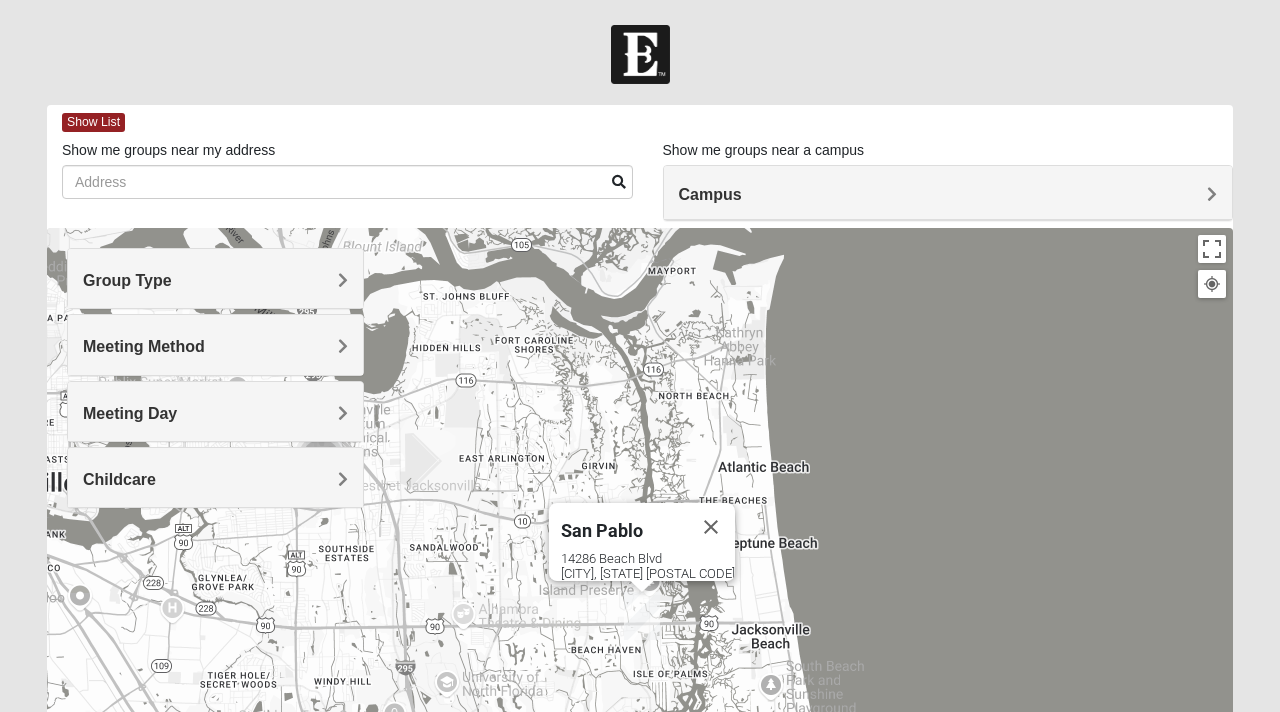 click on "Group Type" at bounding box center (215, 278) 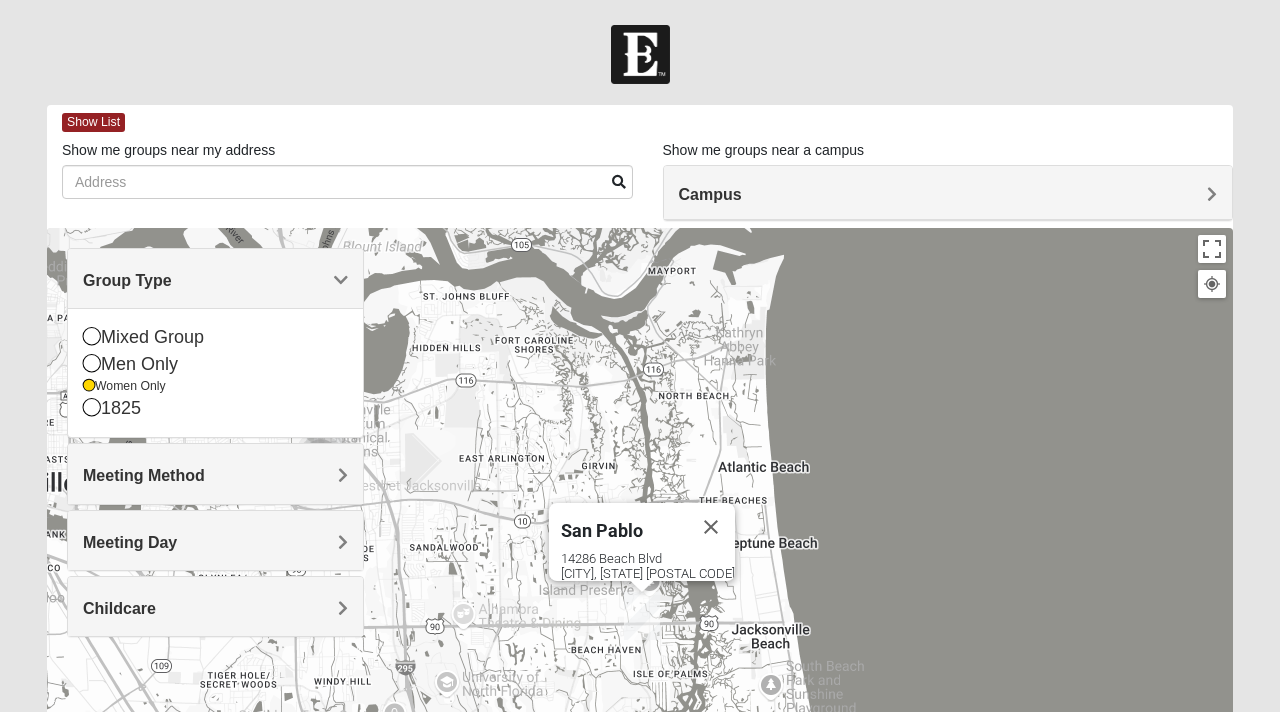 click on "Group Type" at bounding box center (215, 278) 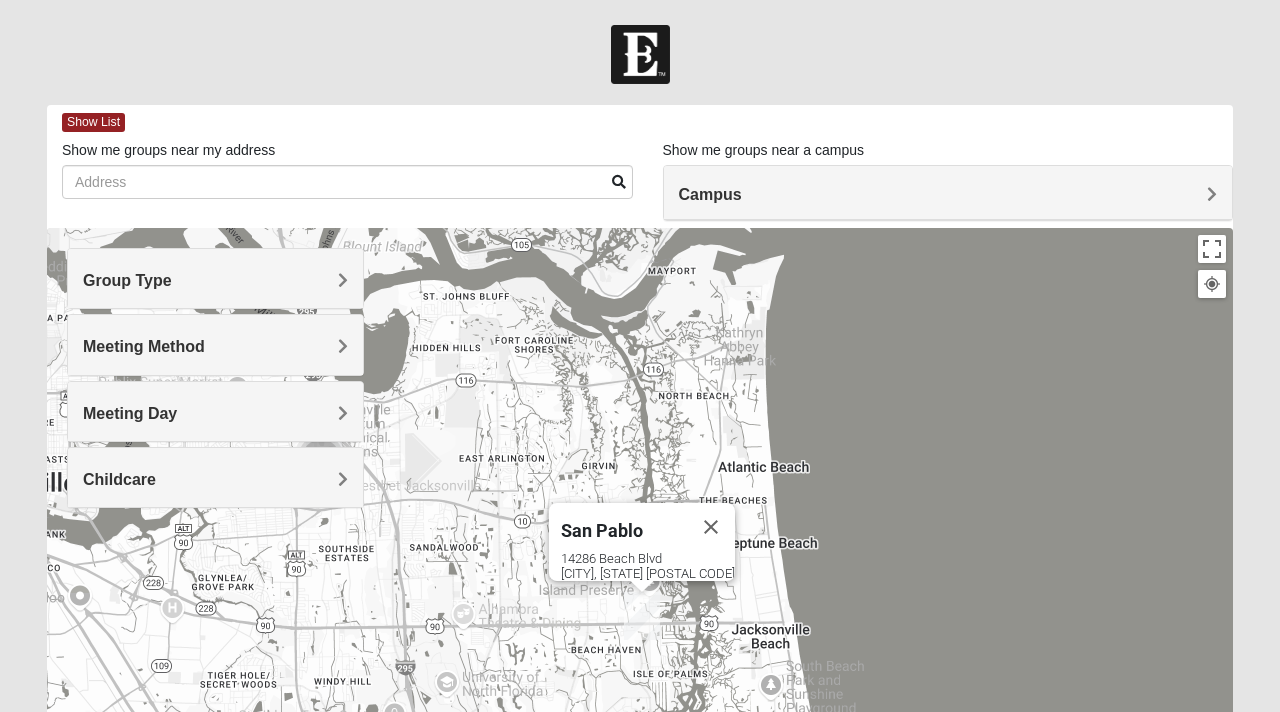 click on "Meeting Method" at bounding box center (144, 346) 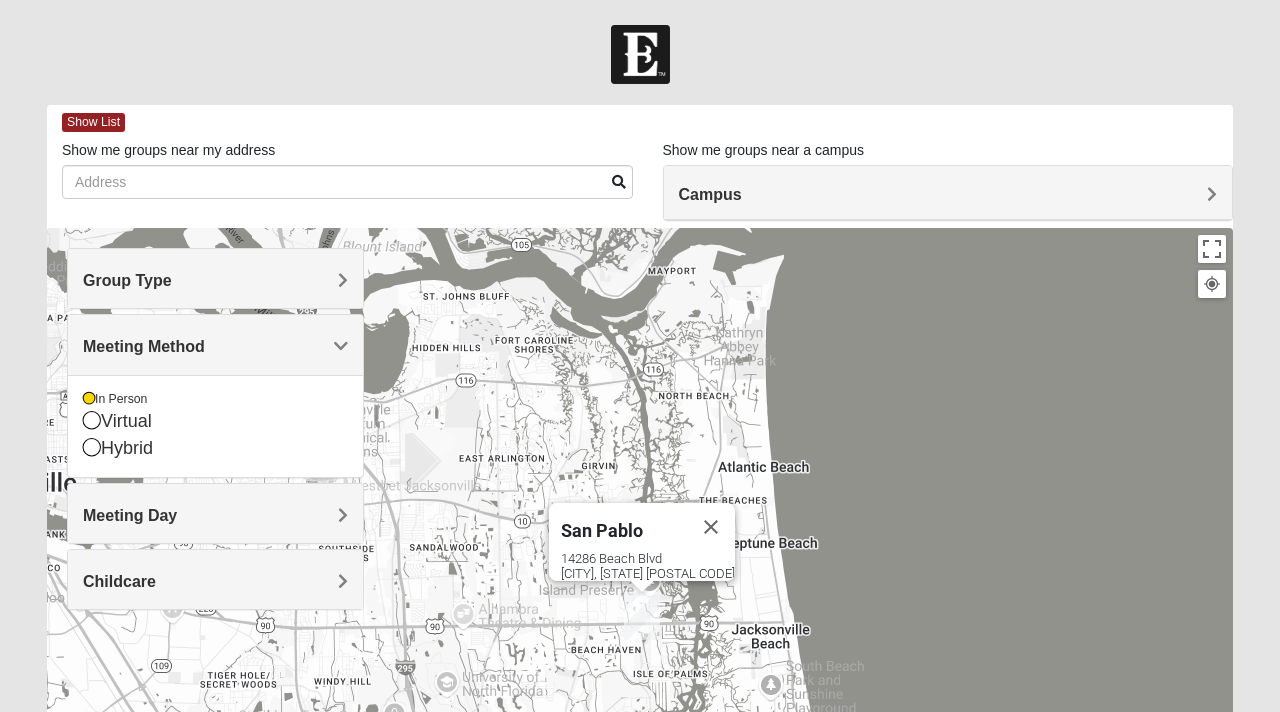 click on "Meeting Method" at bounding box center (215, 344) 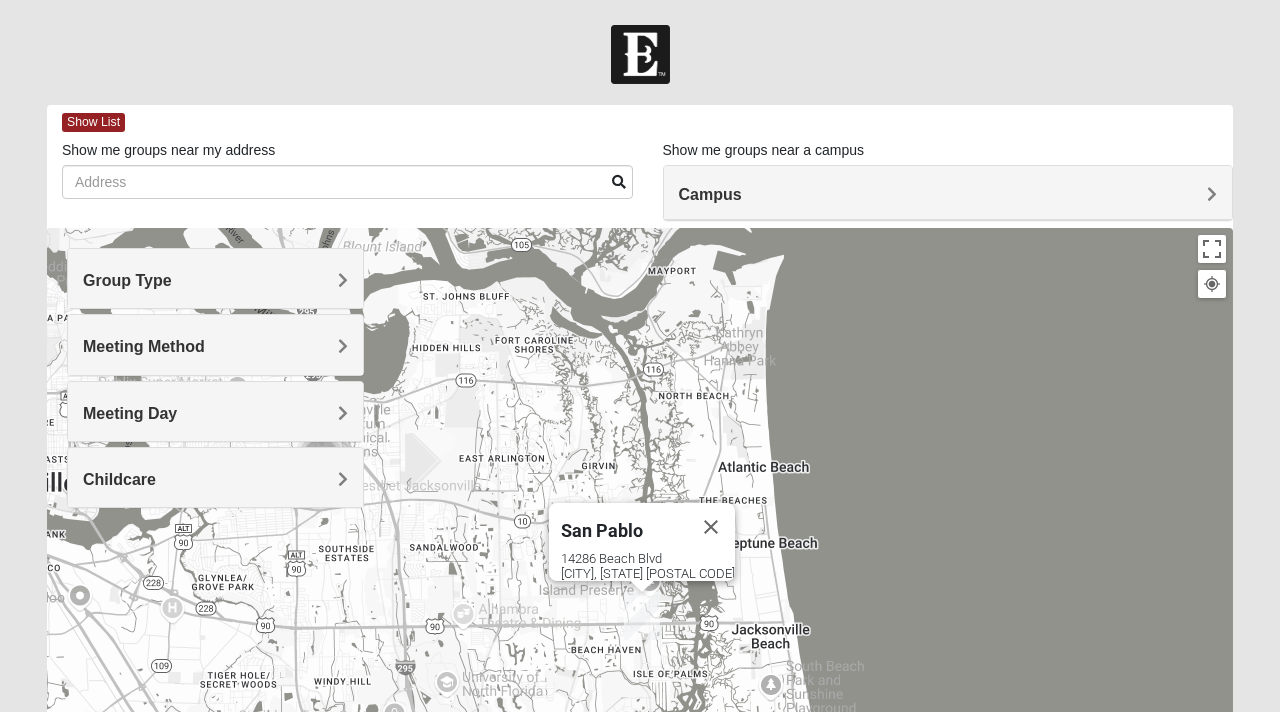 click on "Meeting Day" at bounding box center (130, 413) 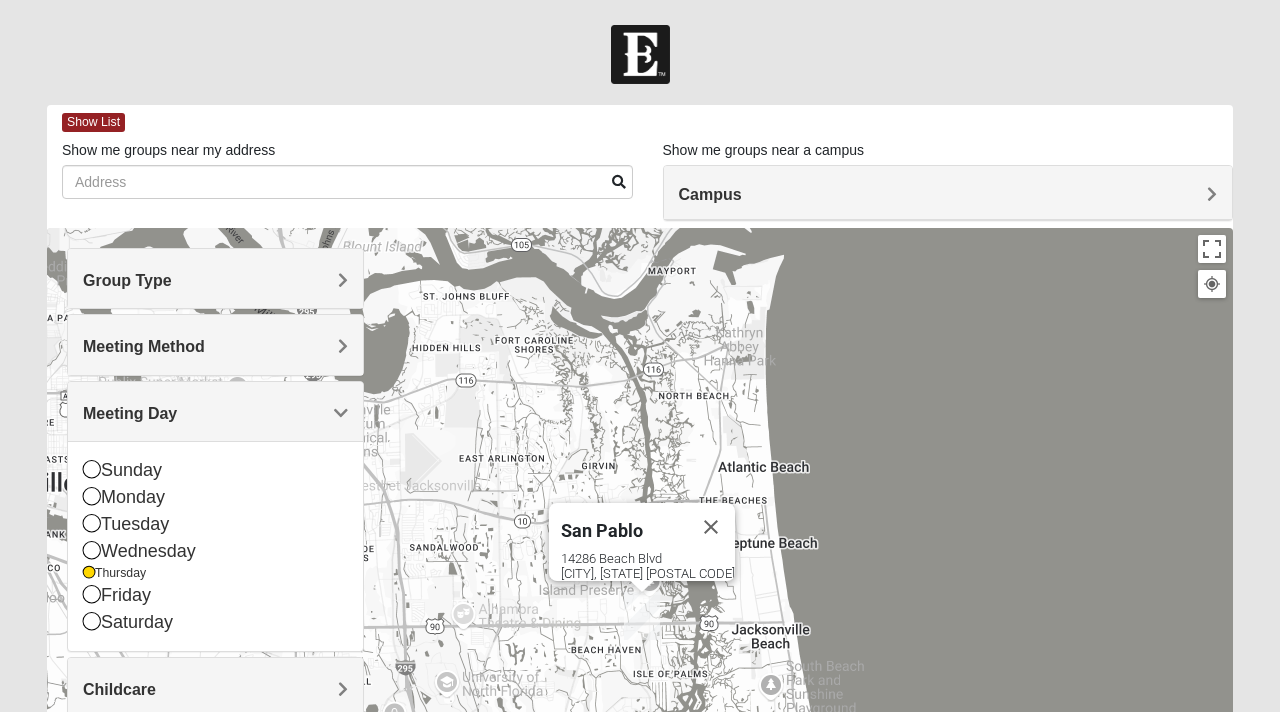 click on "Meeting Day" at bounding box center (130, 413) 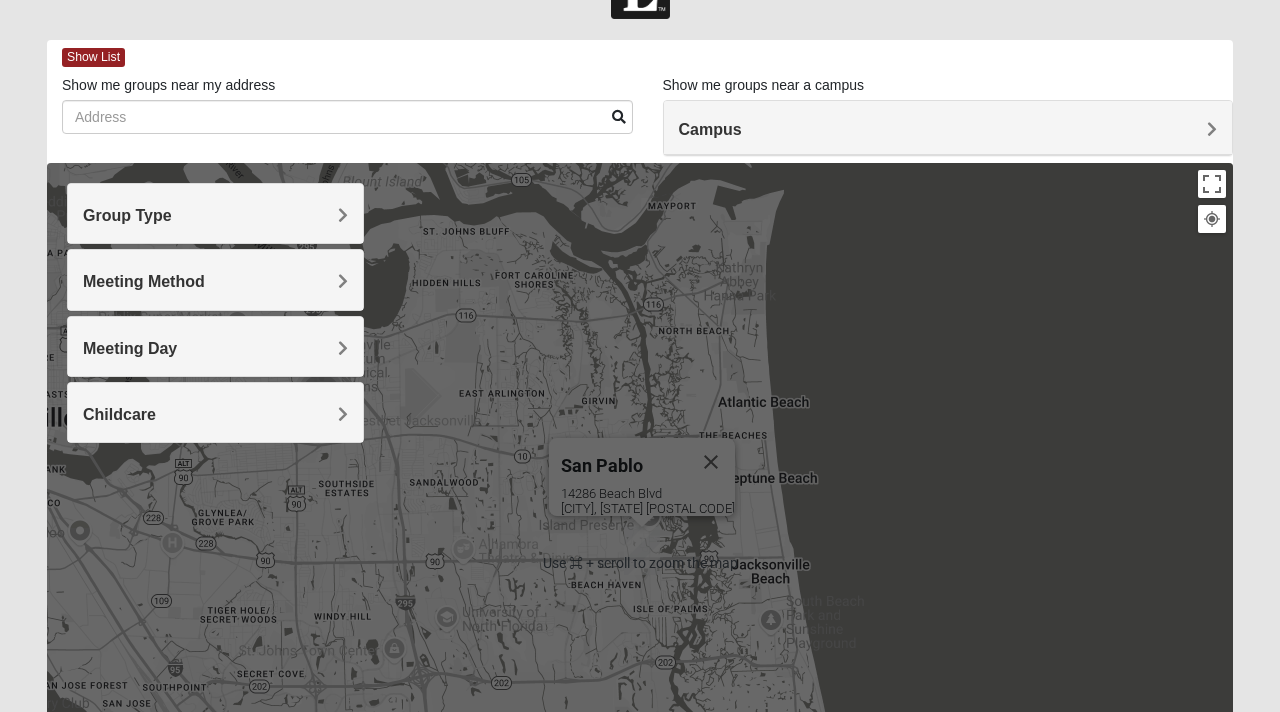 scroll, scrollTop: 72, scrollLeft: 0, axis: vertical 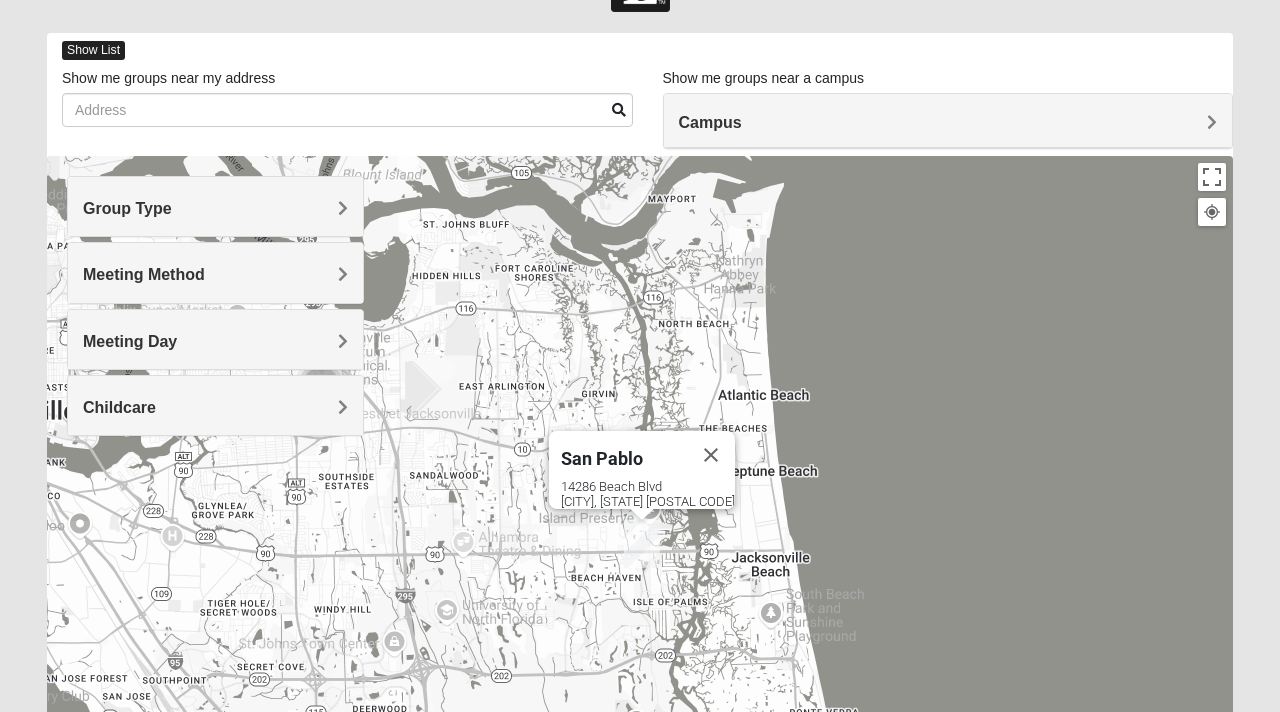 click on "Show List" at bounding box center (93, 50) 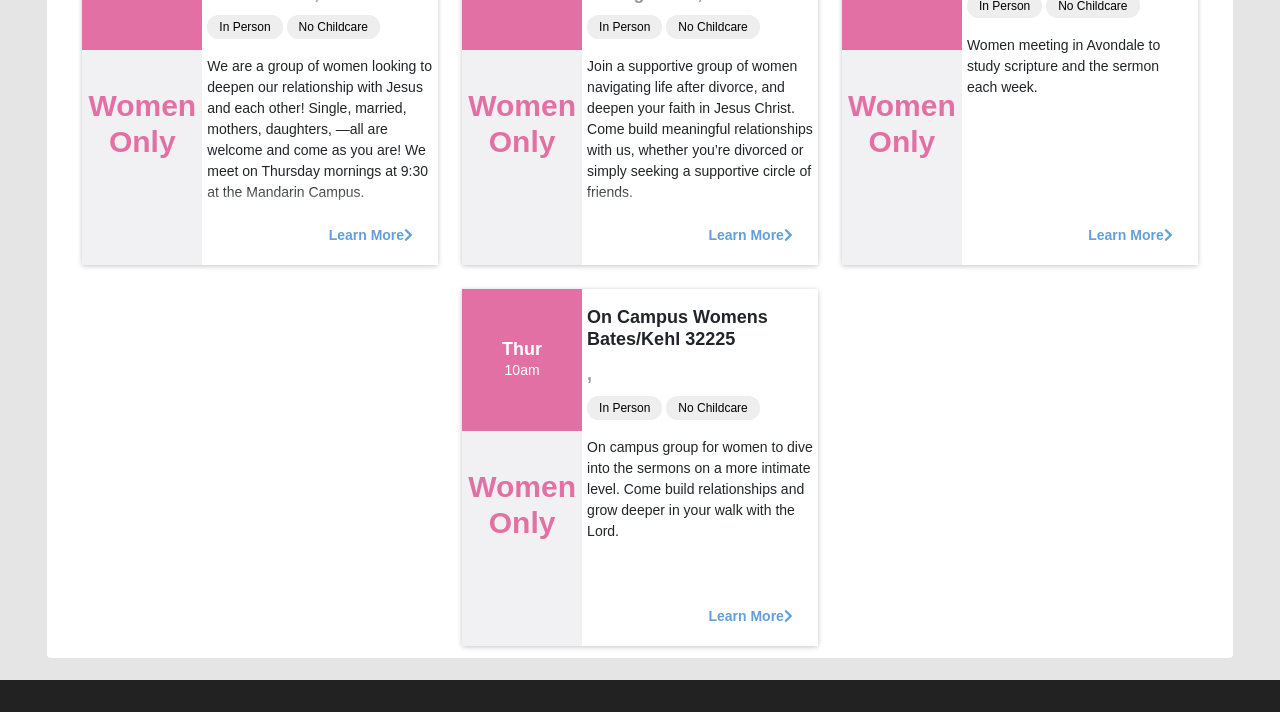 scroll, scrollTop: 736, scrollLeft: 0, axis: vertical 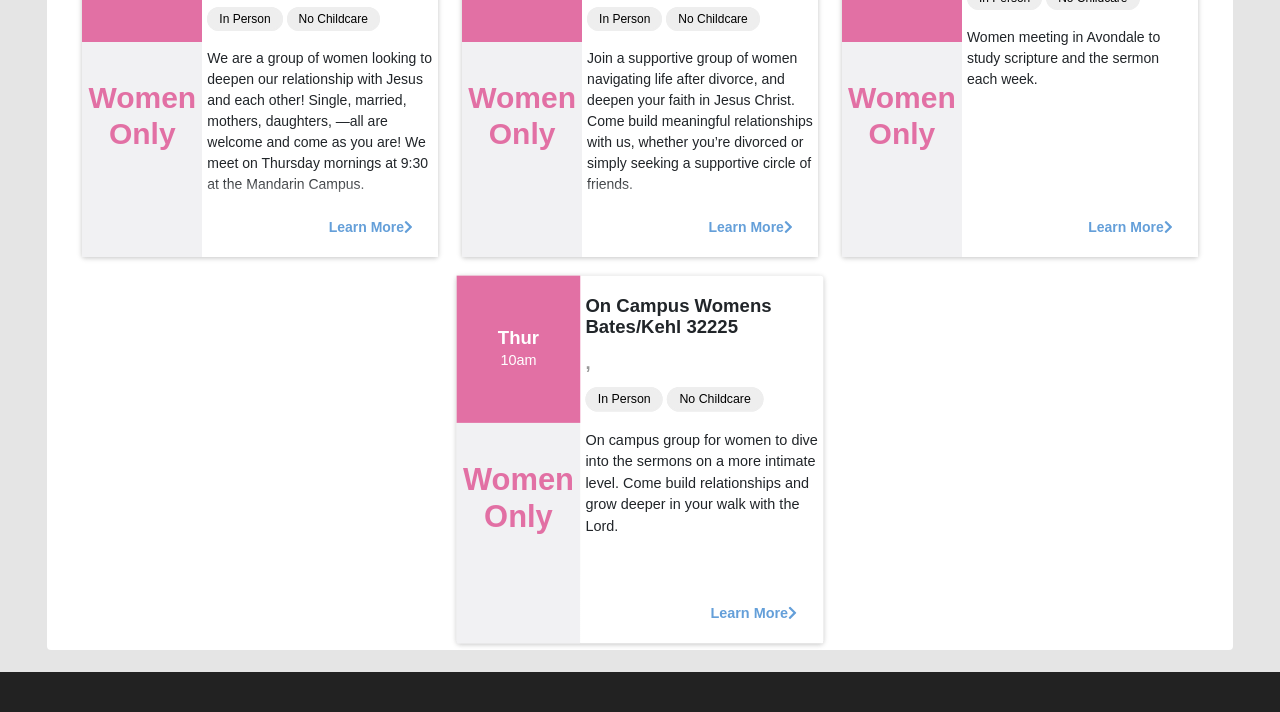 click on "Learn More" at bounding box center (753, 602) 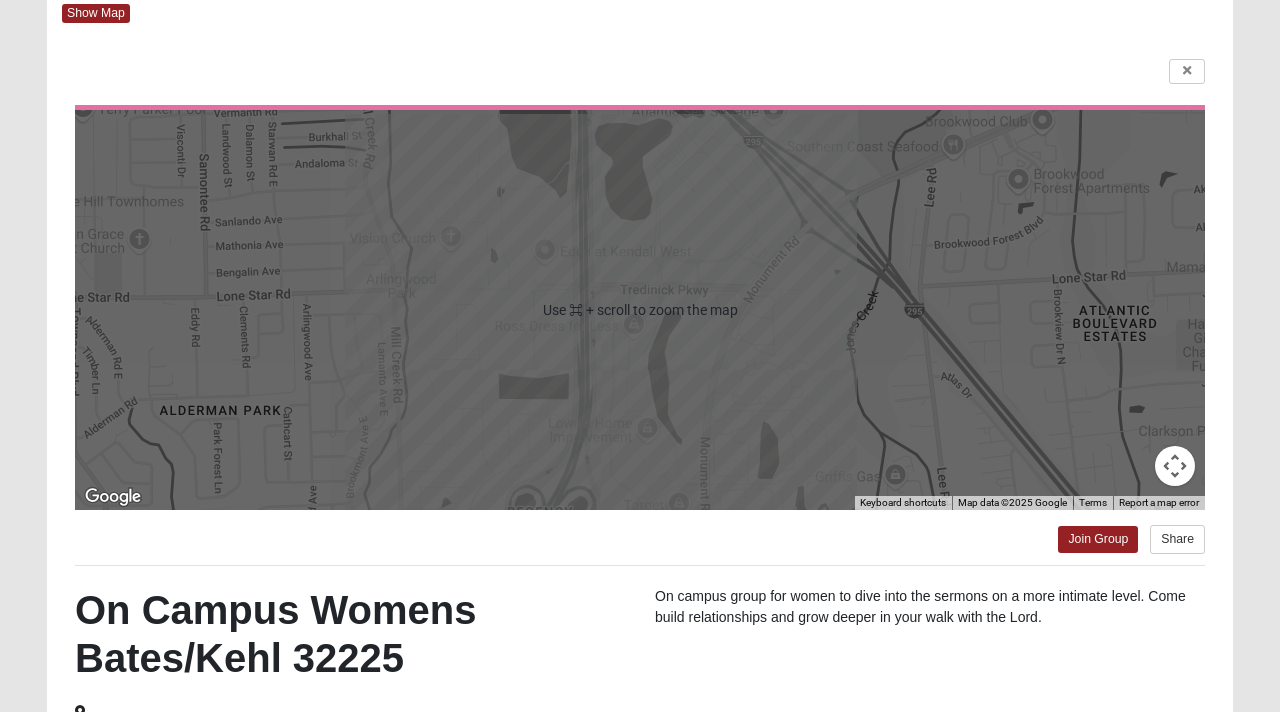 scroll, scrollTop: 94, scrollLeft: 0, axis: vertical 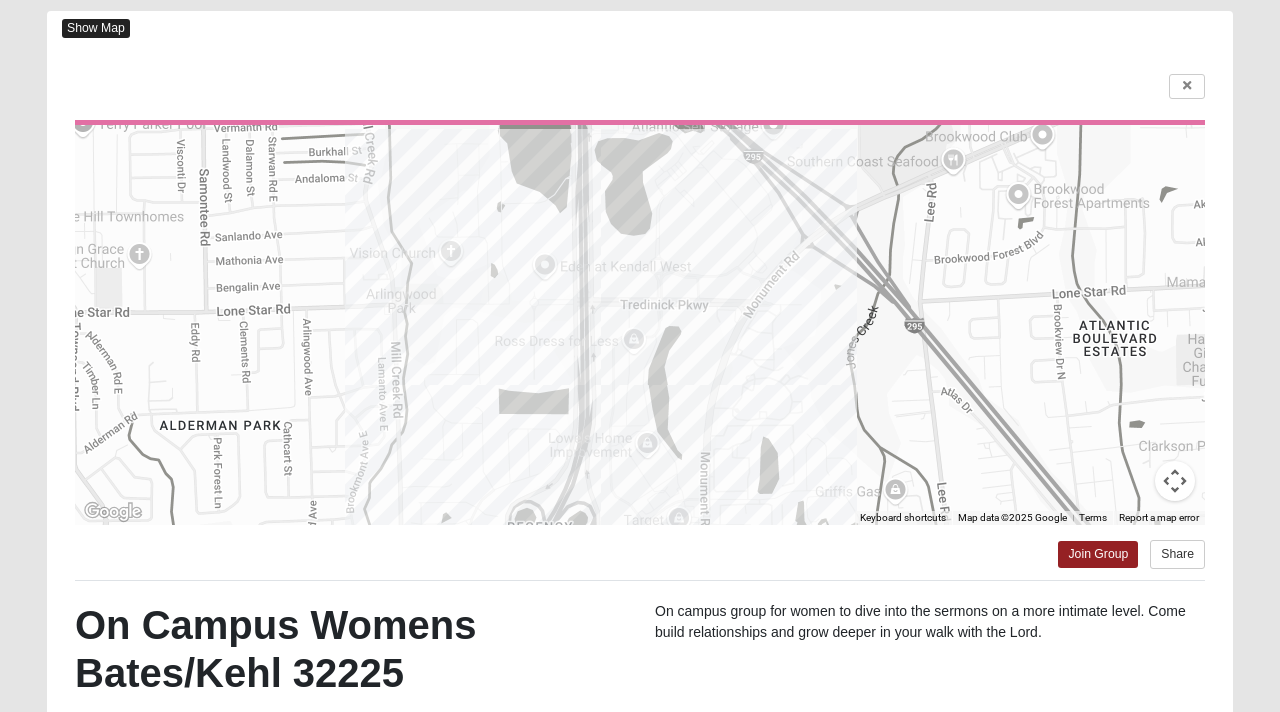 click on "Show Map" at bounding box center (96, 28) 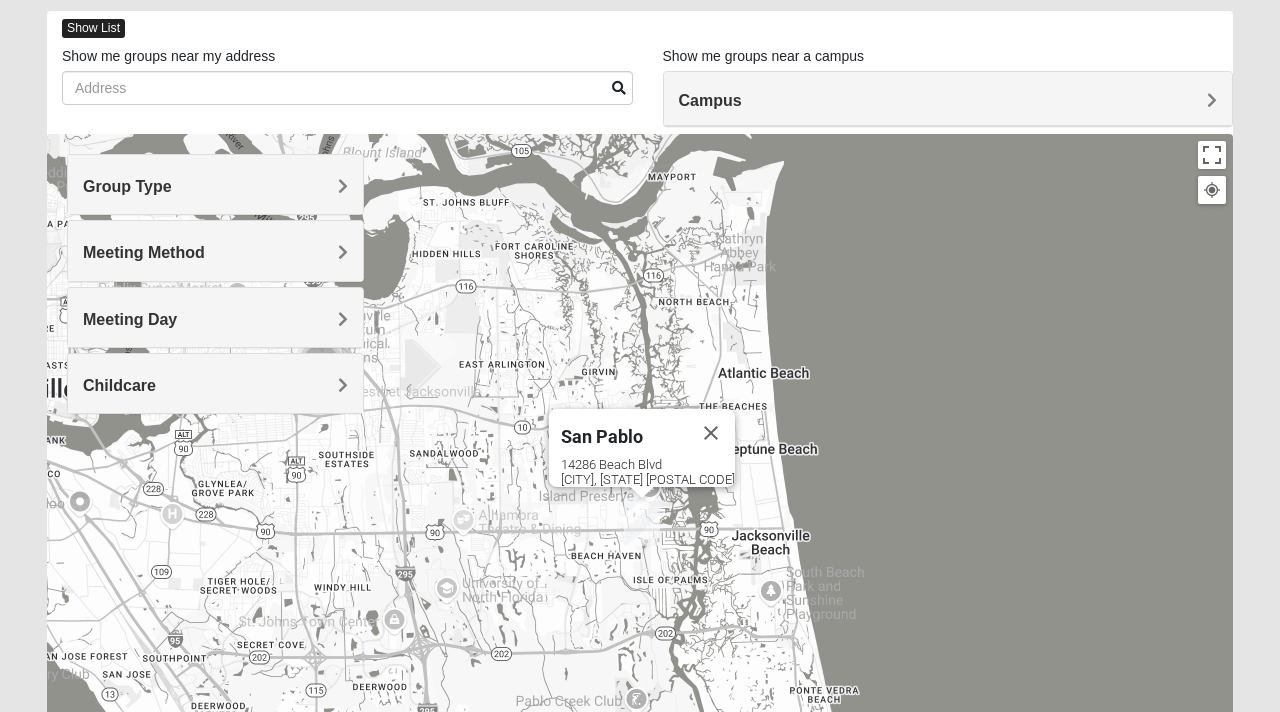 click on "Show List" at bounding box center [93, 28] 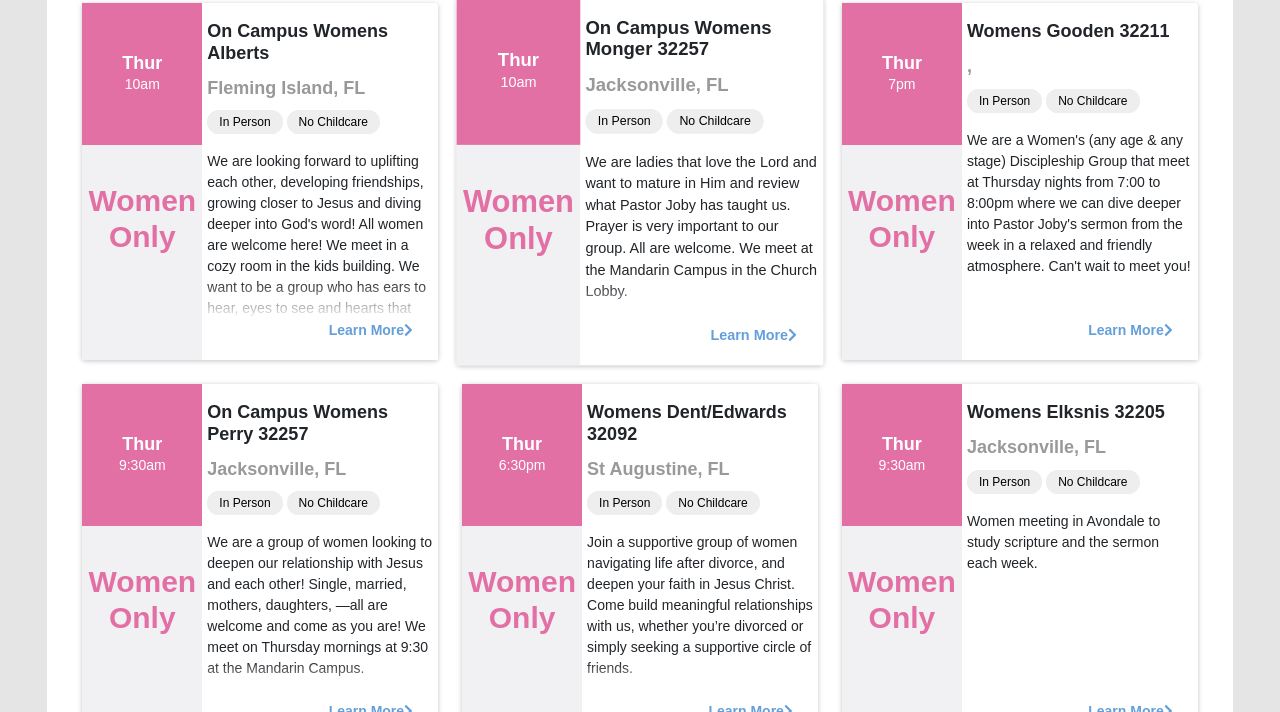 scroll, scrollTop: 0, scrollLeft: 0, axis: both 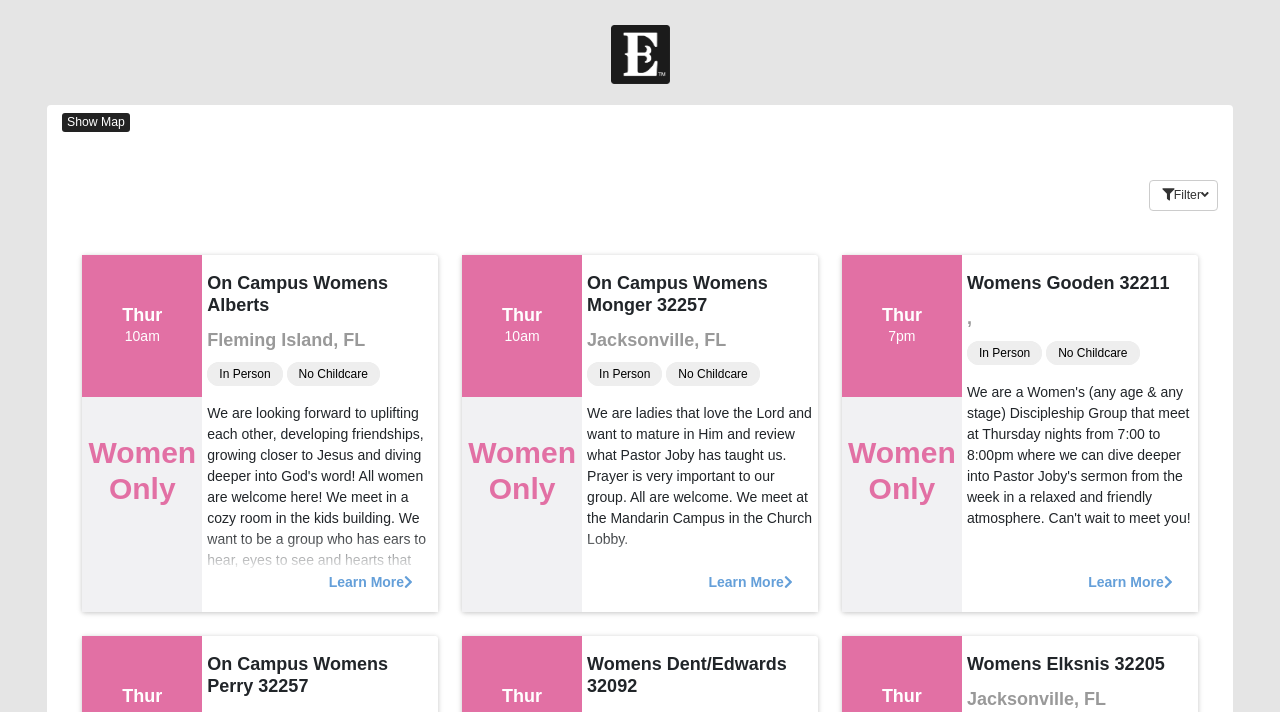 click on "Show Map" at bounding box center (96, 122) 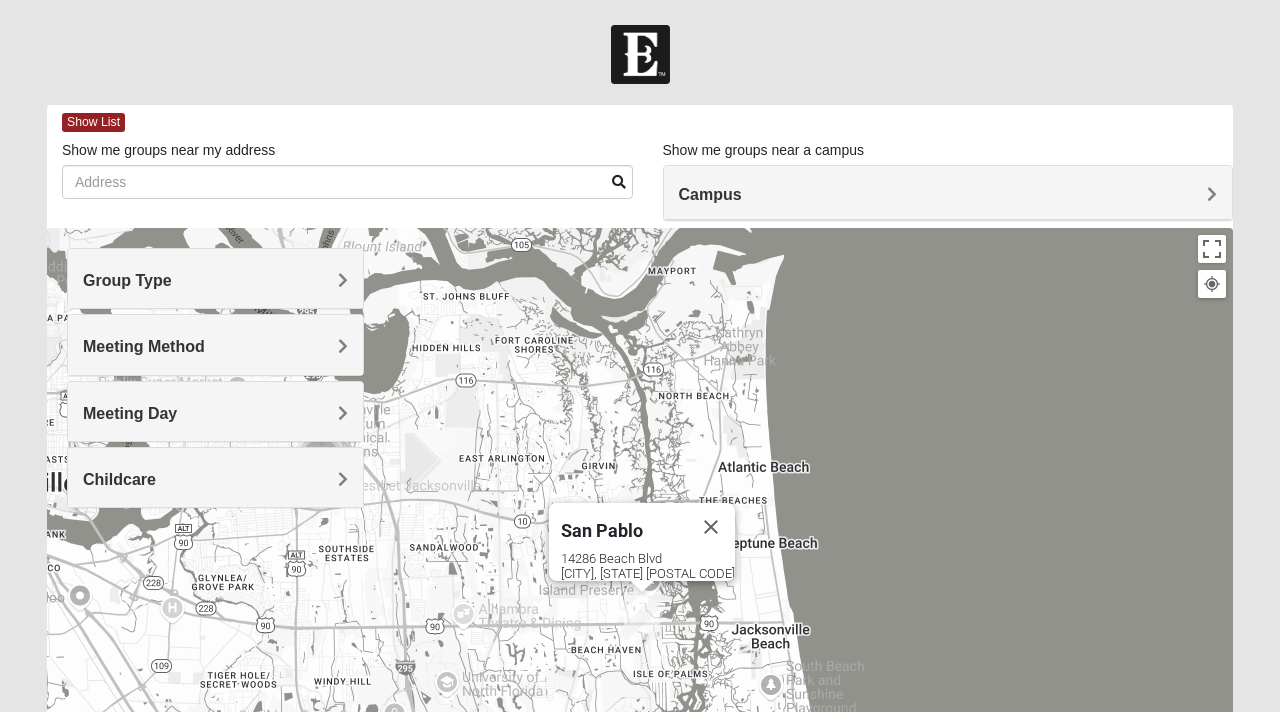 click on "Meeting Day" at bounding box center (215, 411) 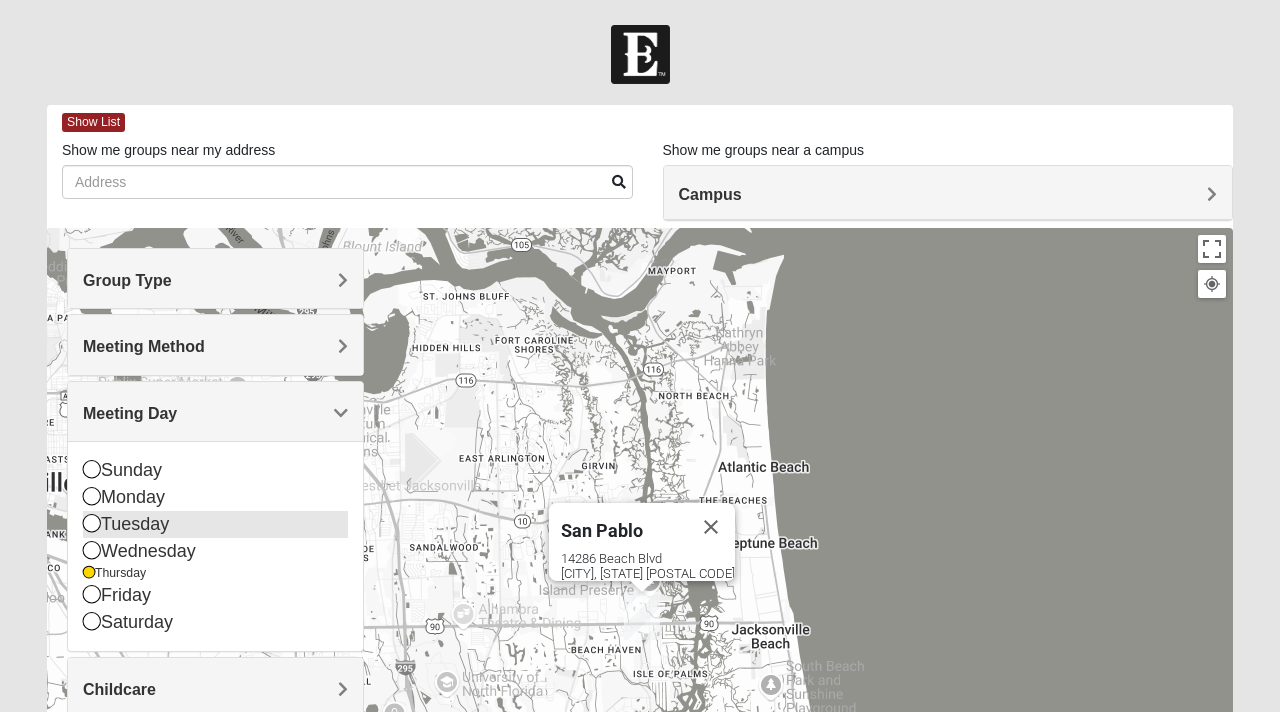 click at bounding box center (92, 523) 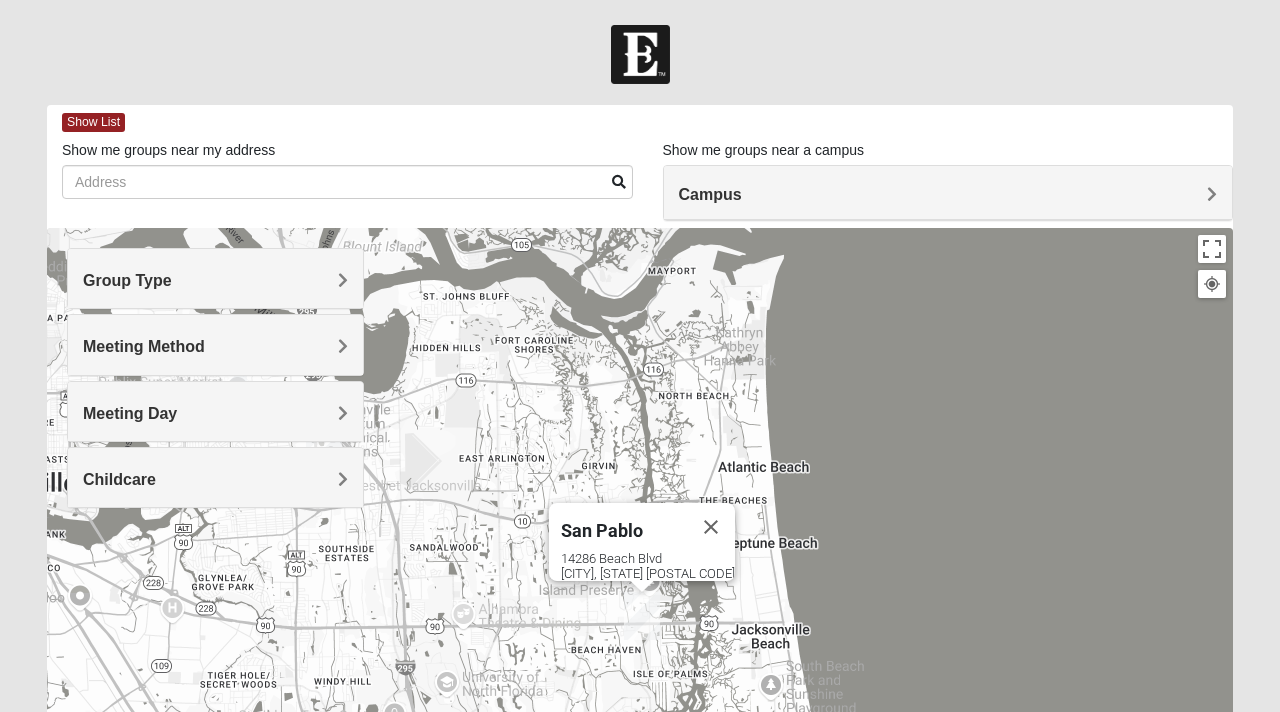 click on "Campus" at bounding box center [948, 194] 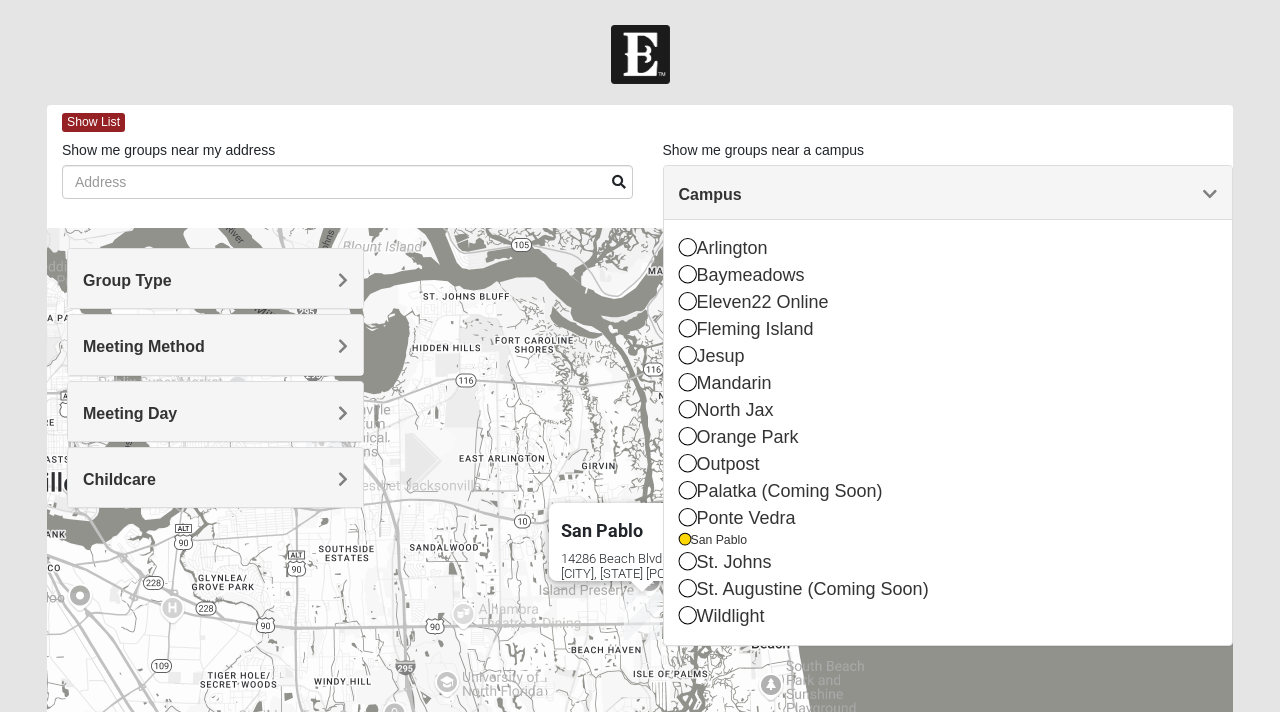 click on "Log In
Find A Group
Error
Show List
Loading Groups" at bounding box center (640, 563) 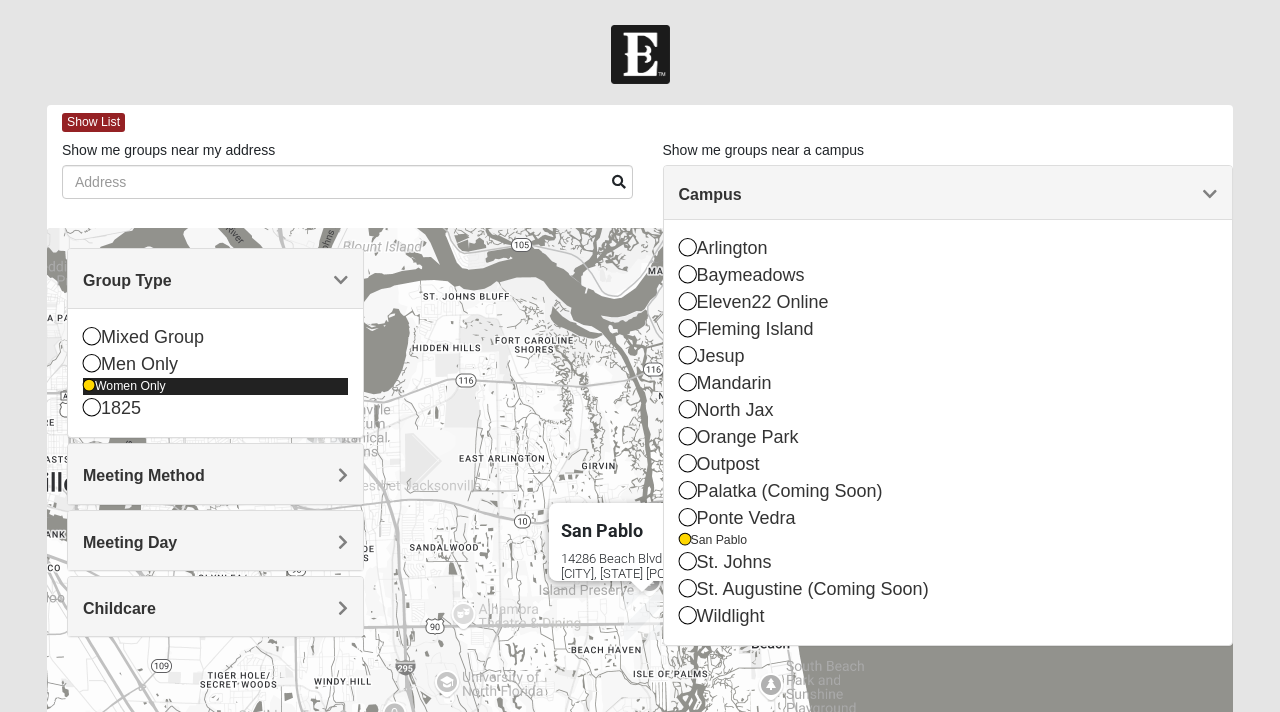 click at bounding box center [89, 386] 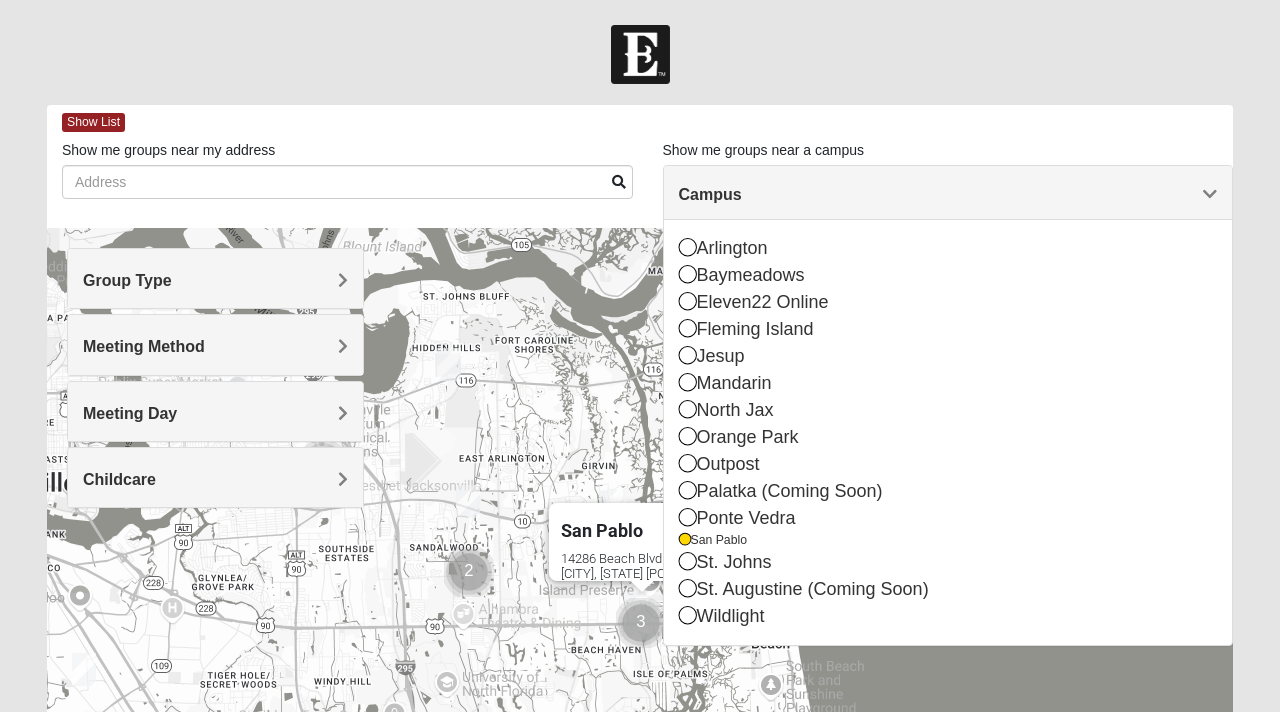 click on "Group Type" at bounding box center (127, 280) 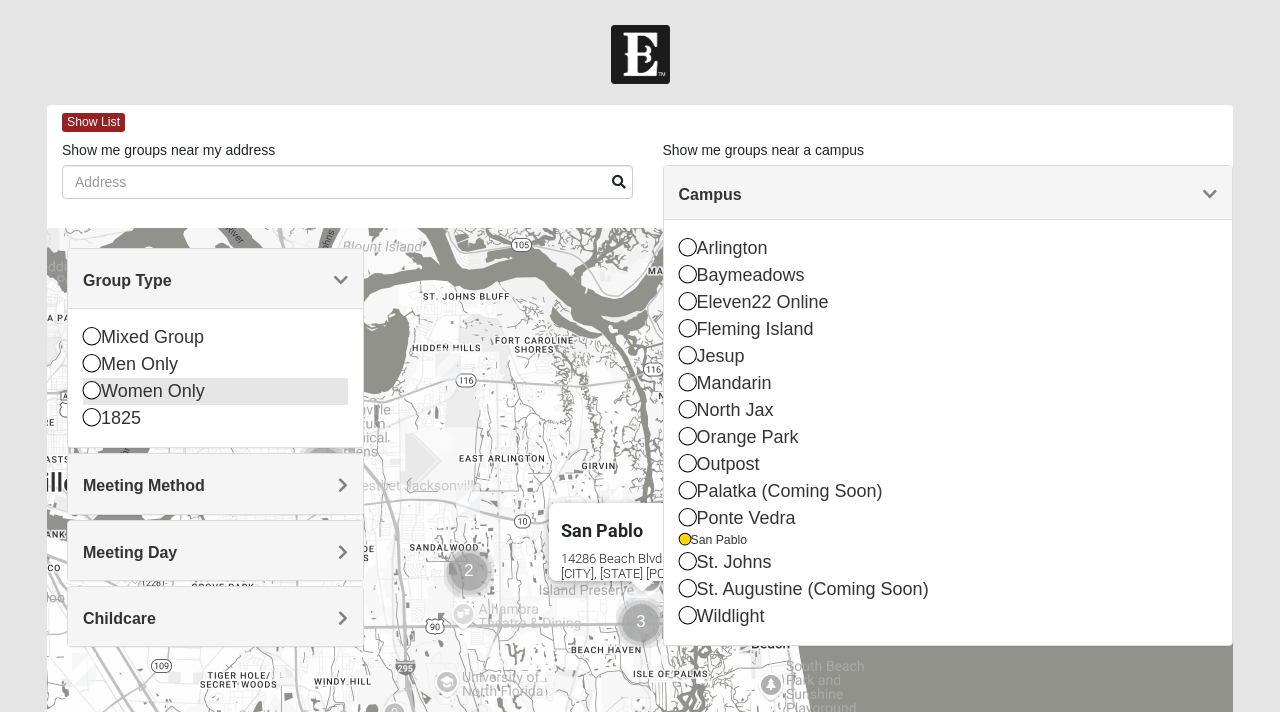 click at bounding box center [92, 390] 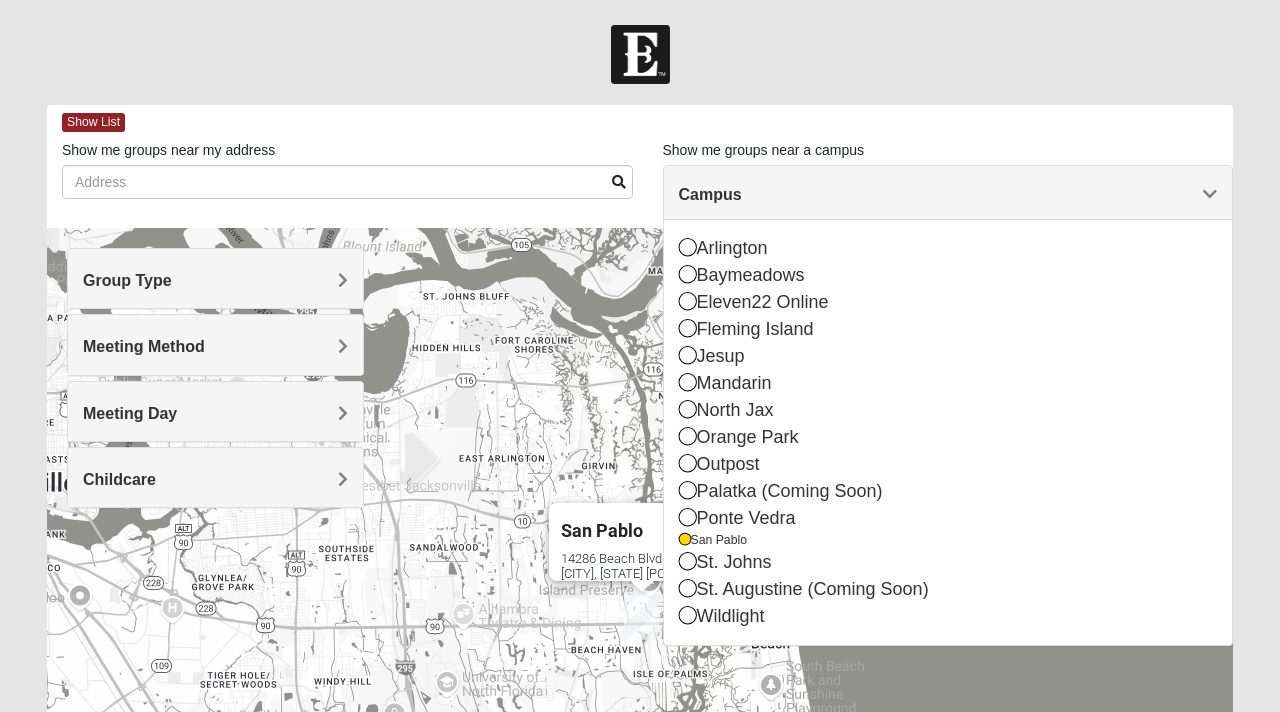 click on "Meeting Method" at bounding box center [144, 346] 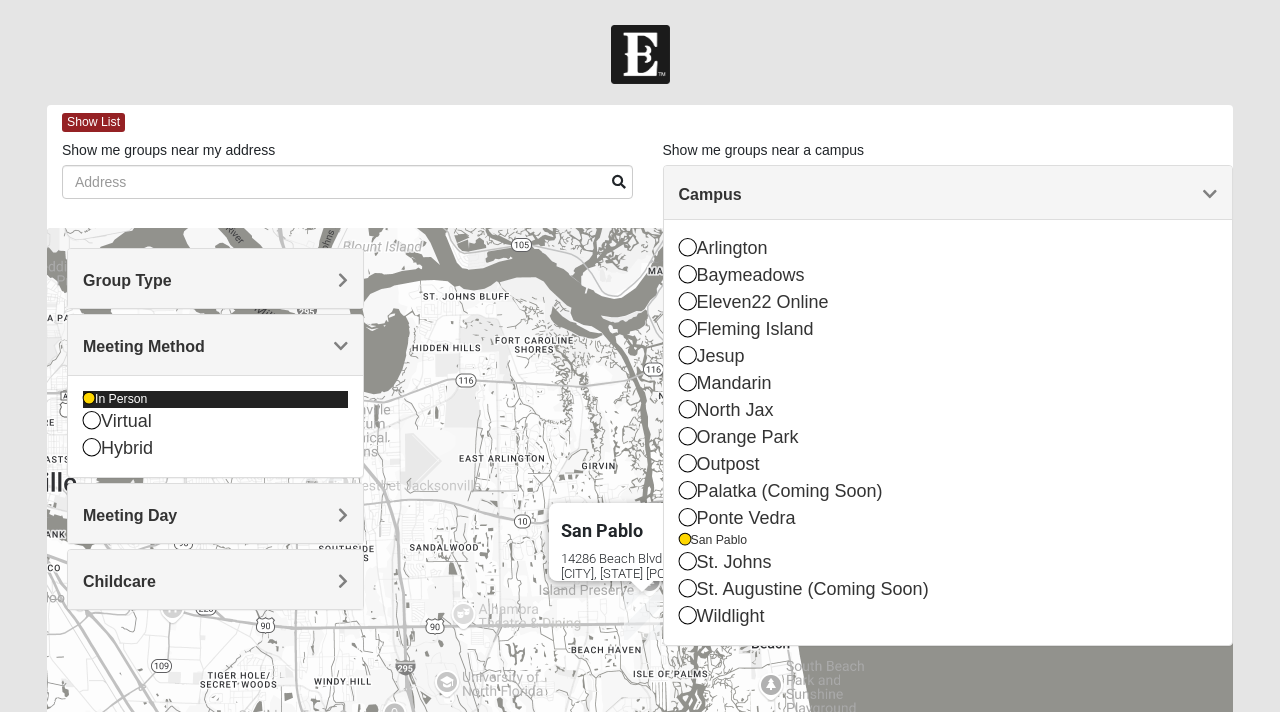 click on "In Person" at bounding box center (215, 399) 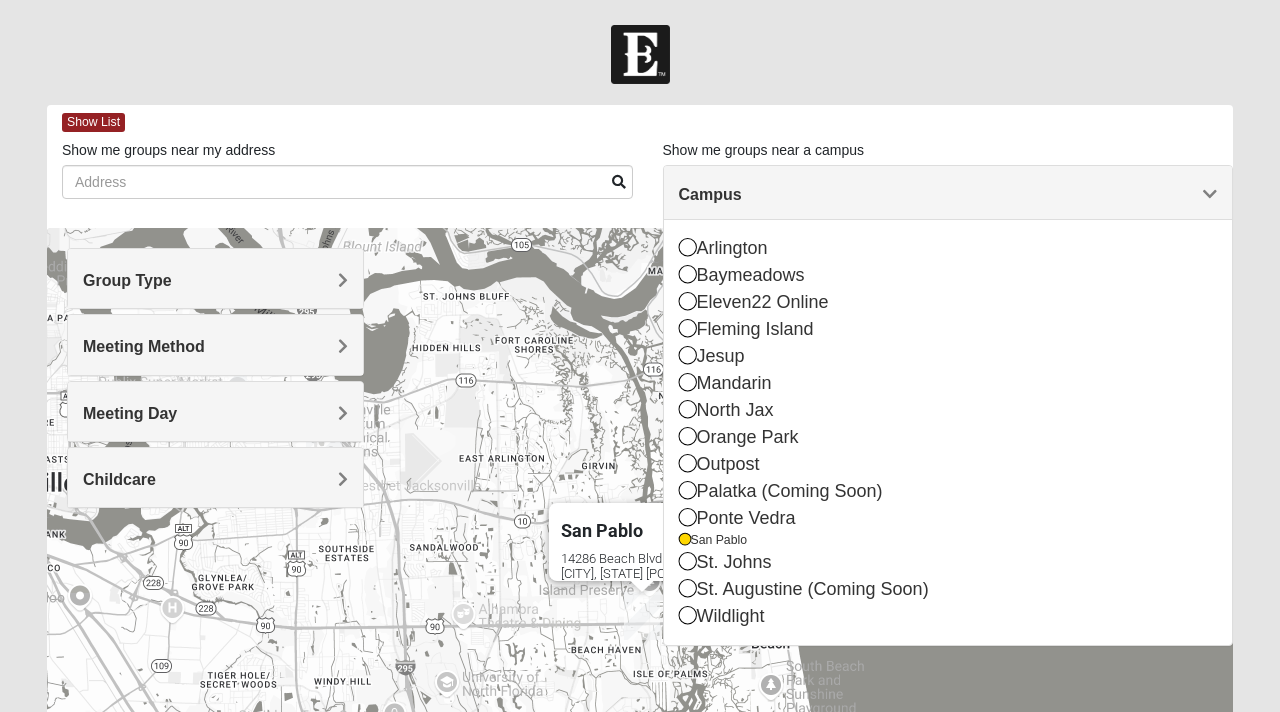 click on "Meeting Method" at bounding box center [144, 346] 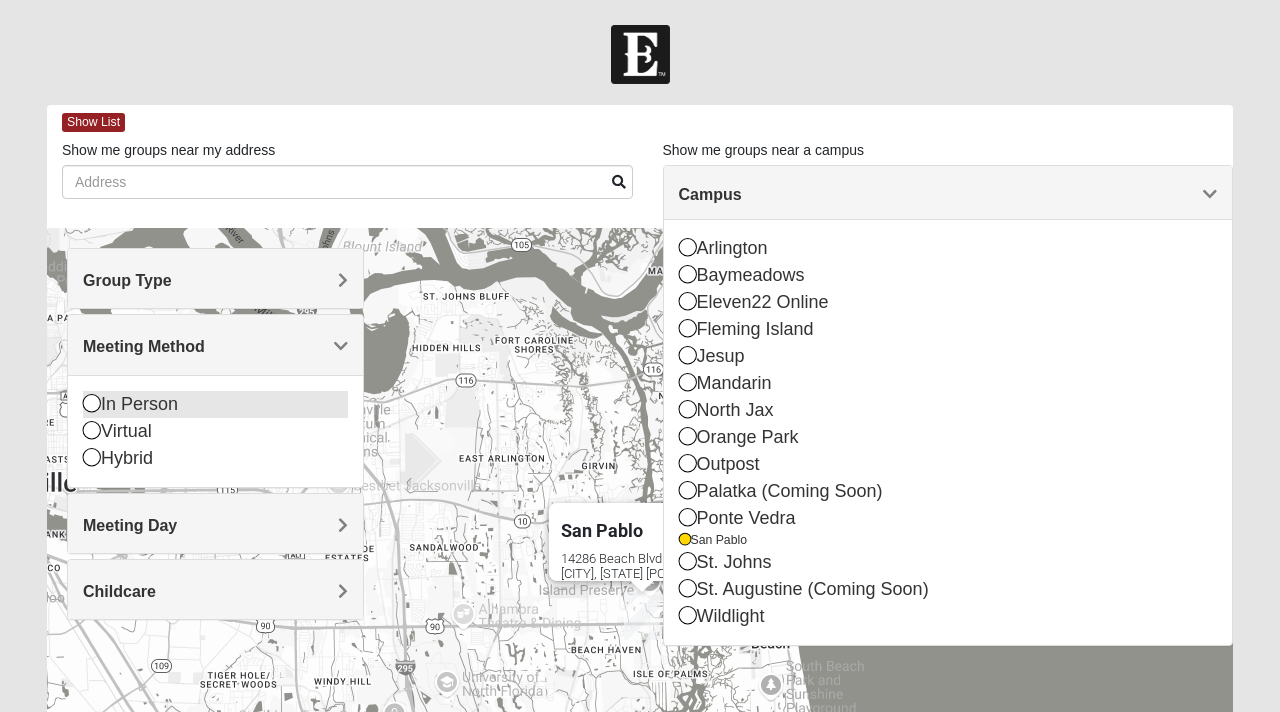 click at bounding box center (92, 403) 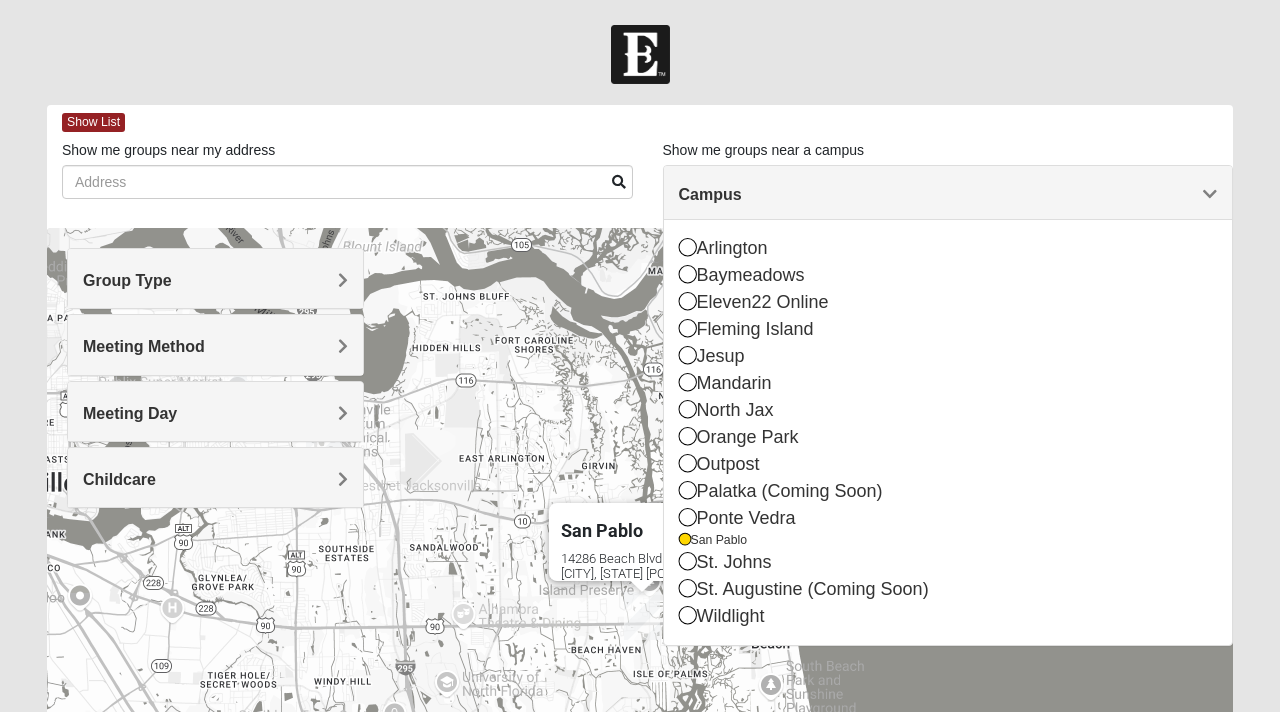 click on "Meeting Day" at bounding box center [215, 411] 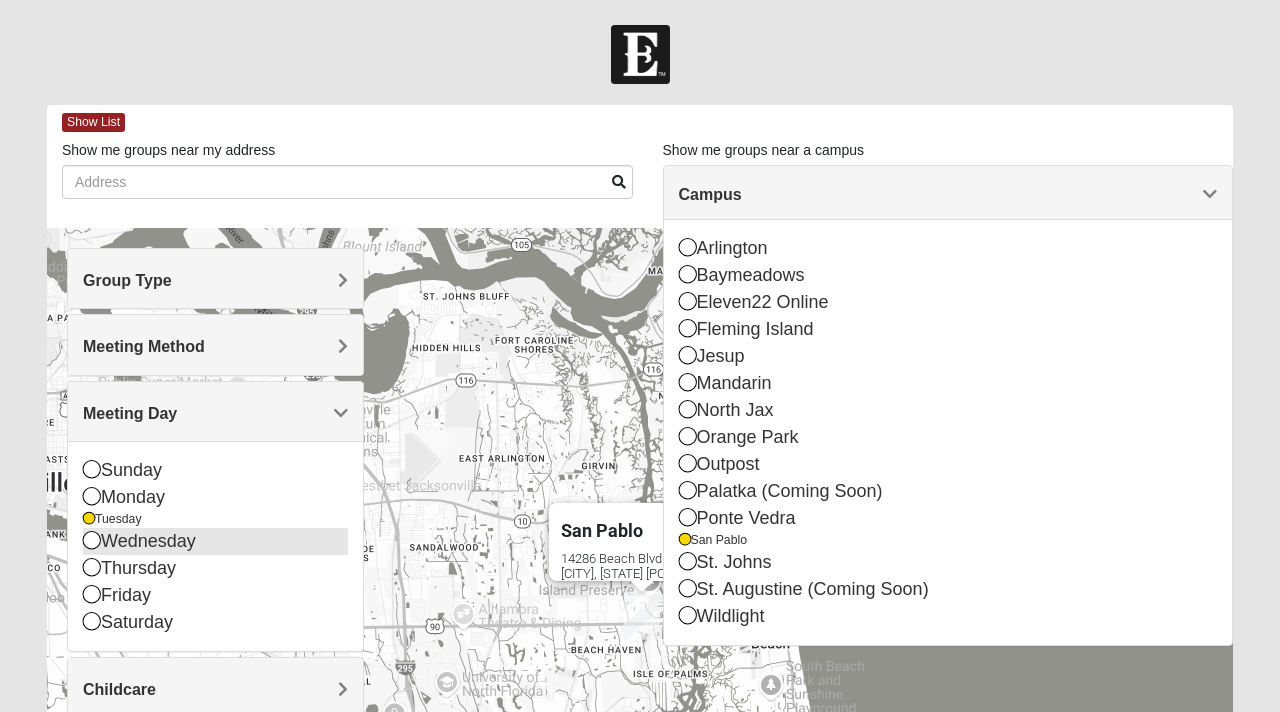 scroll, scrollTop: 63, scrollLeft: 0, axis: vertical 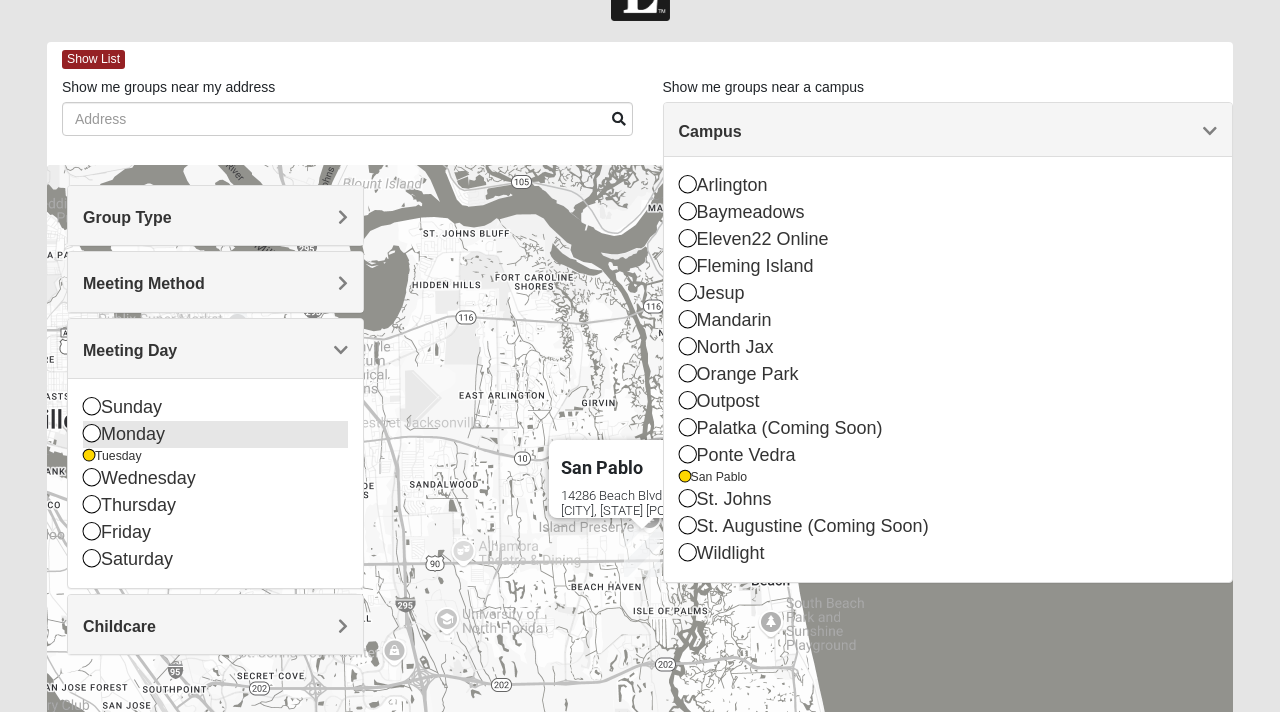 click at bounding box center [92, 433] 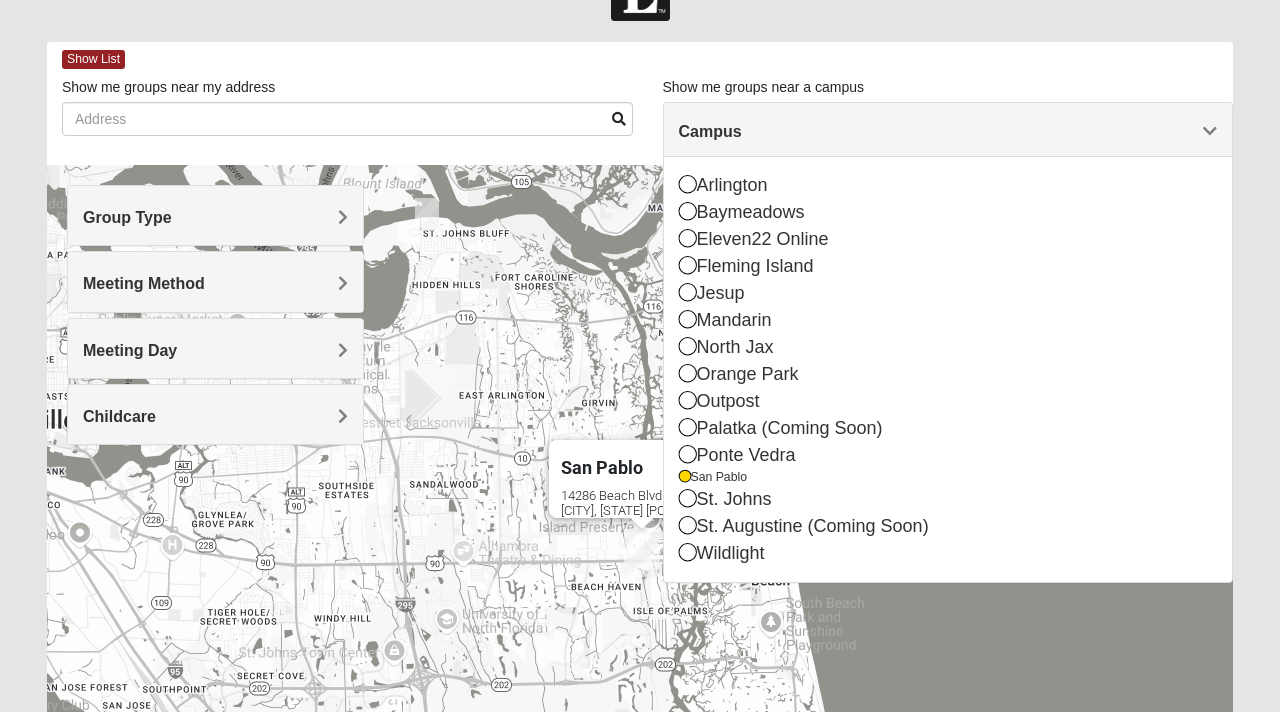 click on "Meeting Day" at bounding box center (130, 350) 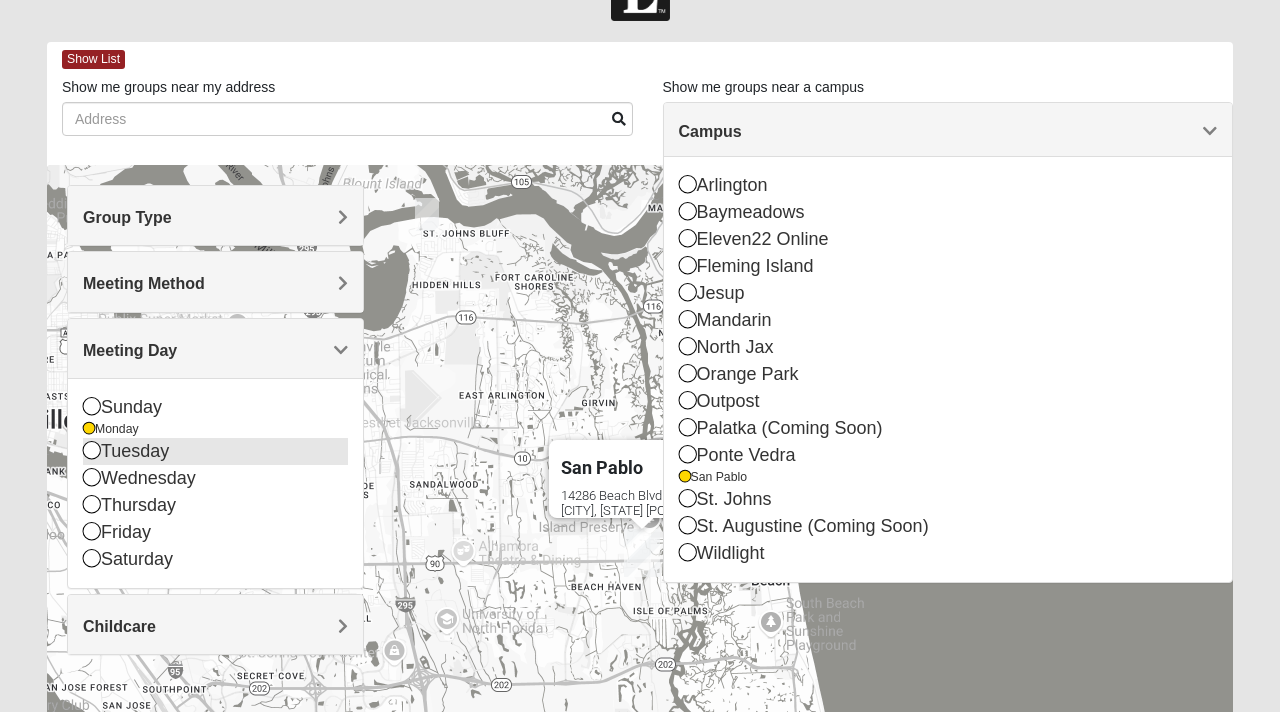 click at bounding box center (92, 450) 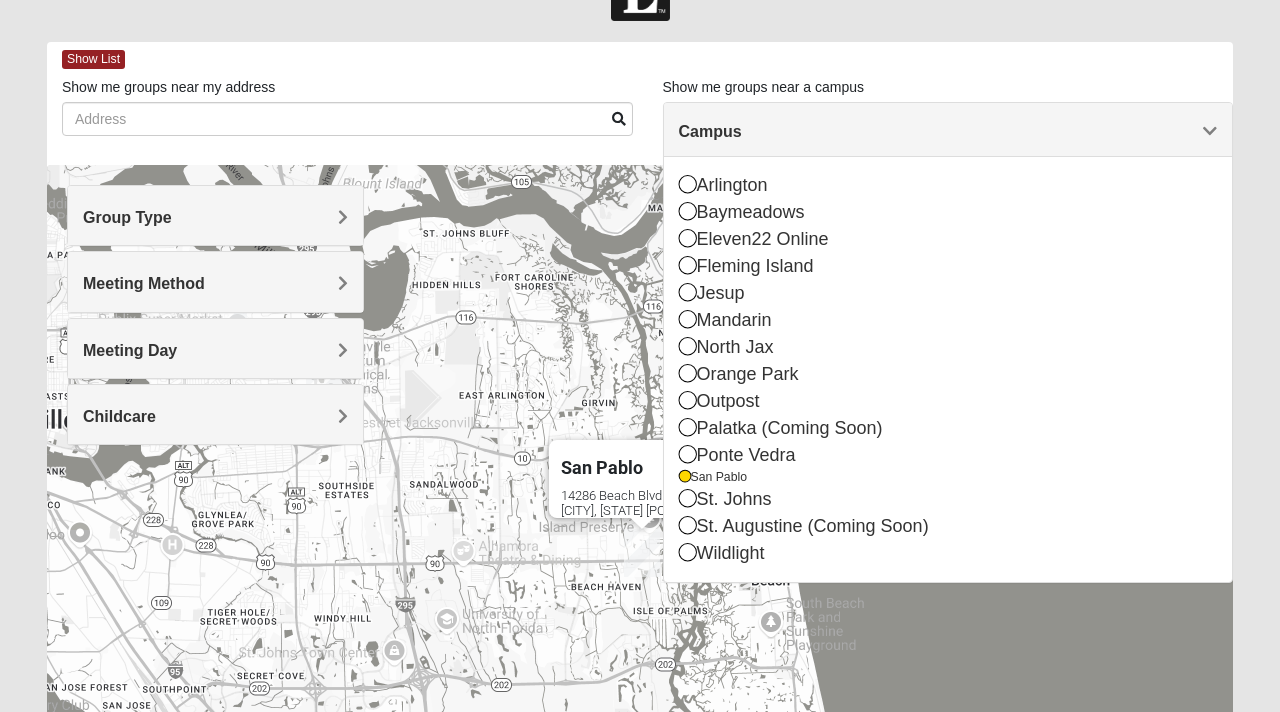 click on "Childcare" at bounding box center (215, 414) 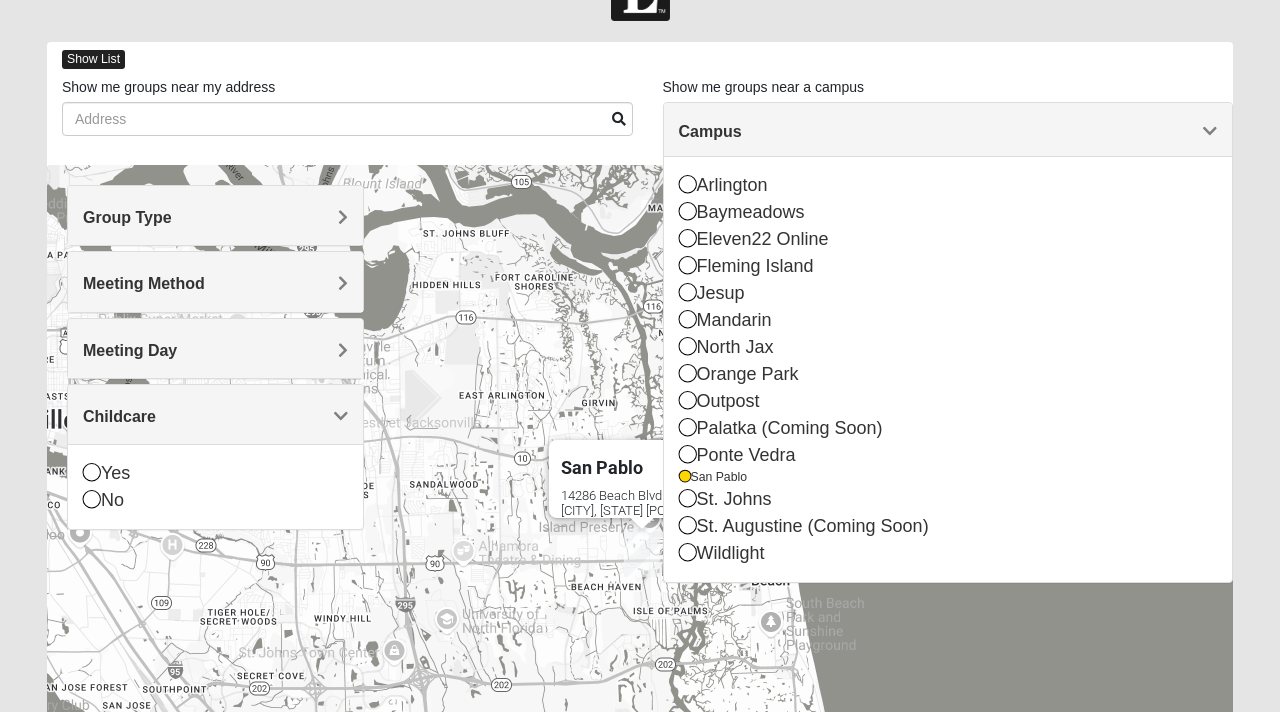 click on "Show List" at bounding box center [93, 59] 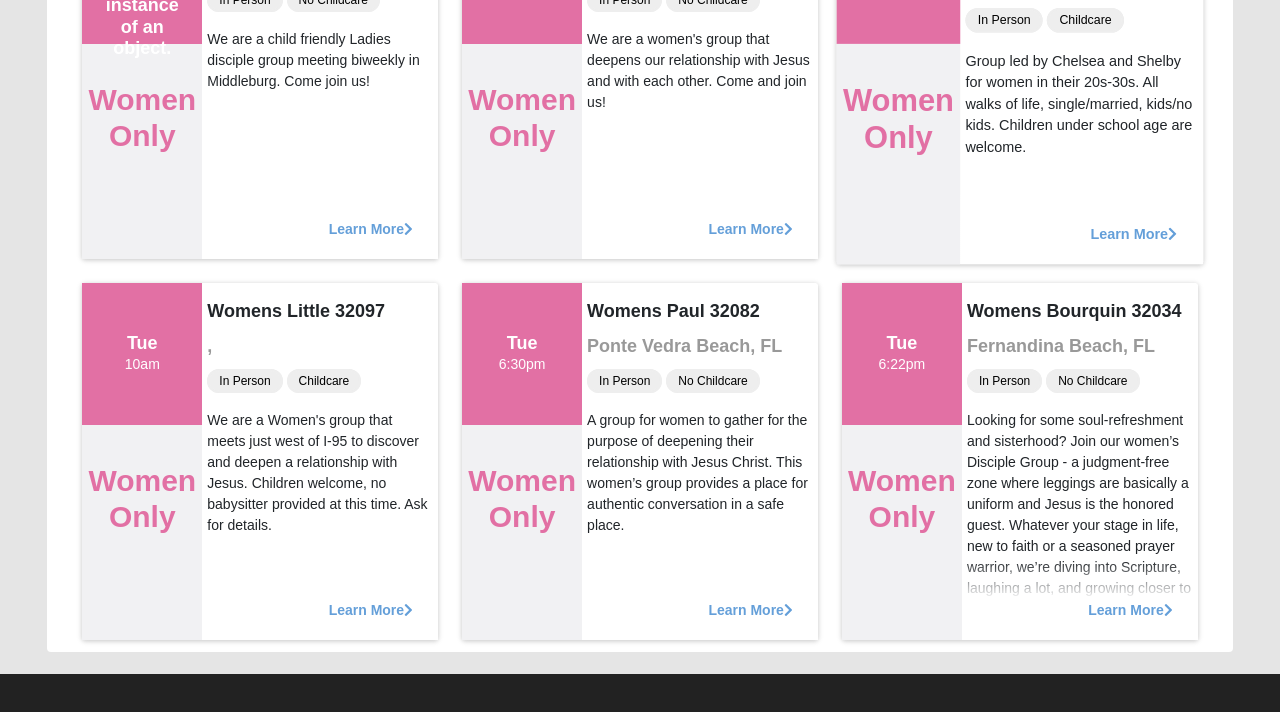 scroll, scrollTop: 2262, scrollLeft: 0, axis: vertical 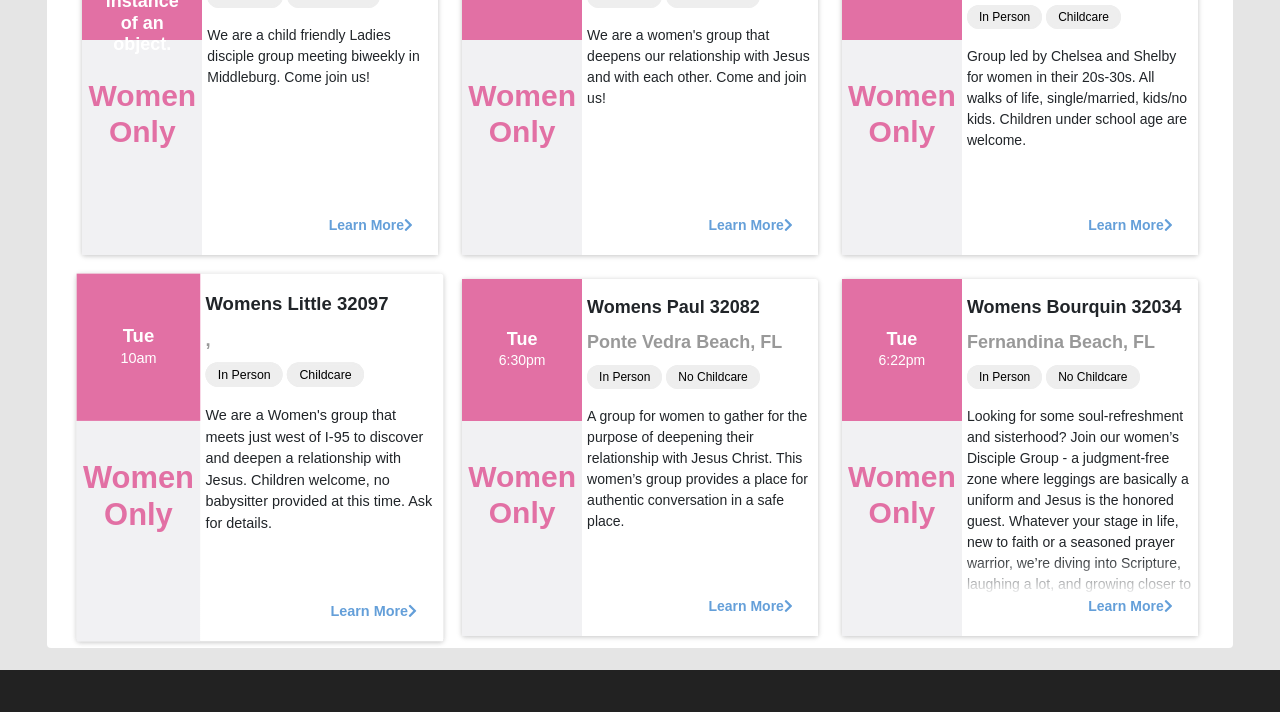 click on "Learn More" at bounding box center [374, 600] 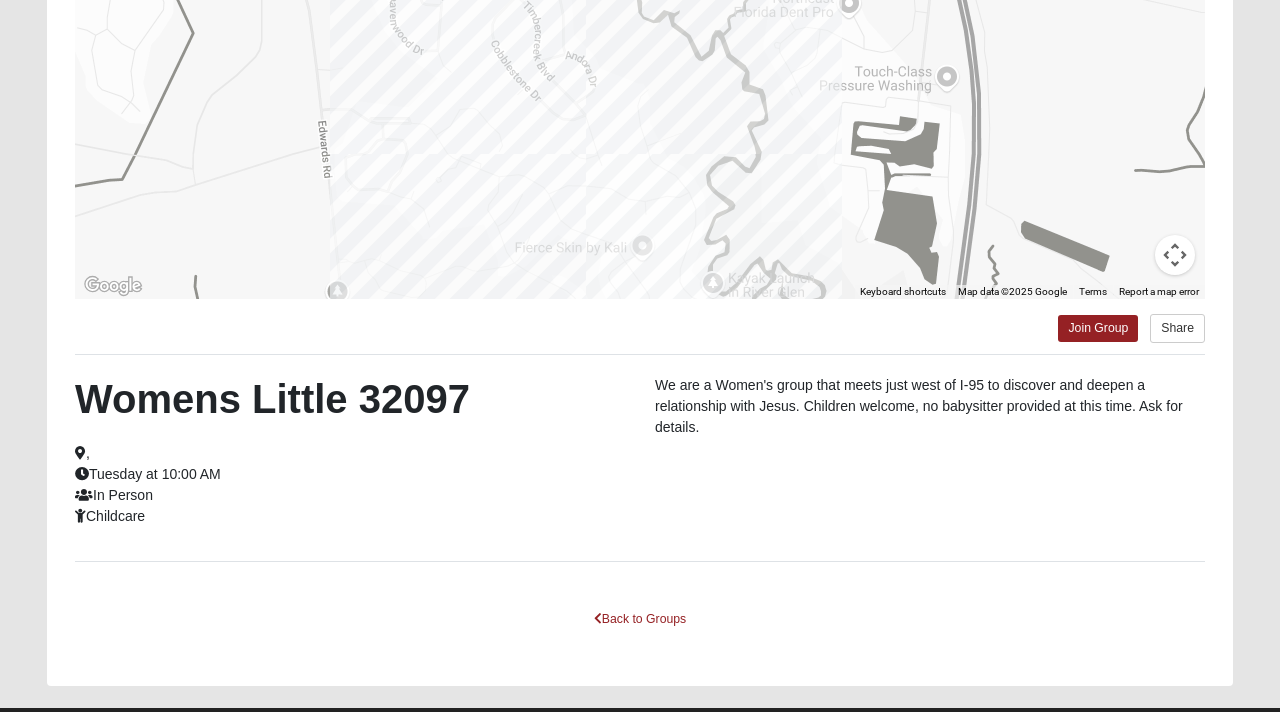 scroll, scrollTop: 367, scrollLeft: 0, axis: vertical 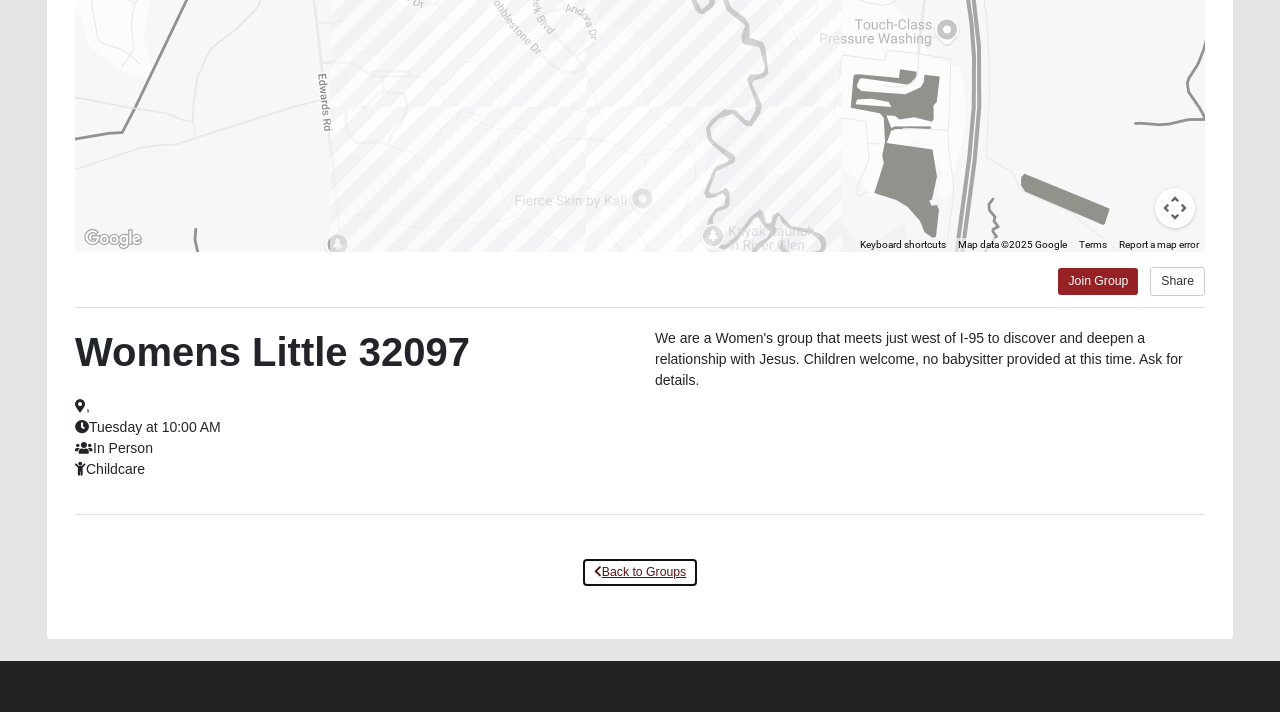 click on "Back to Groups" at bounding box center (640, 572) 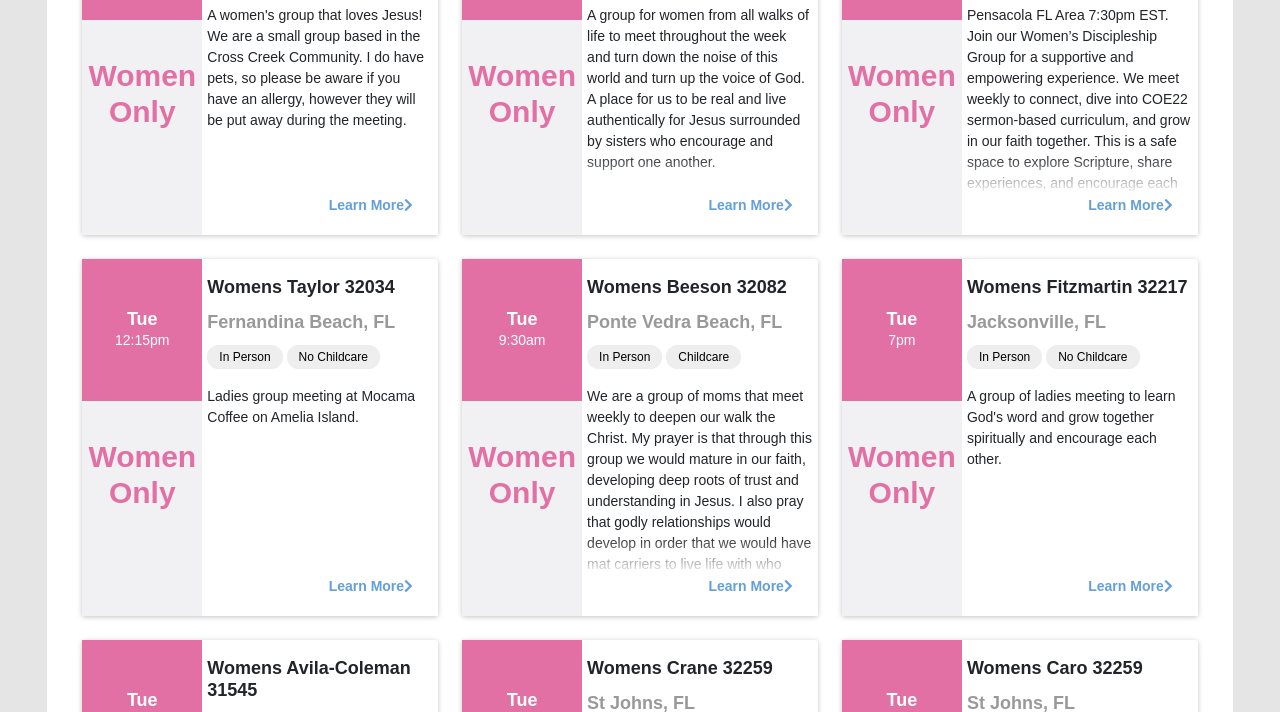 scroll, scrollTop: 1143, scrollLeft: 0, axis: vertical 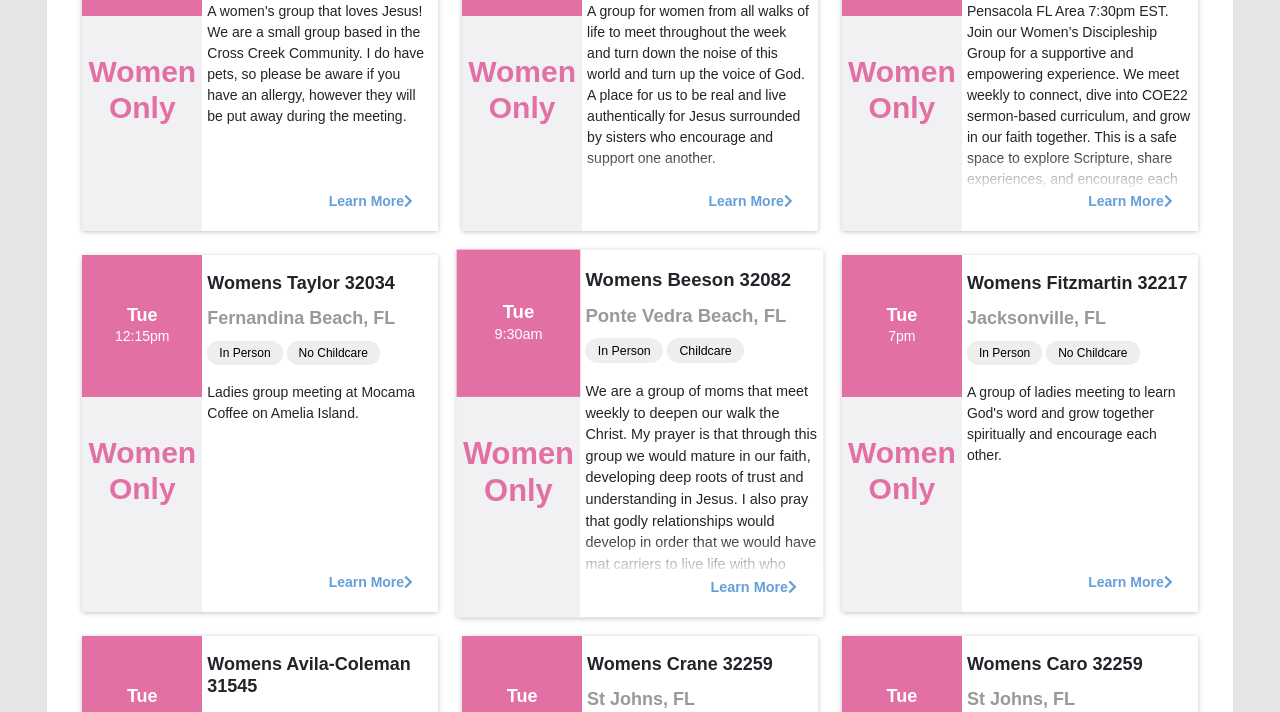 click on "Learn More" at bounding box center [753, 576] 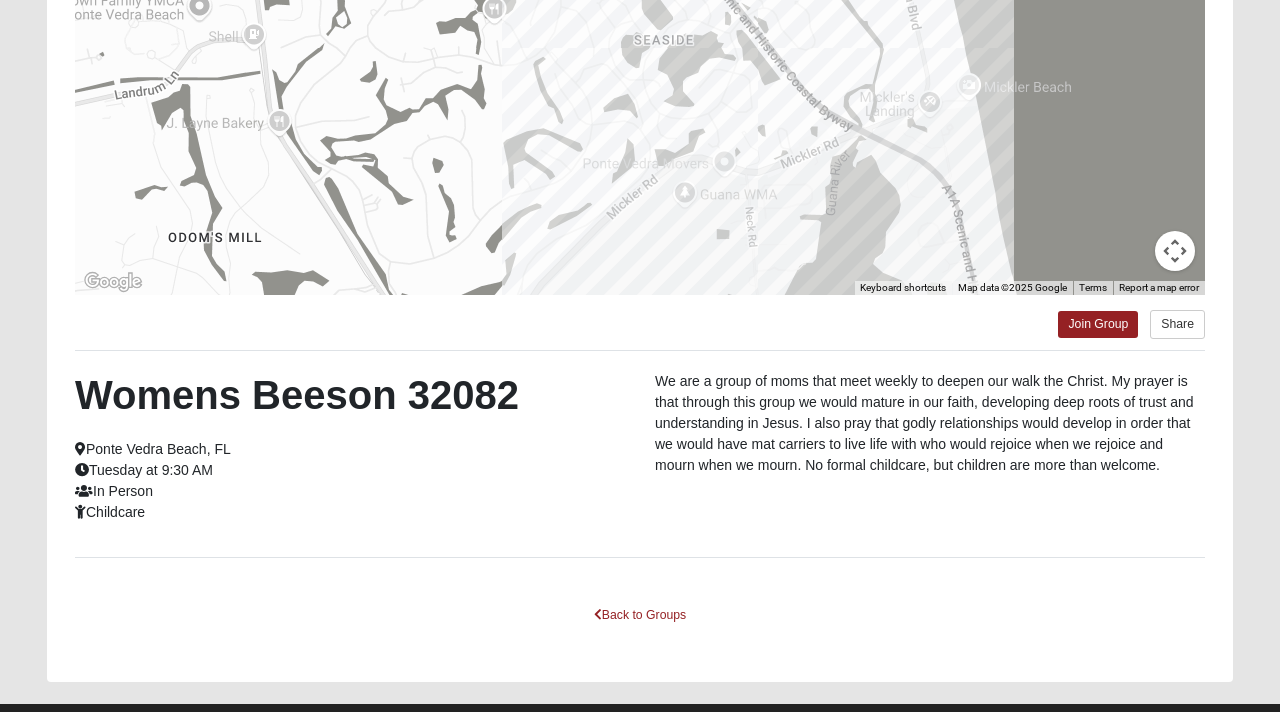 scroll, scrollTop: 323, scrollLeft: 0, axis: vertical 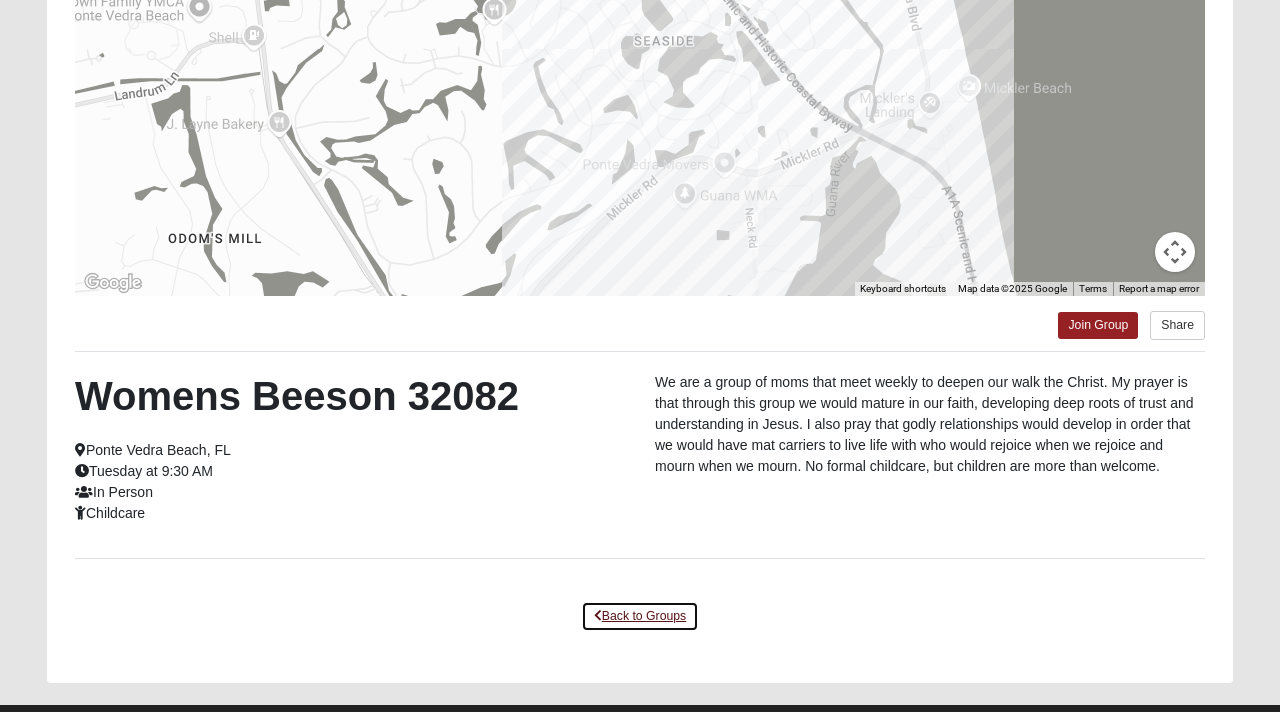 click on "Back to Groups" at bounding box center [640, 616] 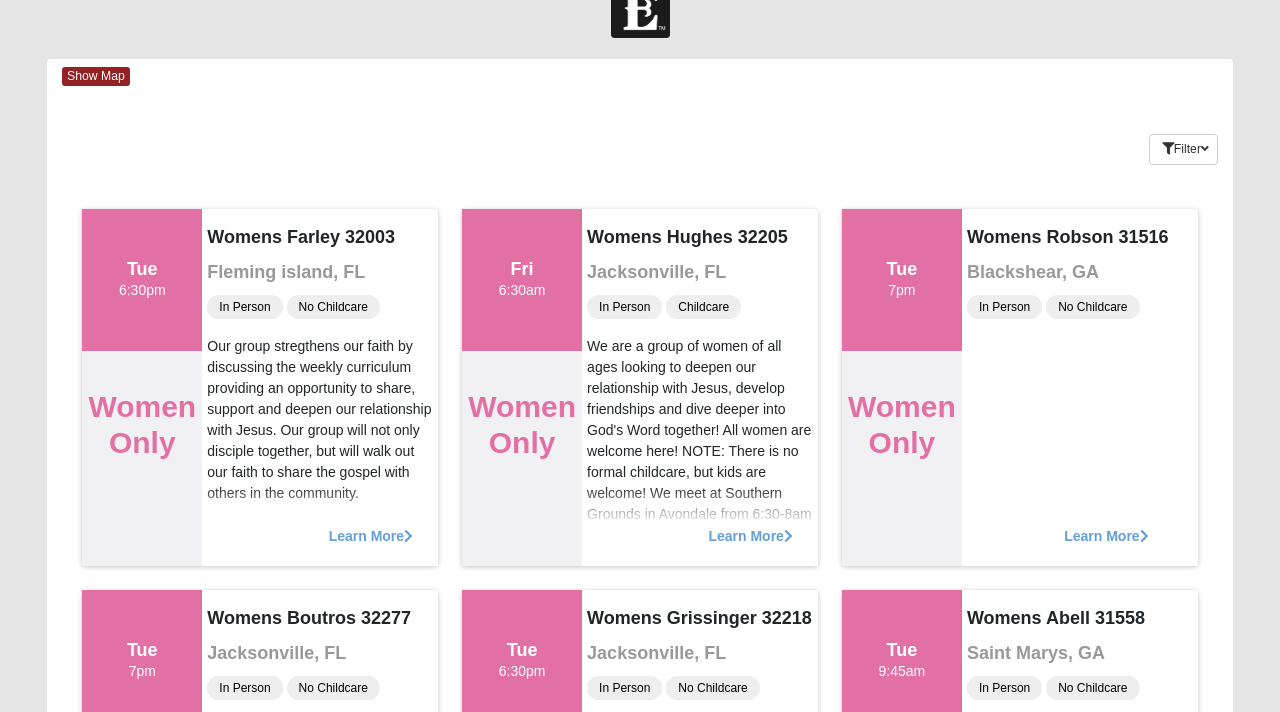 scroll, scrollTop: 0, scrollLeft: 0, axis: both 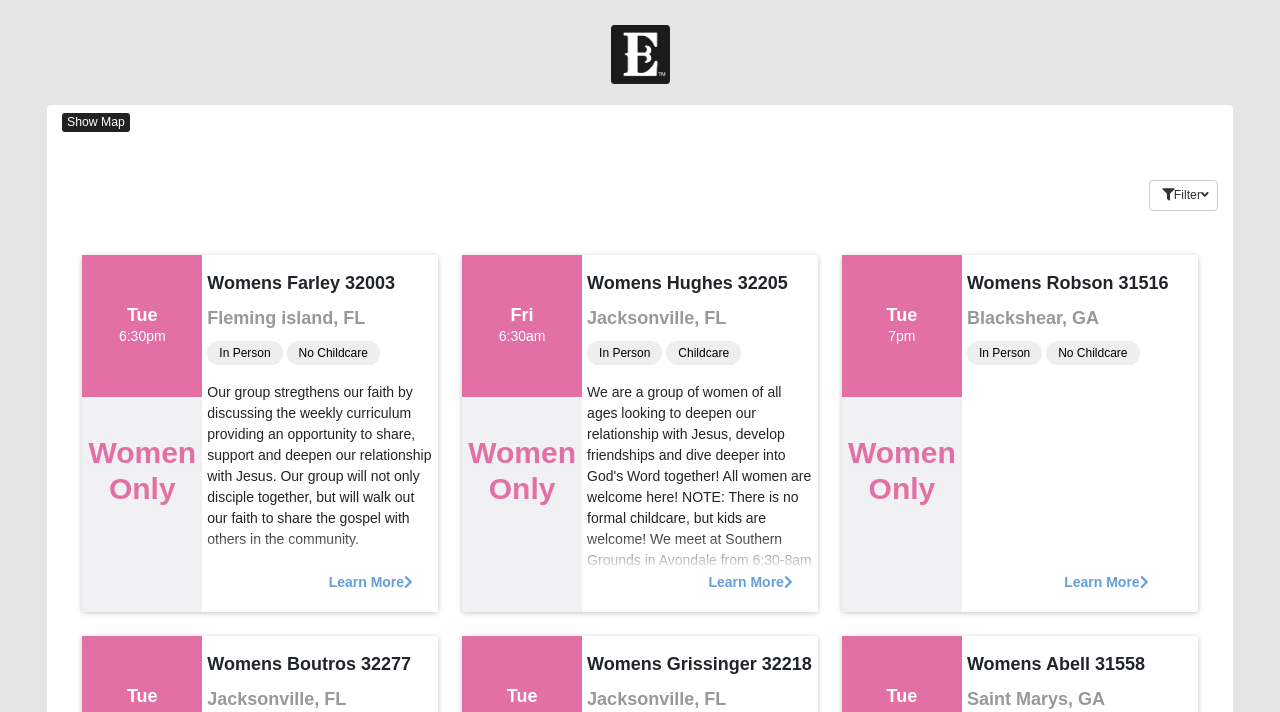 click on "Show Map" at bounding box center (96, 122) 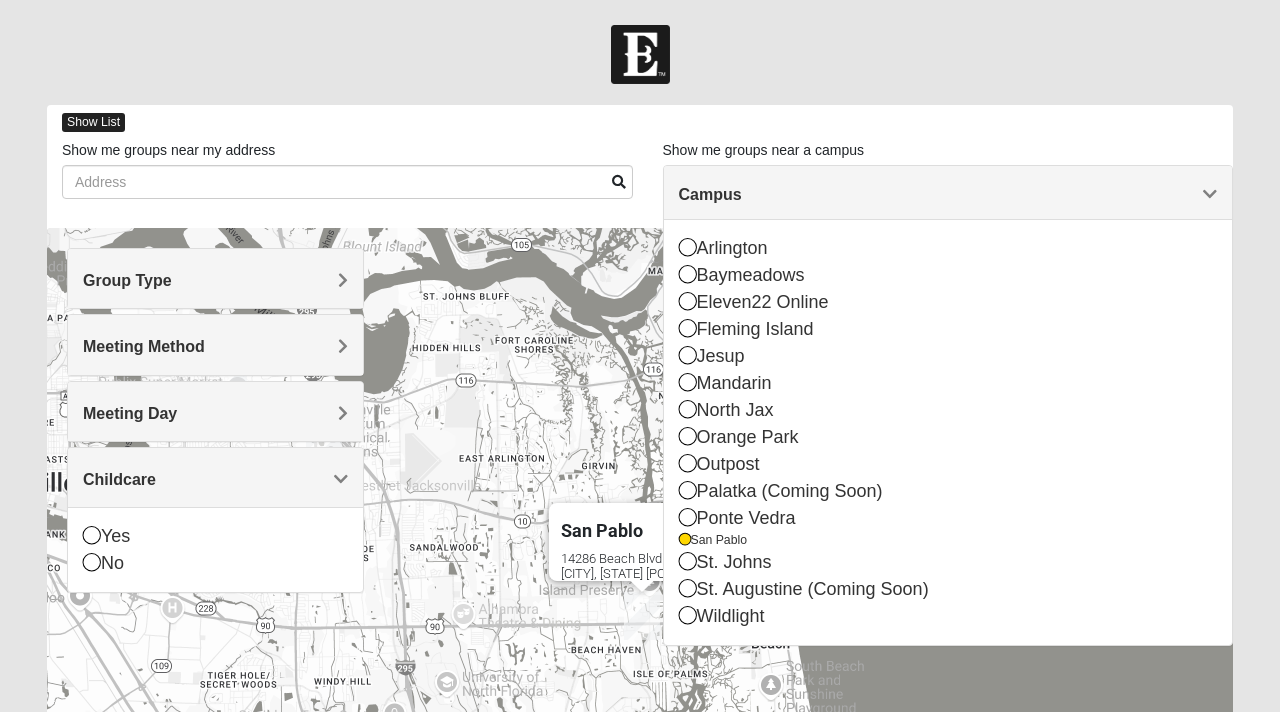 click on "Show List" at bounding box center (93, 122) 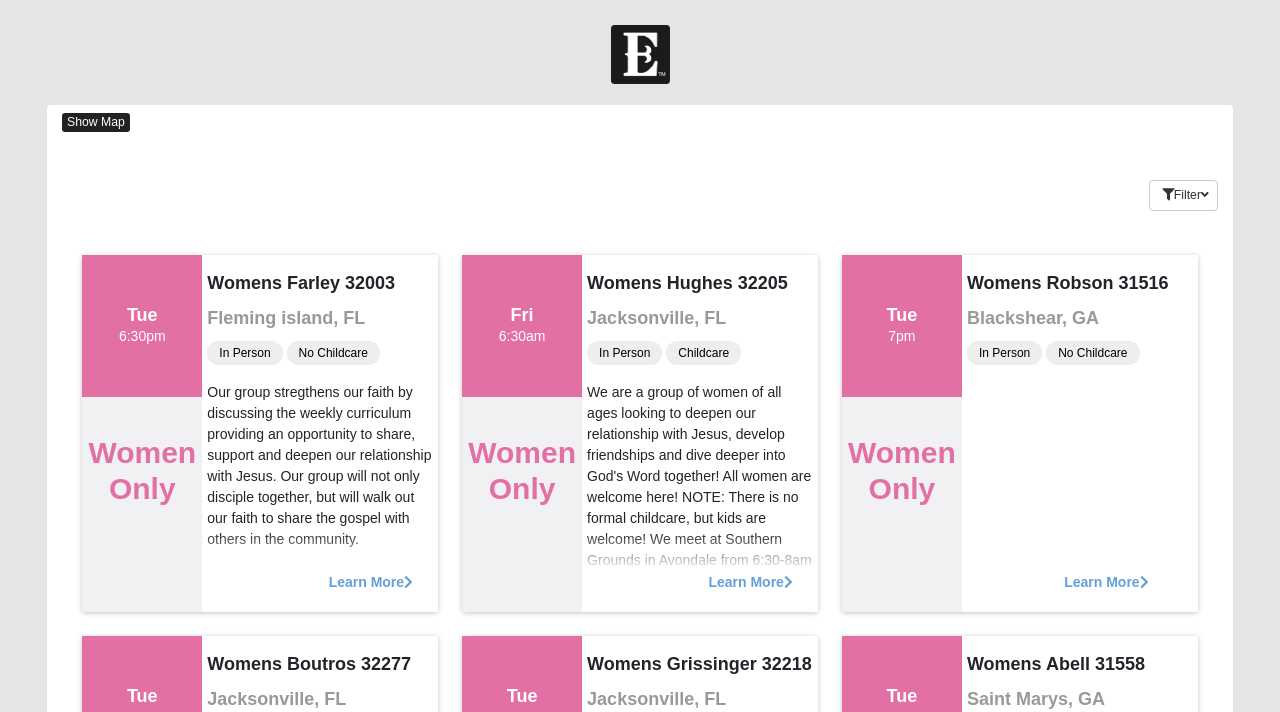 click on "Show Map" at bounding box center (96, 122) 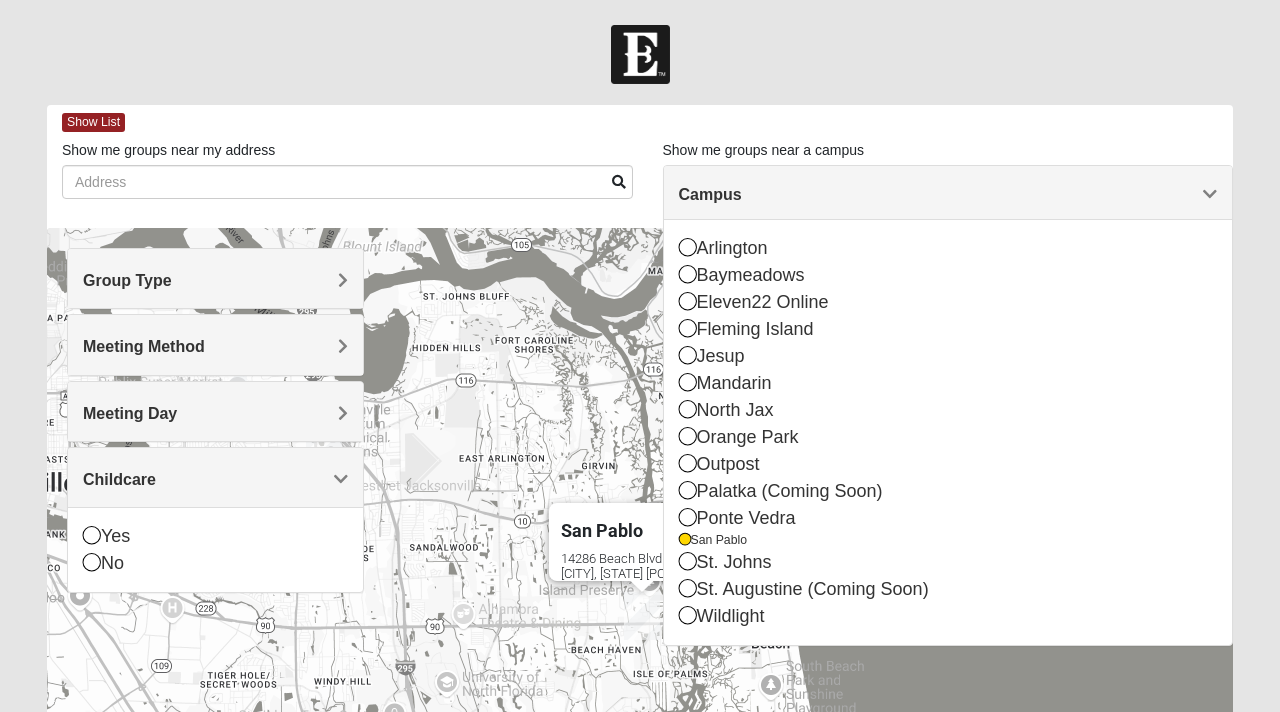 click on "Group Type" at bounding box center [127, 280] 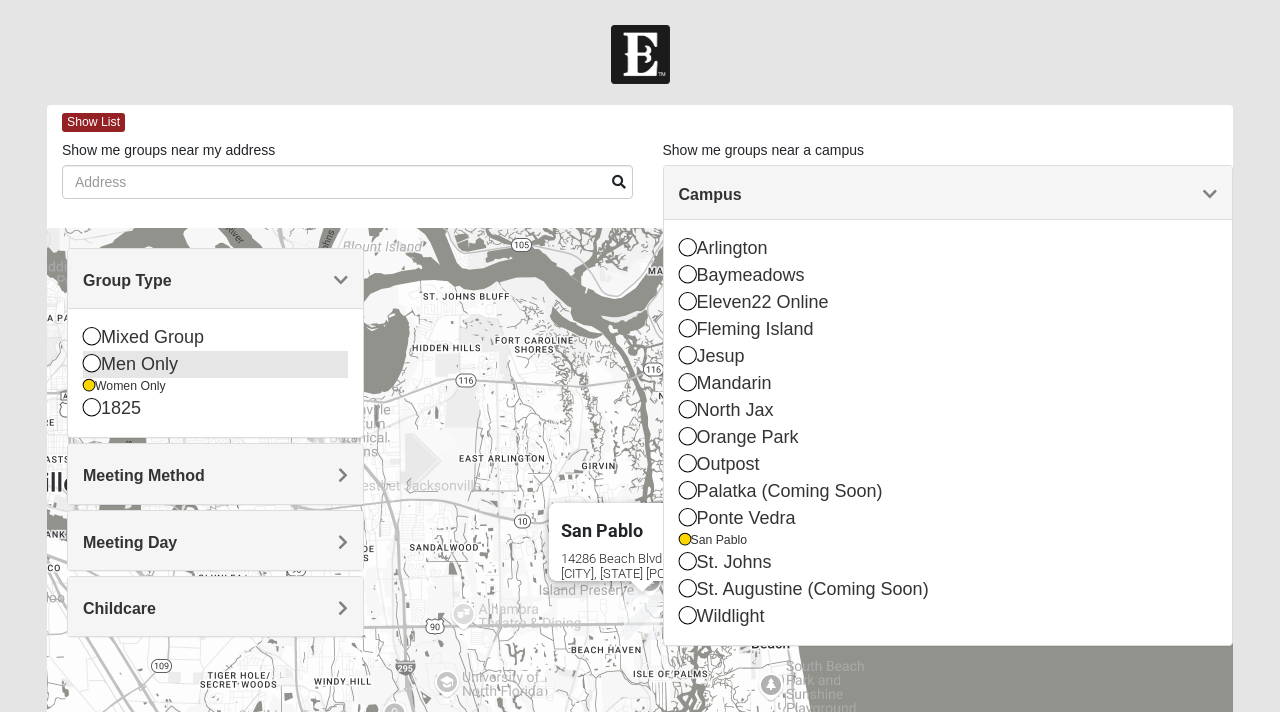click at bounding box center [92, 363] 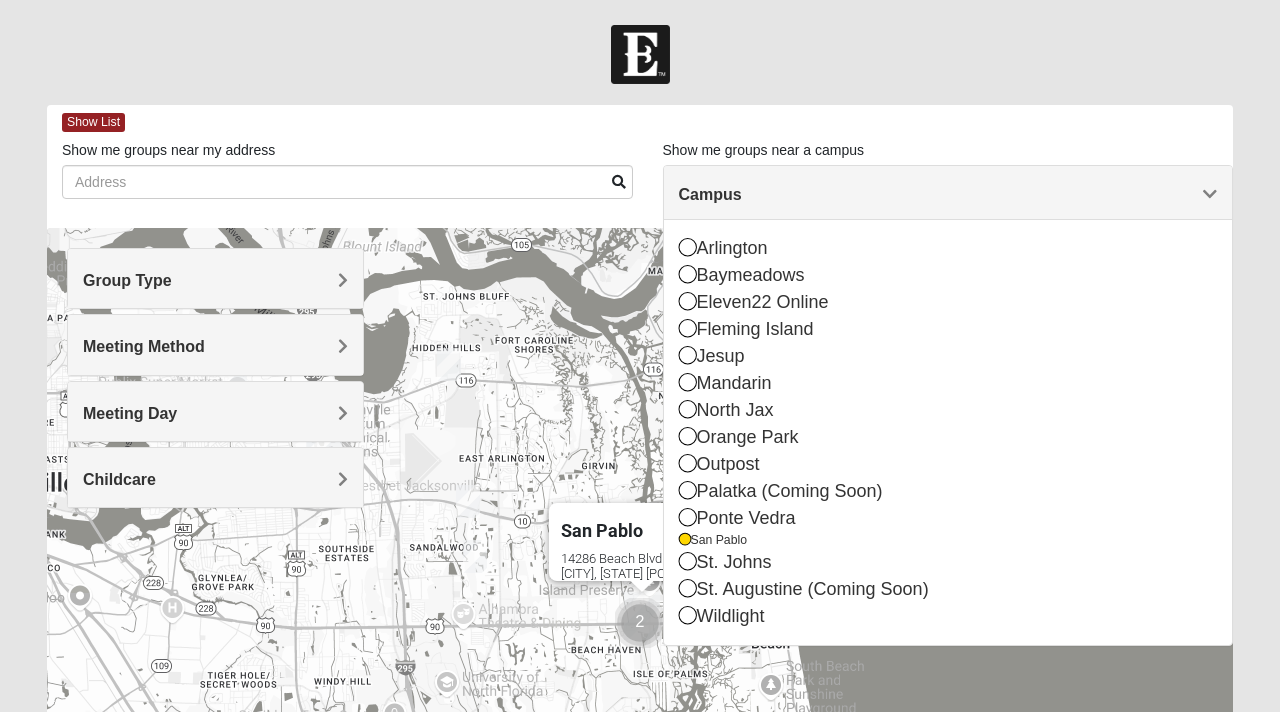 click on "Meeting Method" at bounding box center [144, 346] 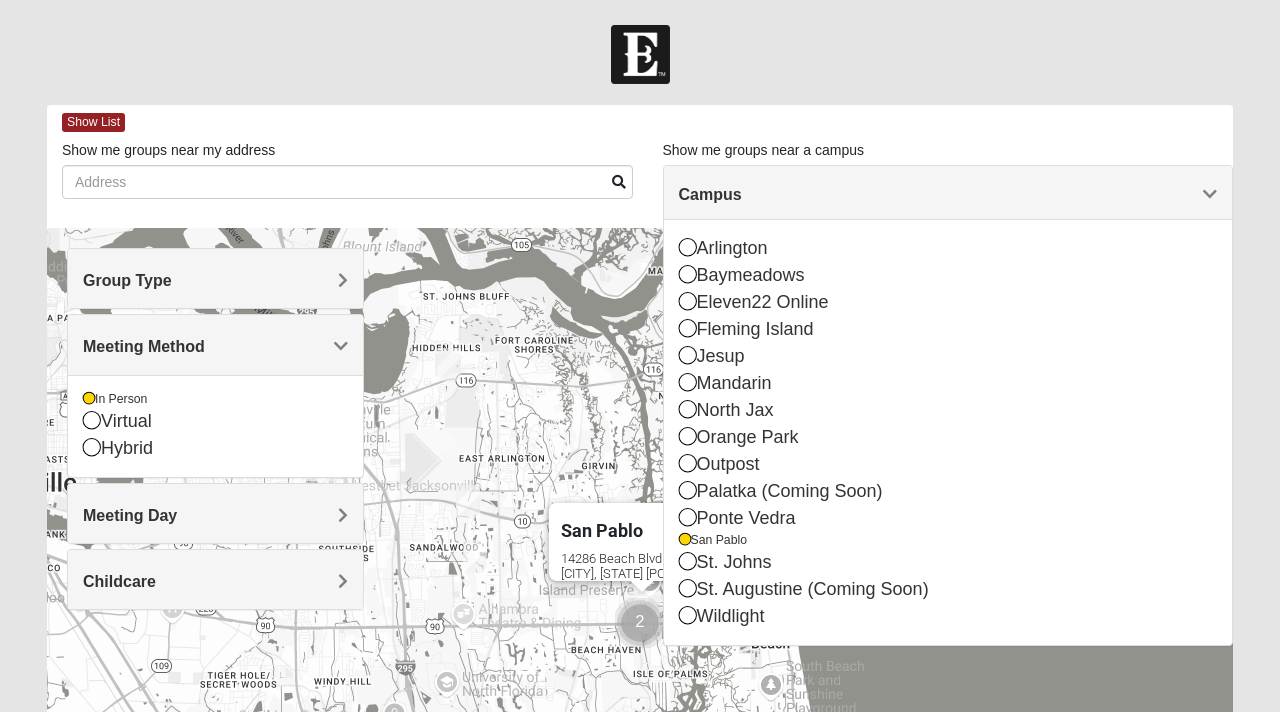 click on "Meeting Method" at bounding box center (144, 346) 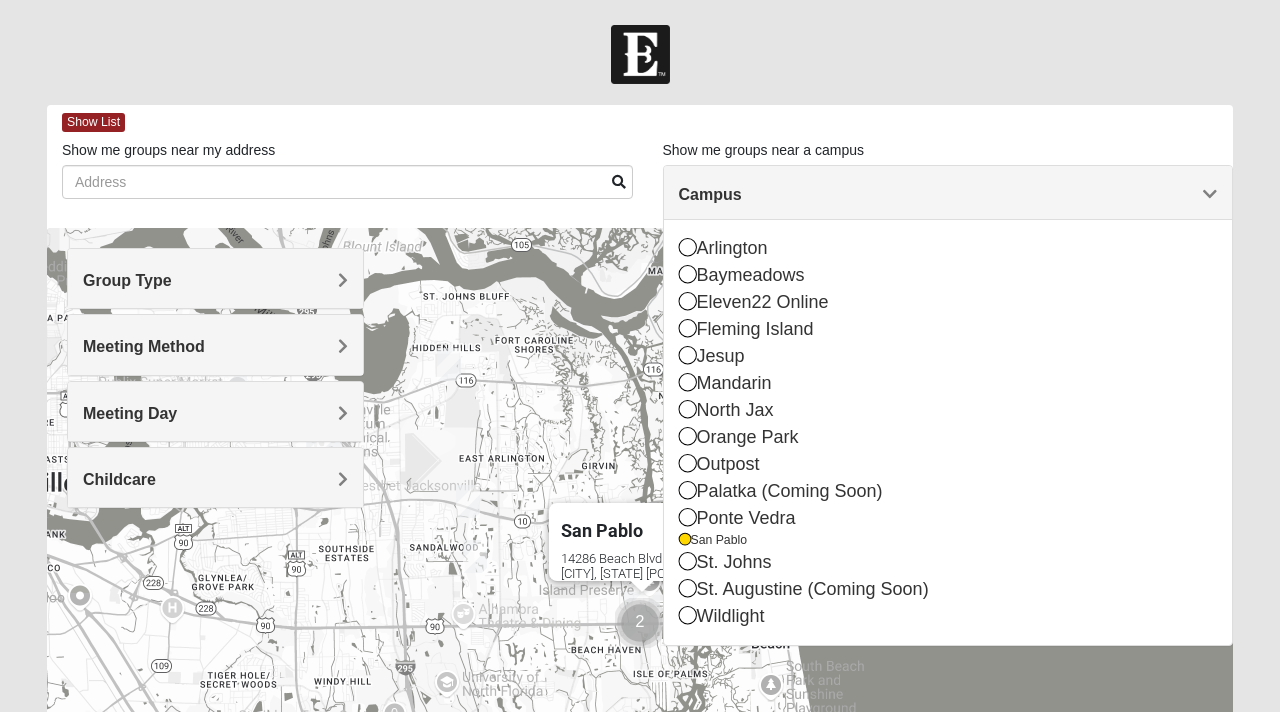 click on "Meeting Day" at bounding box center [130, 413] 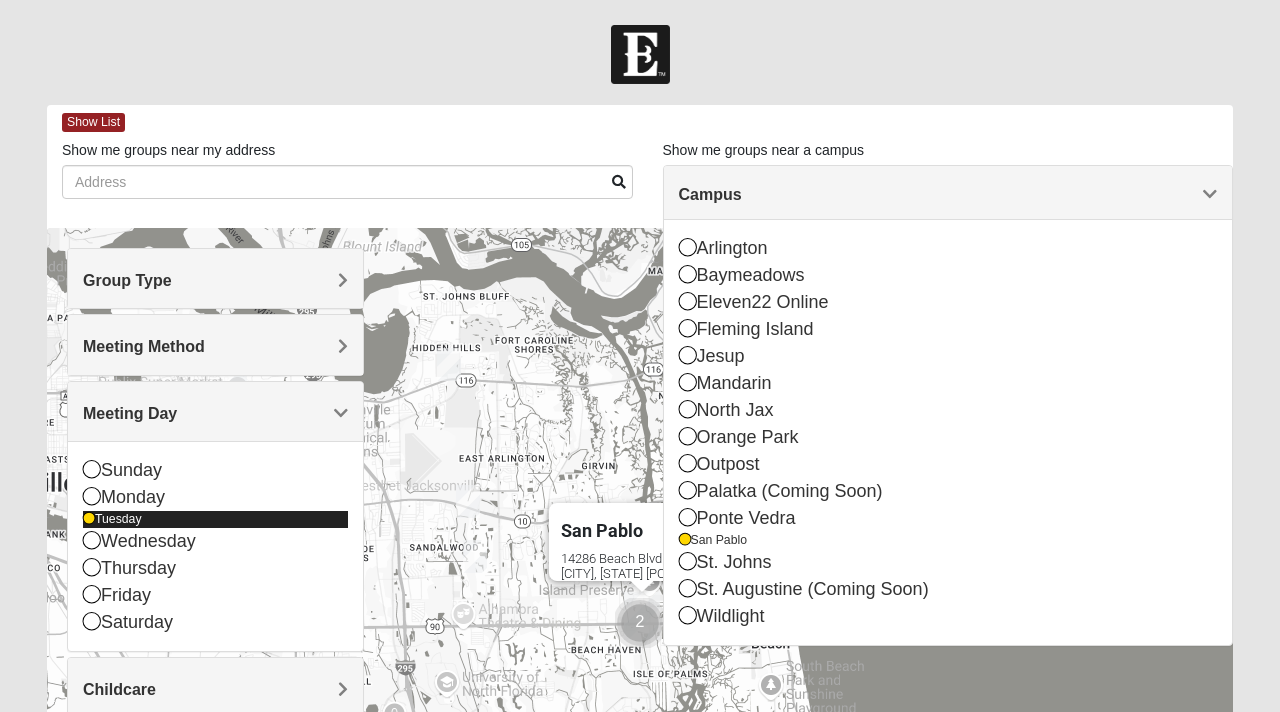 click on "Tuesday" at bounding box center [215, 519] 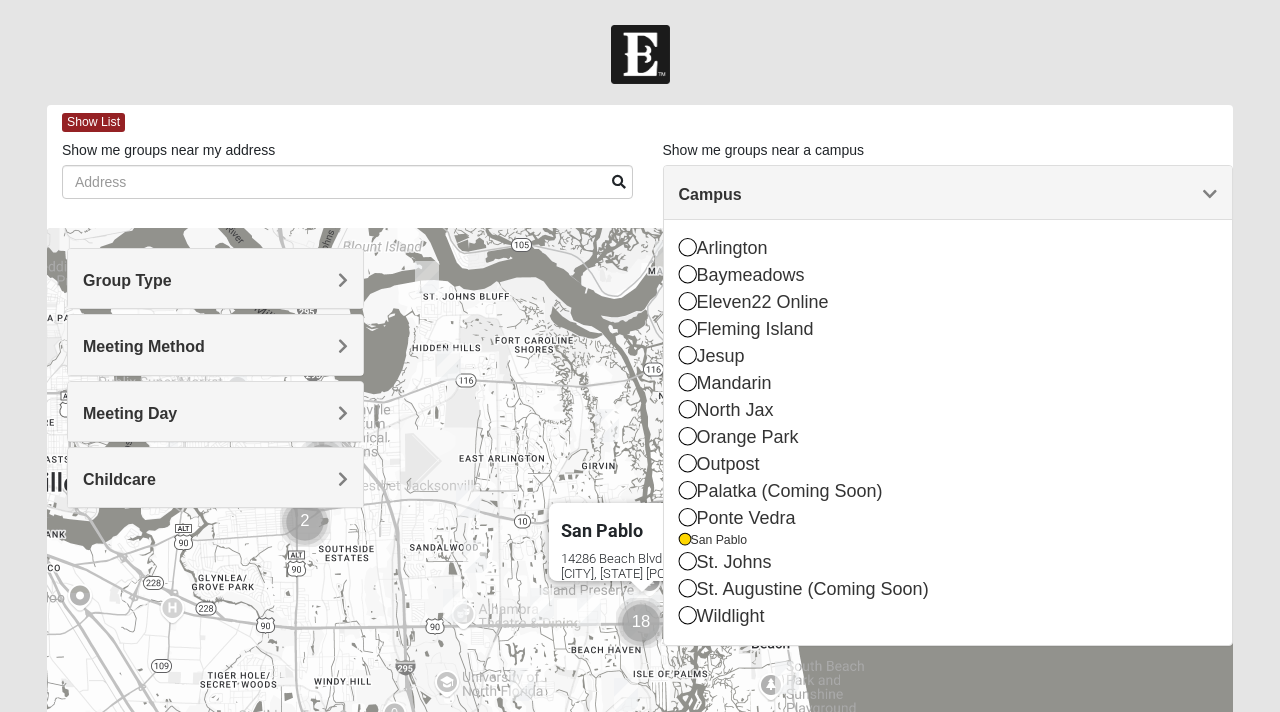 click on "Meeting Day" at bounding box center [130, 413] 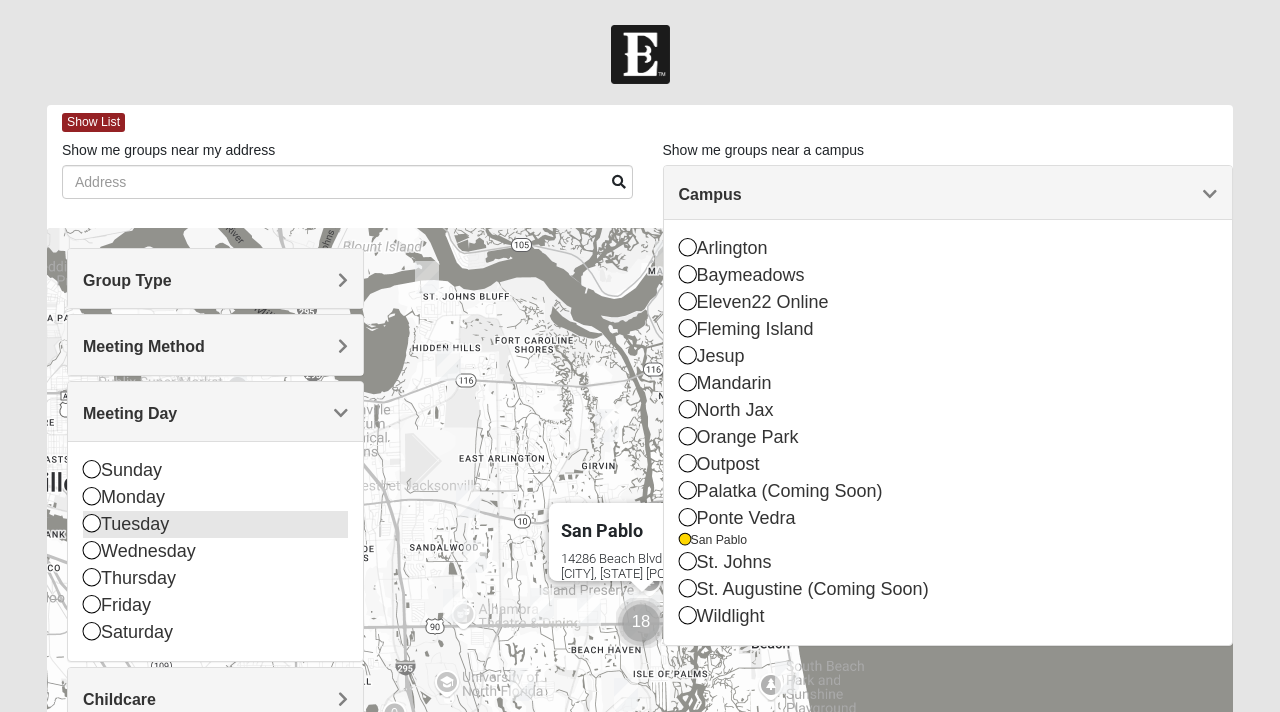 click at bounding box center (92, 523) 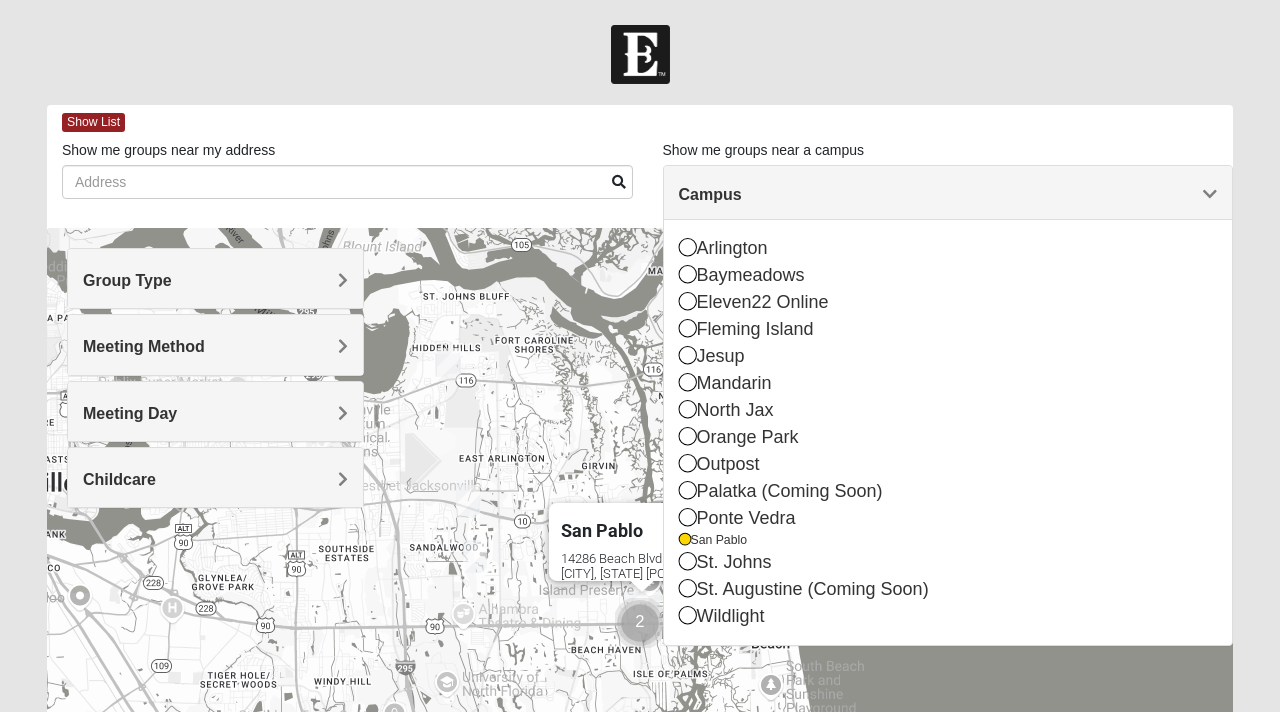click on "Childcare" at bounding box center (119, 479) 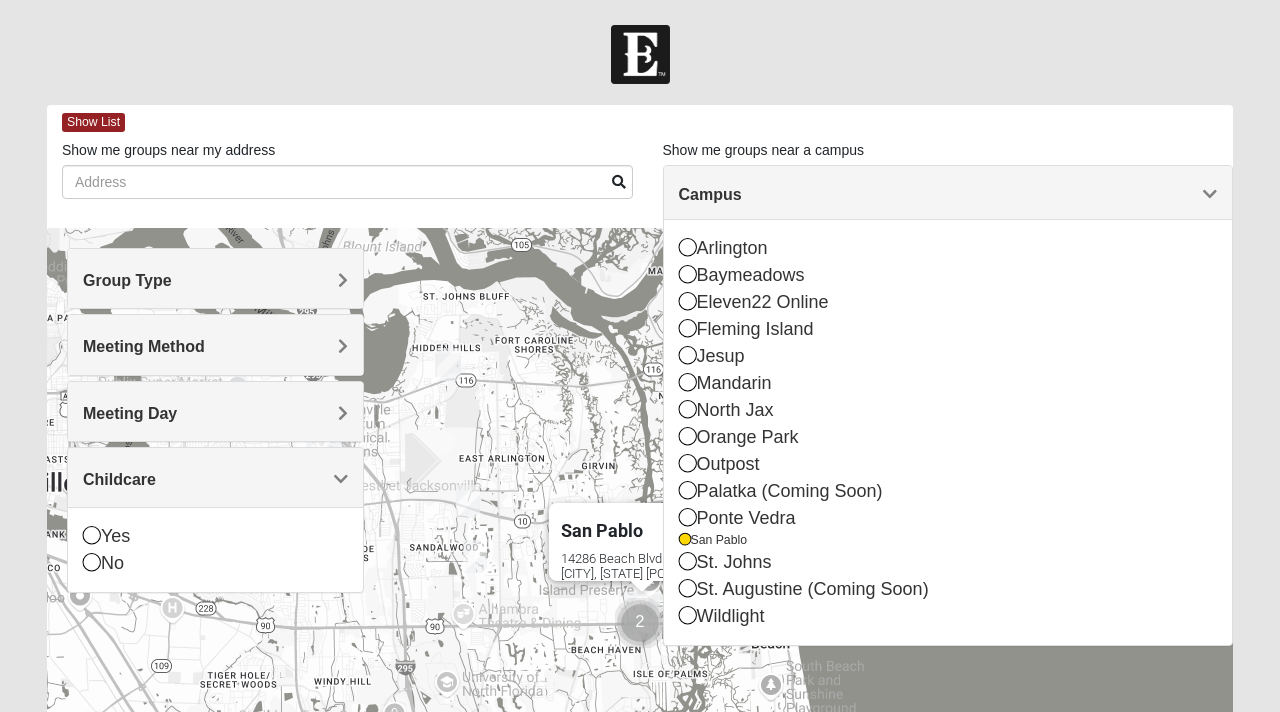 click on "Childcare" at bounding box center [119, 479] 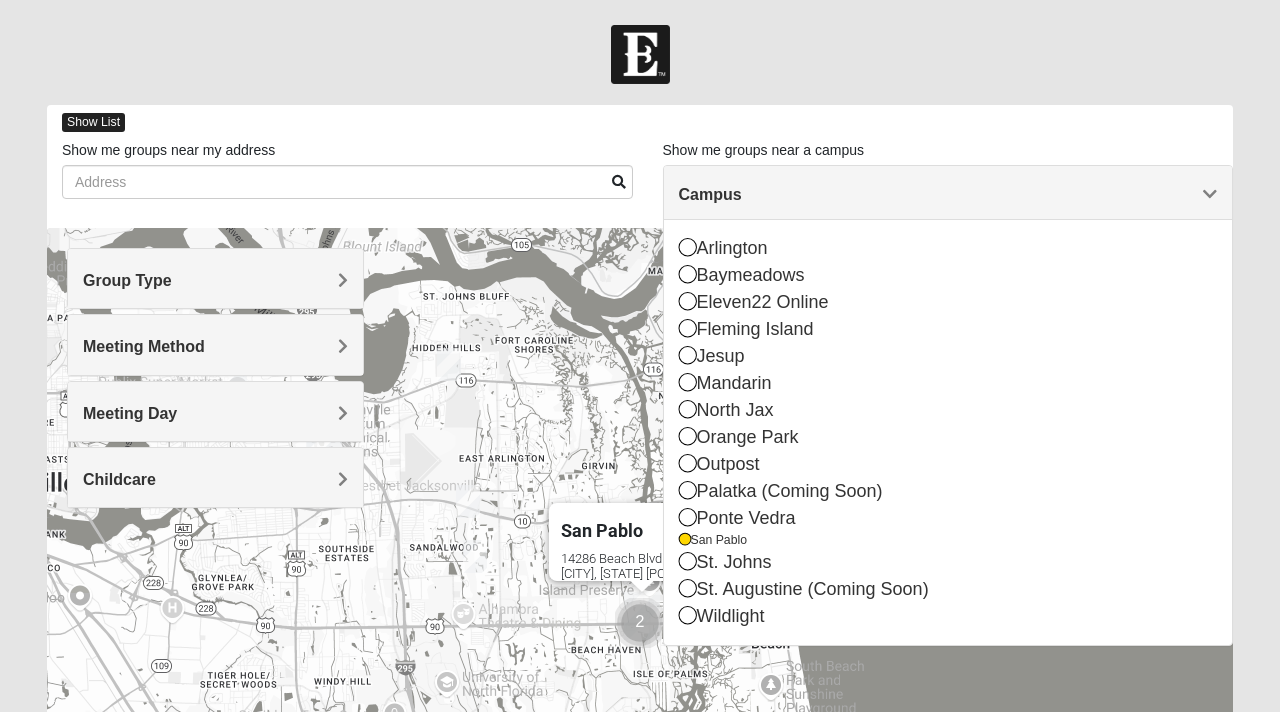 click on "Show List" at bounding box center [93, 122] 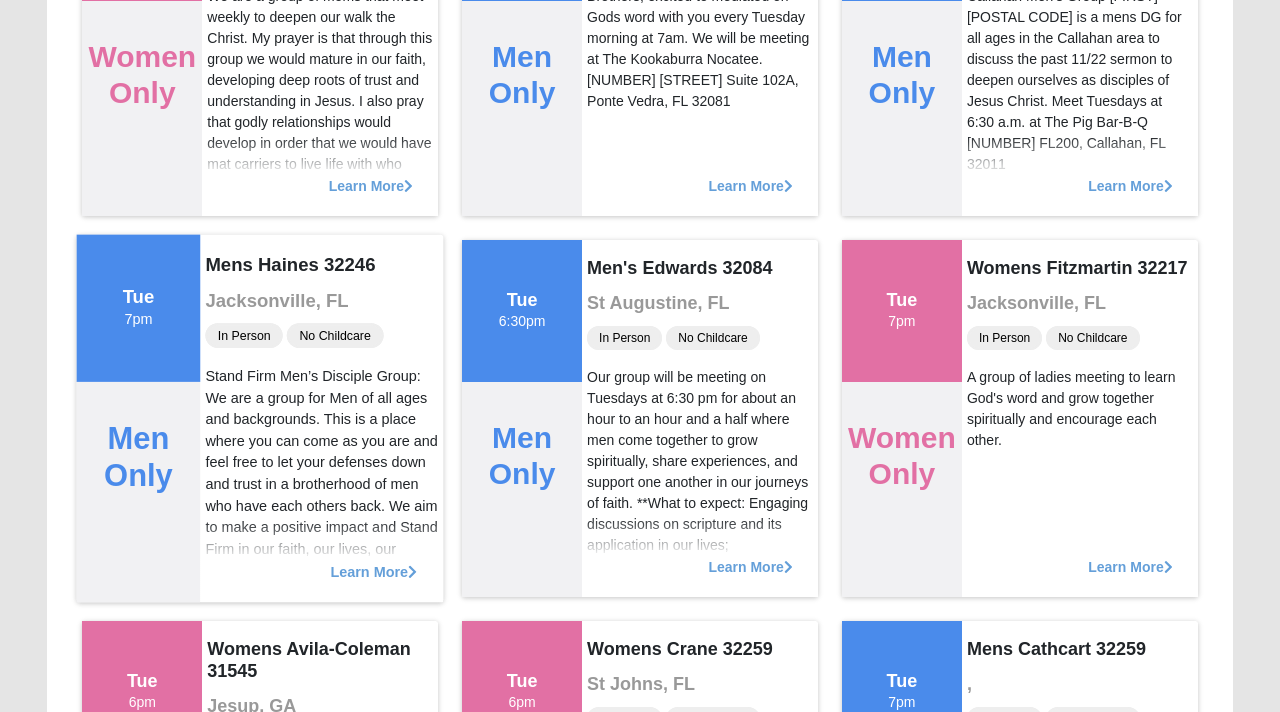 scroll, scrollTop: 4238, scrollLeft: 0, axis: vertical 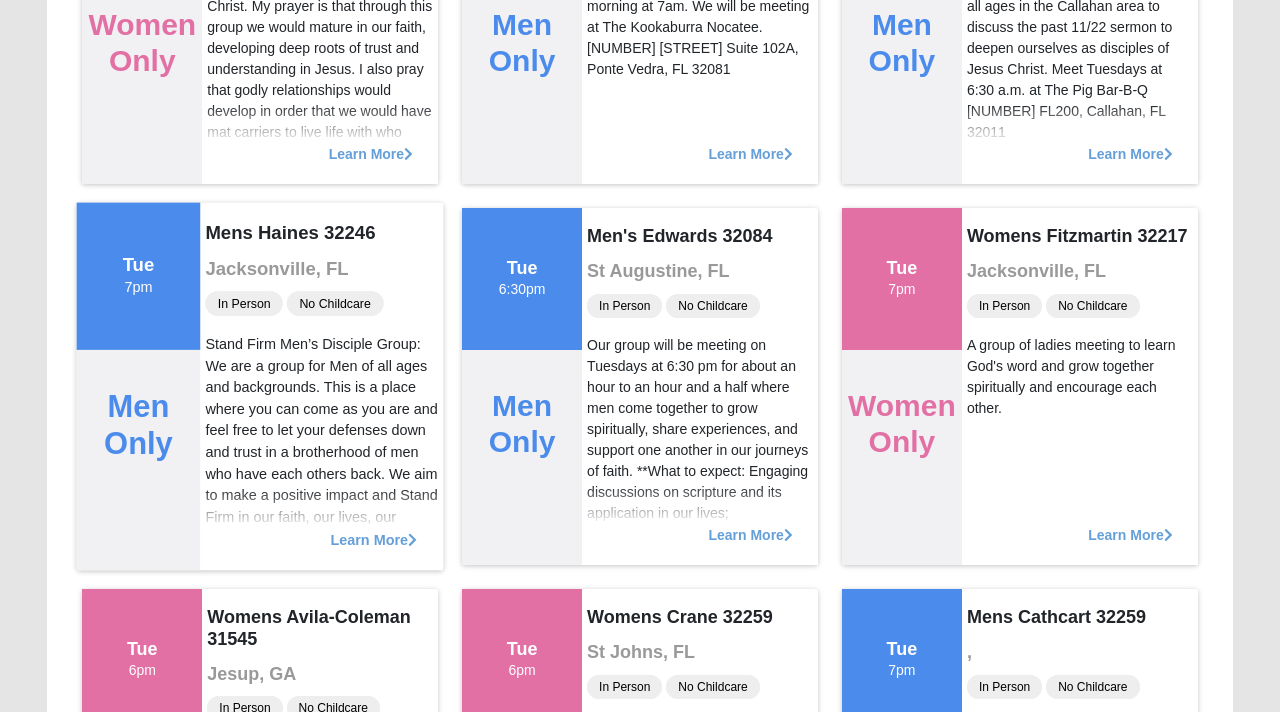 click on "Learn More" at bounding box center (374, 529) 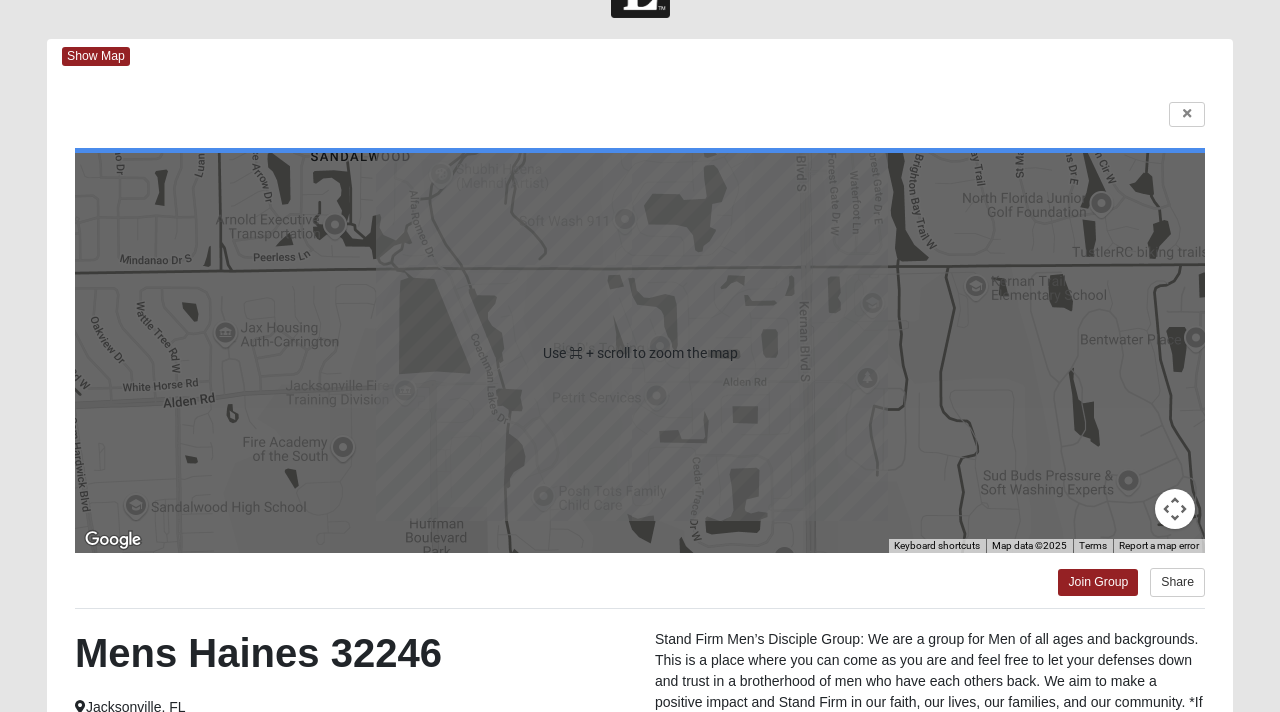 scroll, scrollTop: 64, scrollLeft: 0, axis: vertical 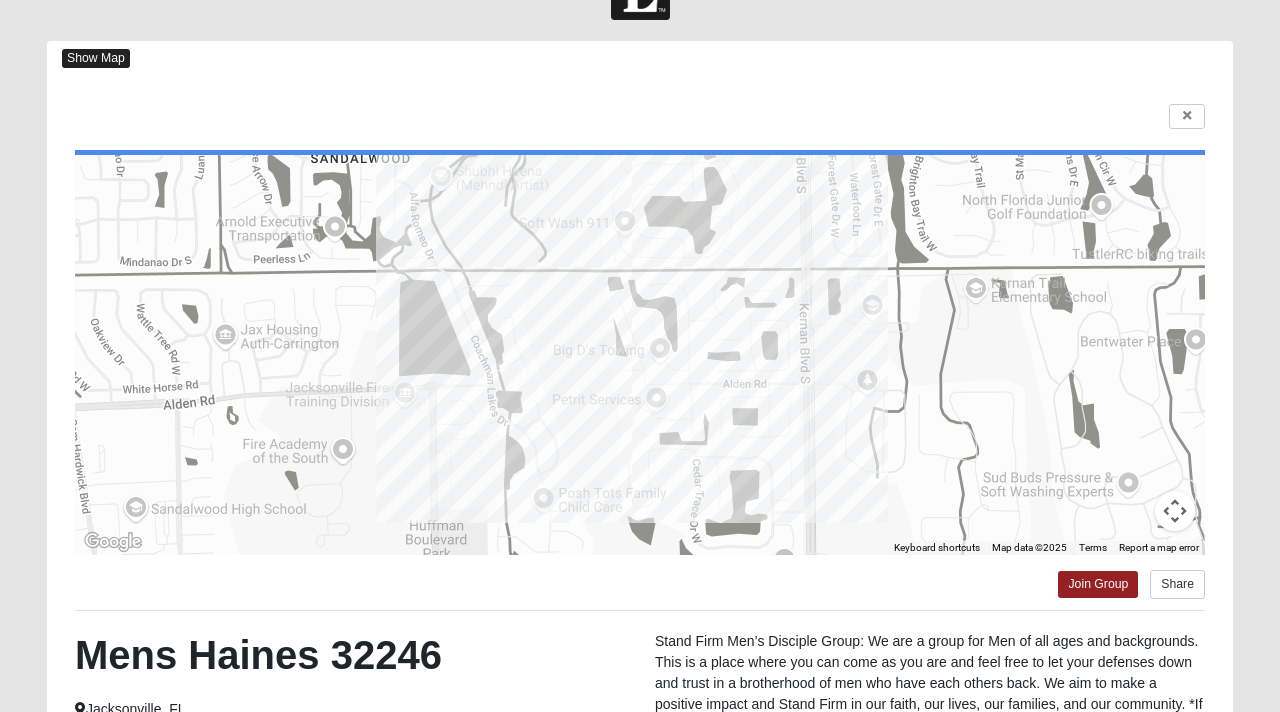 click on "Show Map" at bounding box center (96, 58) 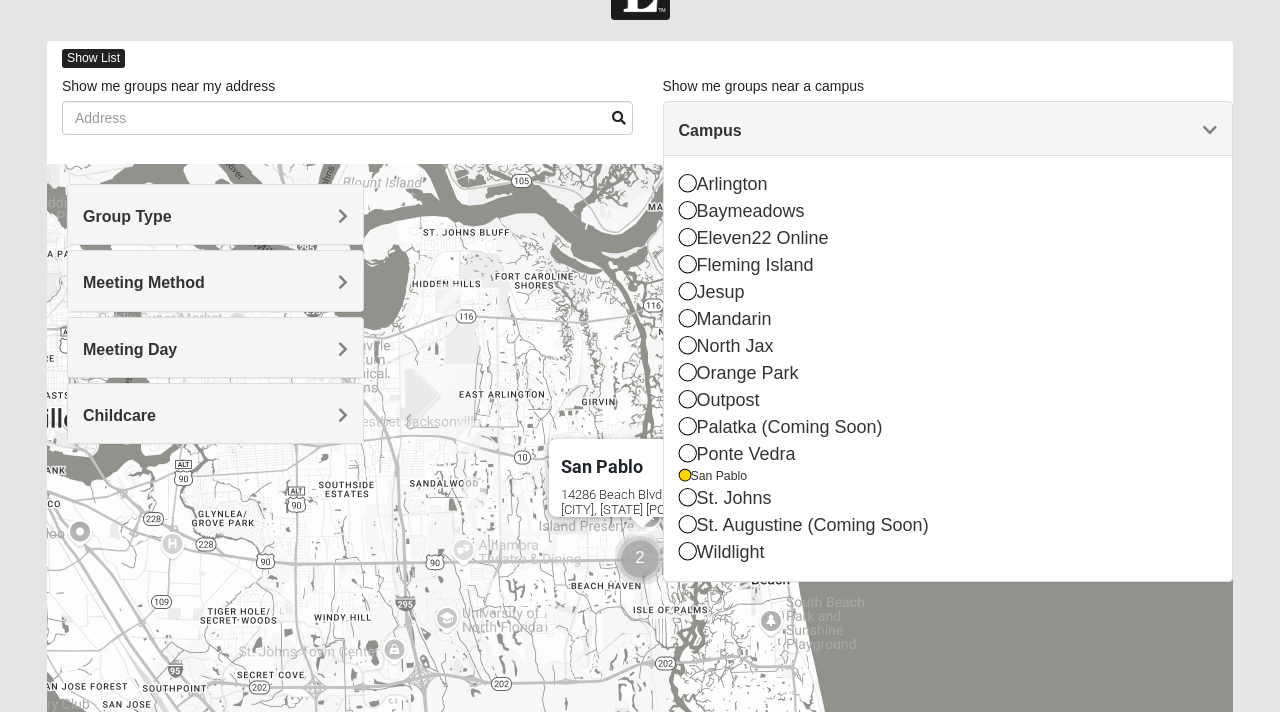 click on "Show List" at bounding box center [93, 58] 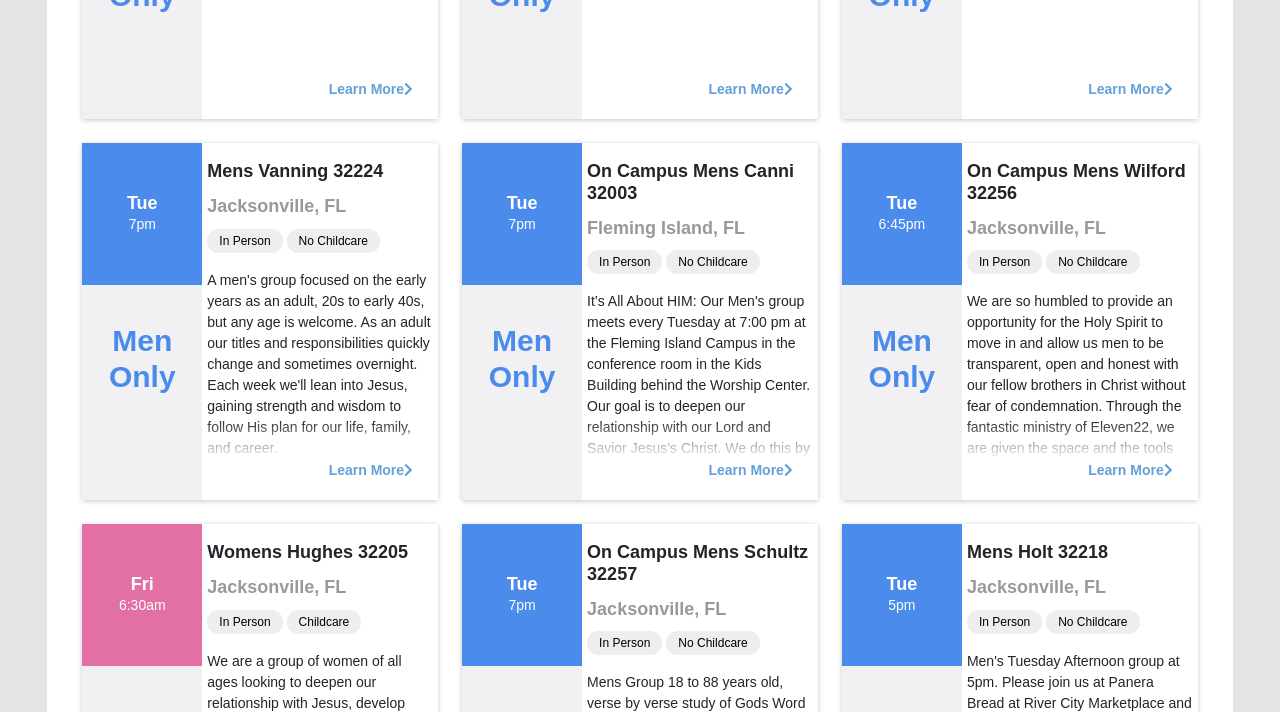 scroll, scrollTop: 0, scrollLeft: 0, axis: both 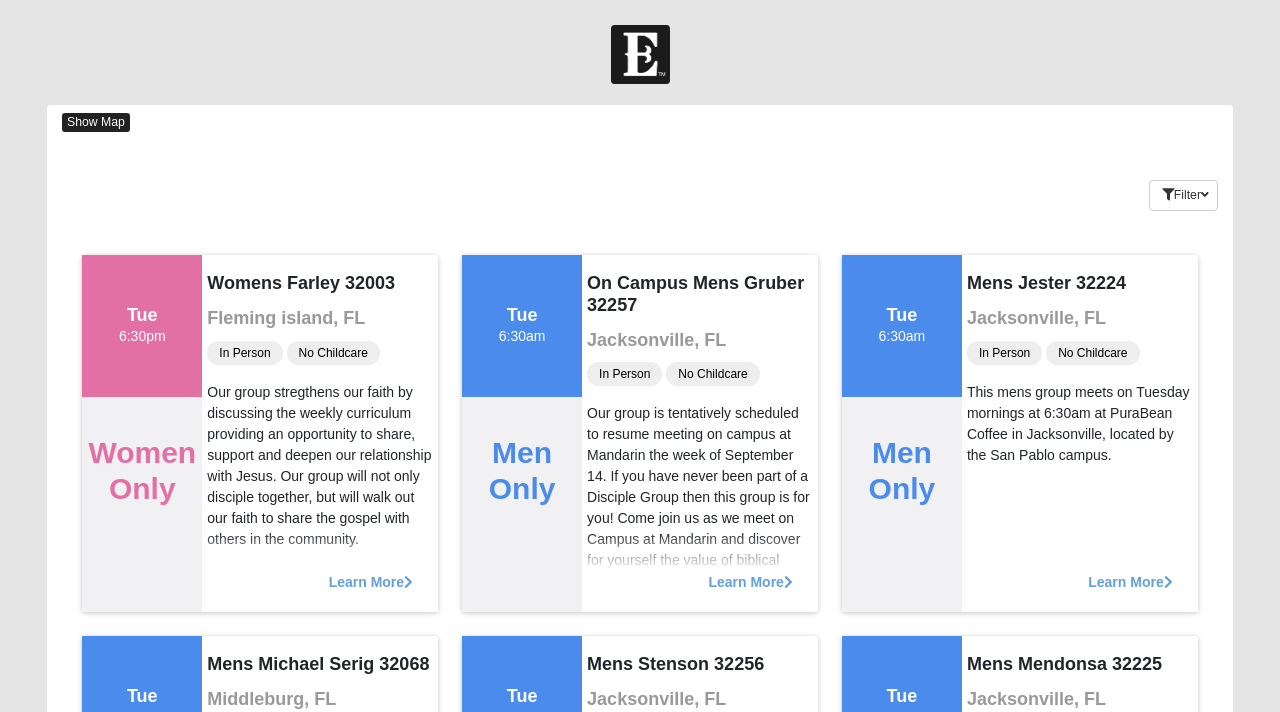 click on "Show Map" at bounding box center (96, 122) 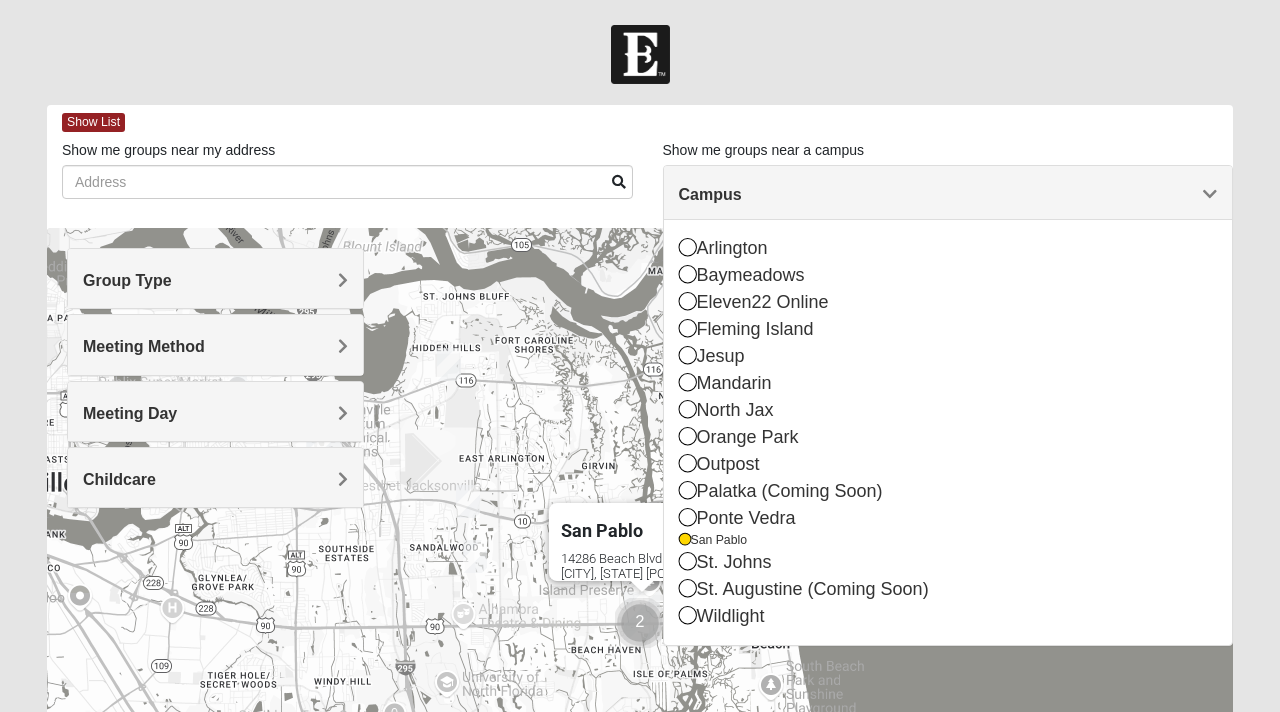 click on "Group Type" at bounding box center [215, 278] 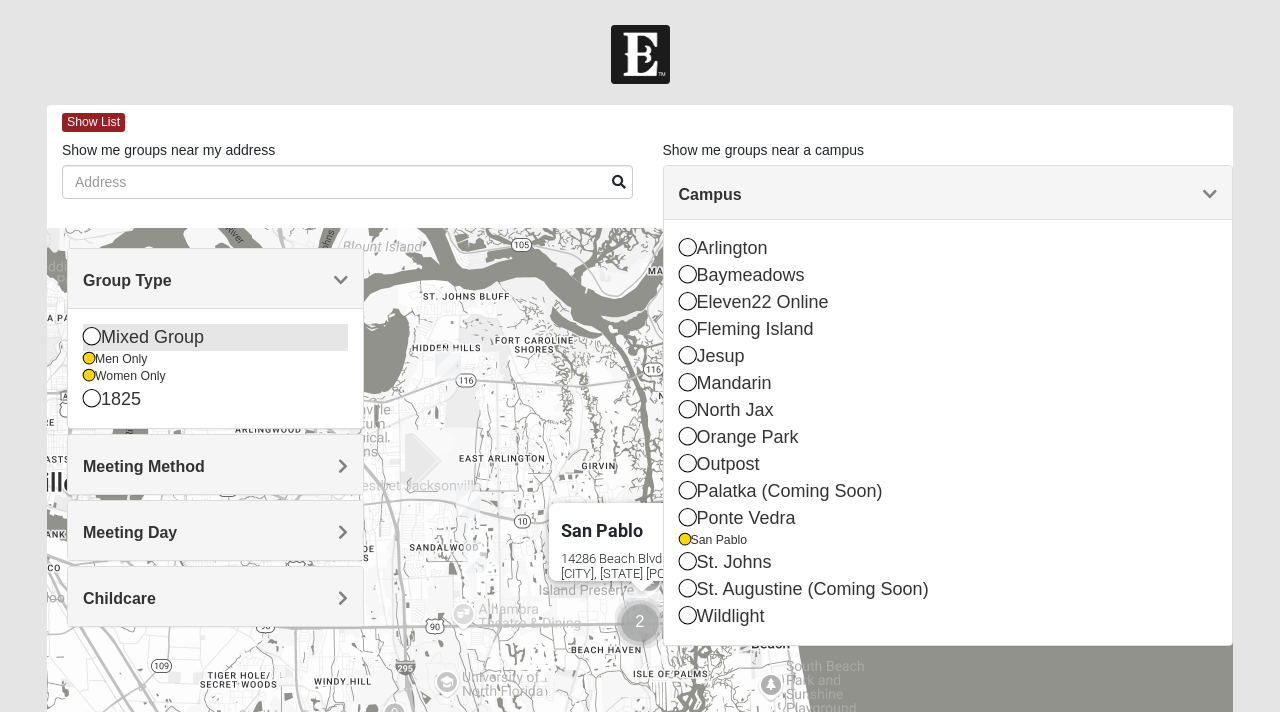 click at bounding box center [92, 336] 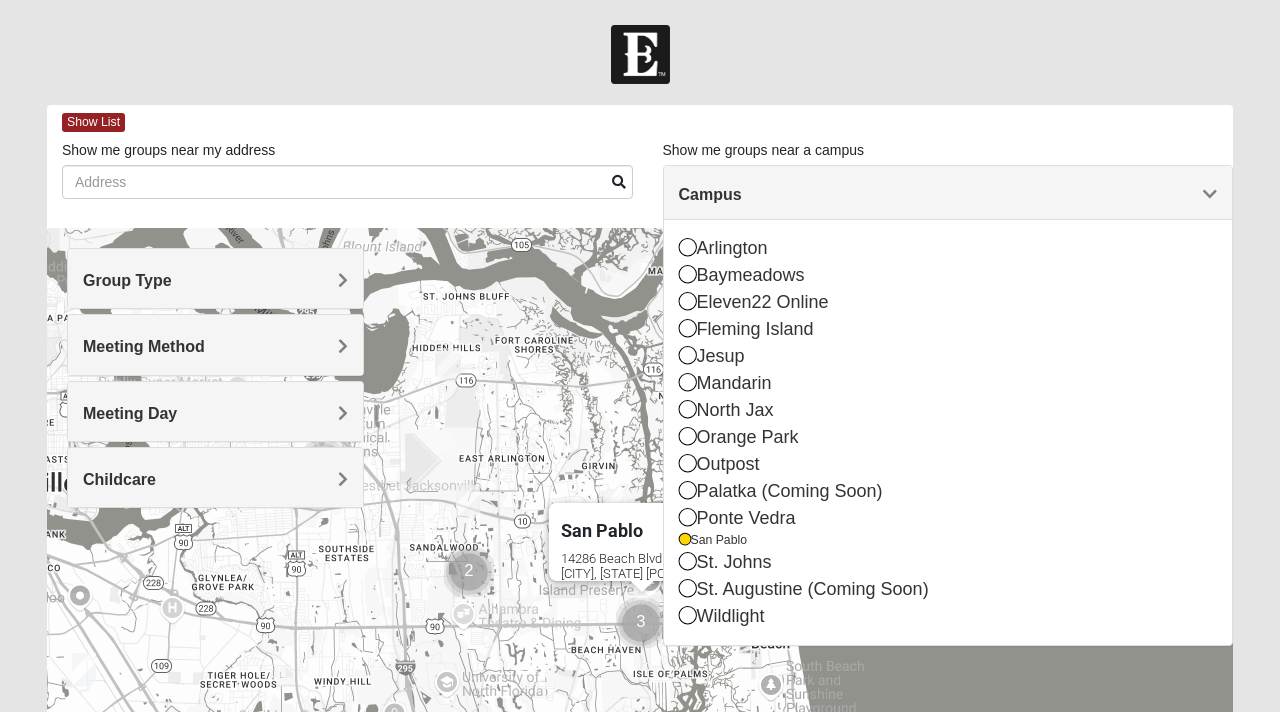 click on "Group Type" at bounding box center [215, 278] 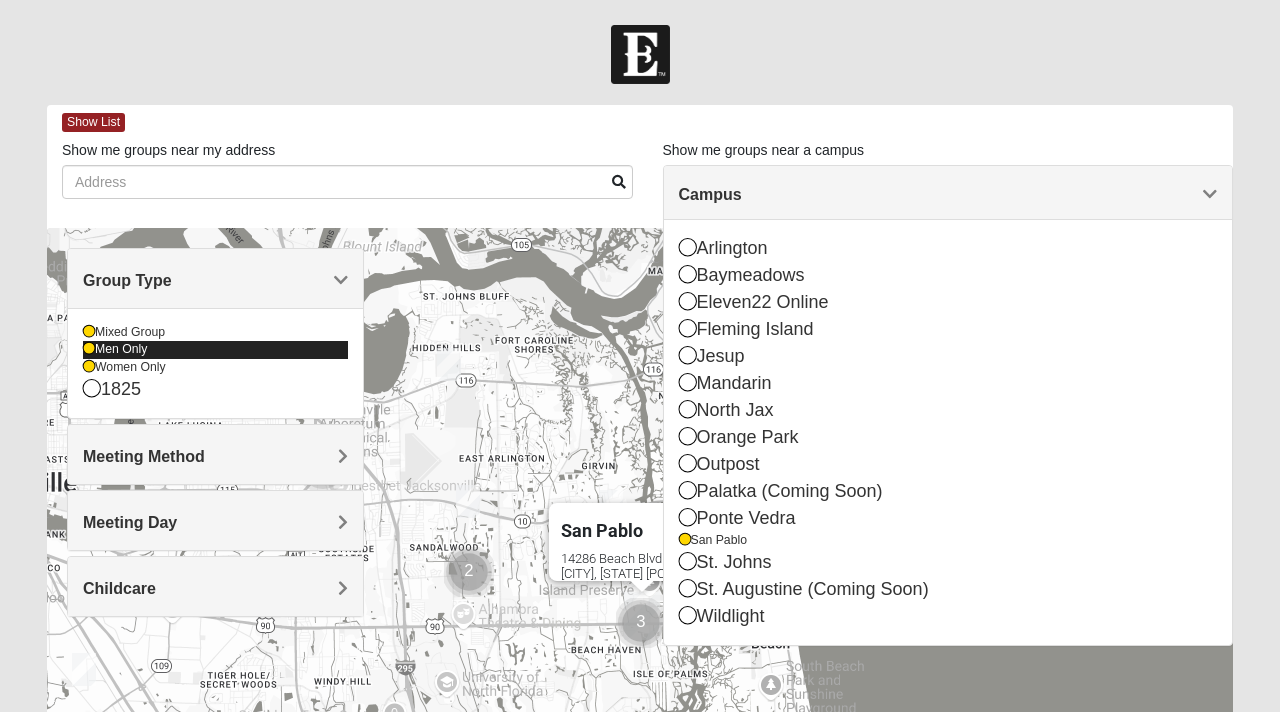 click at bounding box center (89, 349) 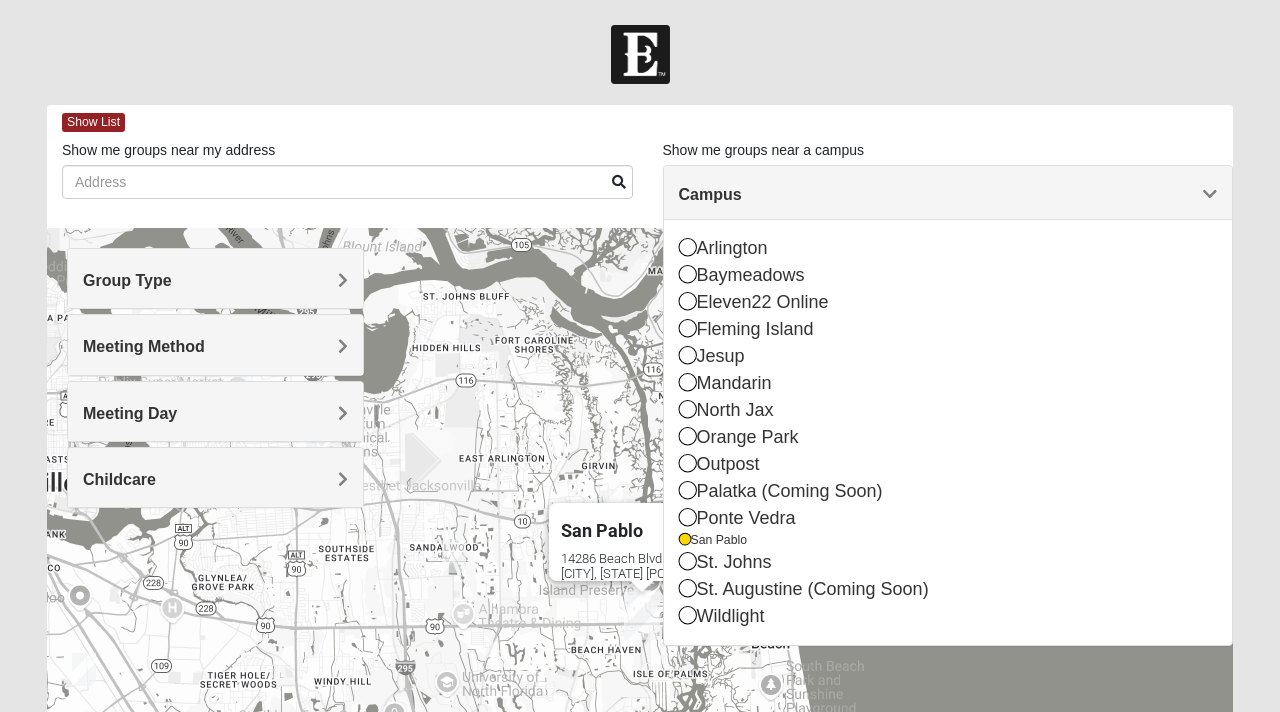 click on "Group Type" at bounding box center [127, 280] 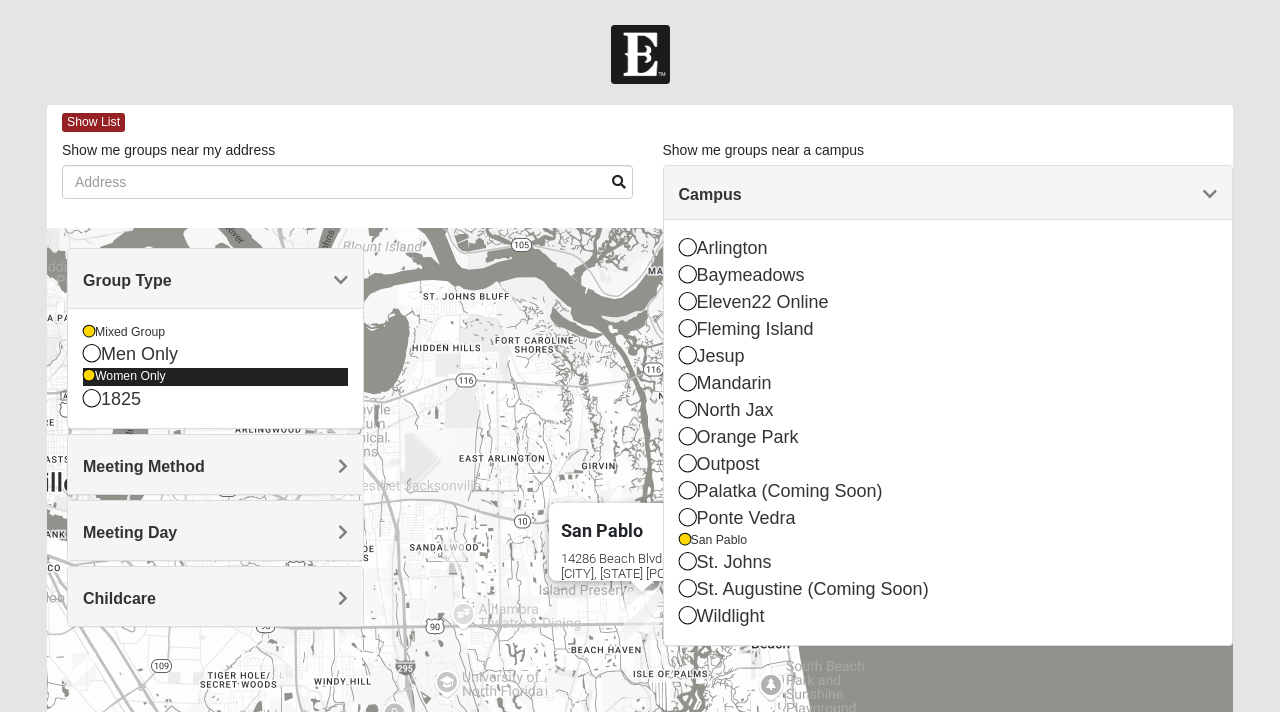 click on "Women Only" at bounding box center (215, 376) 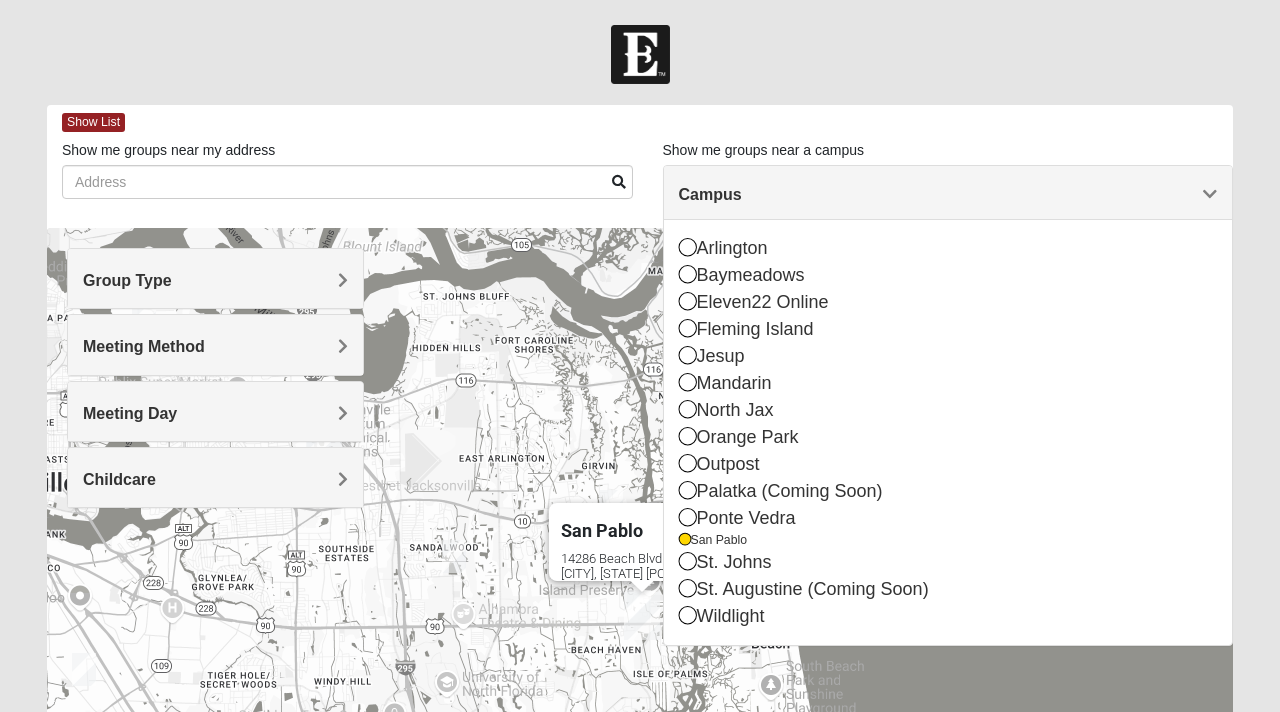 click on "Meeting Method" at bounding box center (144, 346) 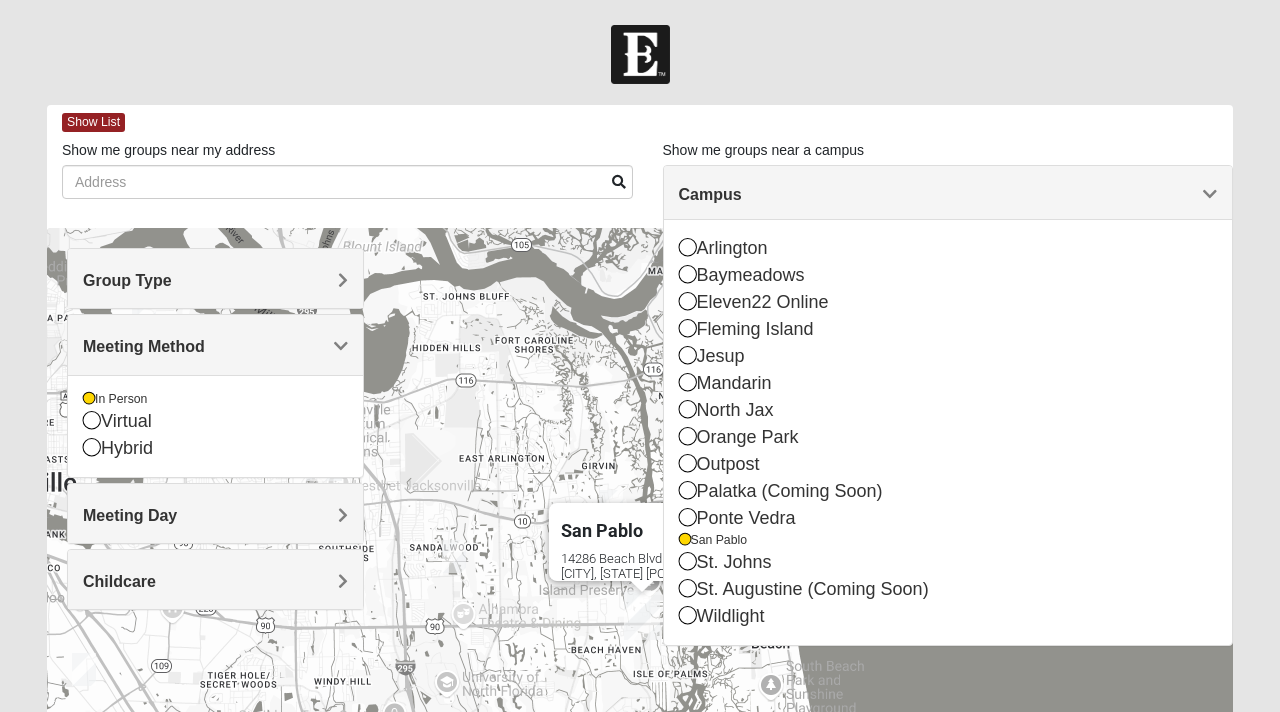 click on "Meeting Method" at bounding box center (144, 346) 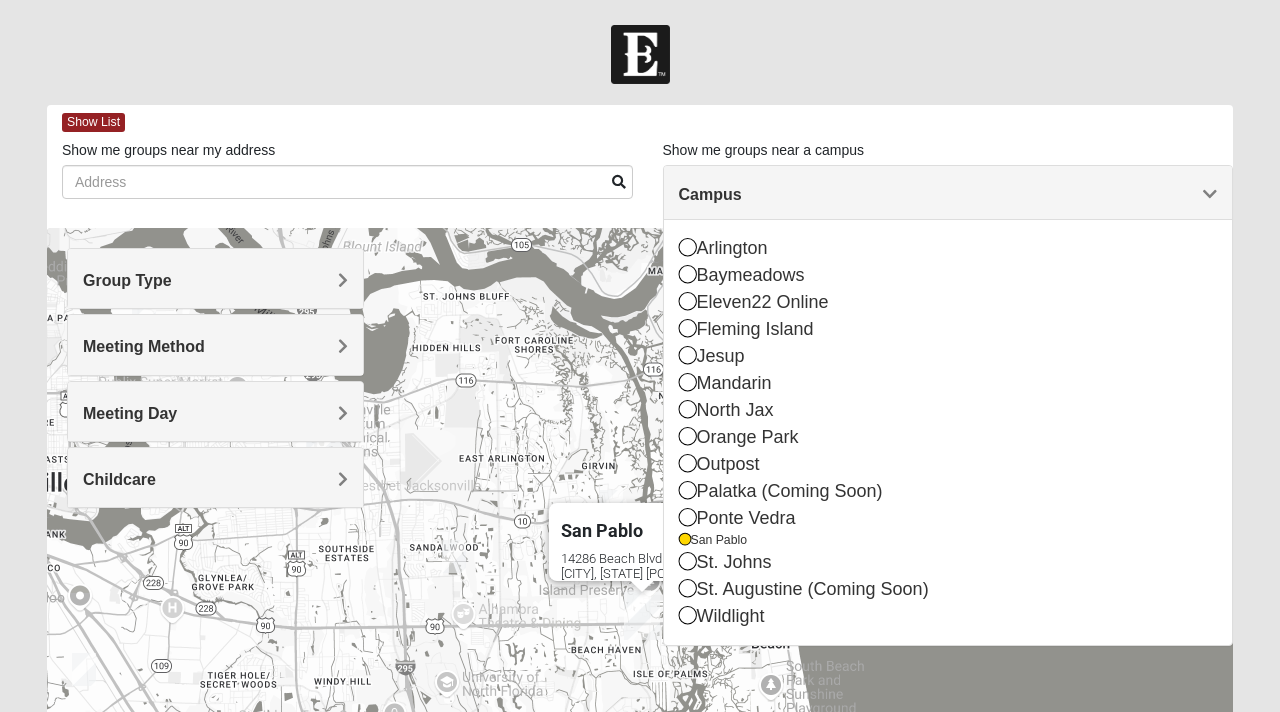 click on "Meeting Day" at bounding box center [215, 411] 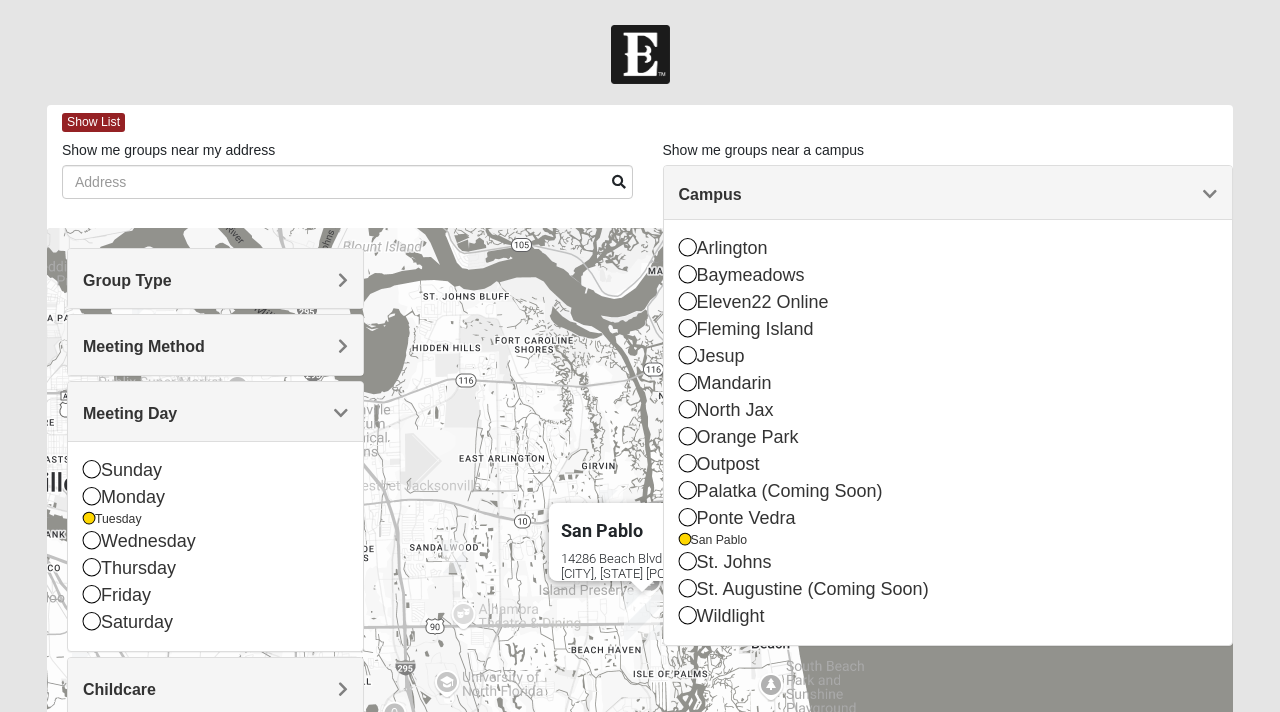 click at bounding box center (640, 54) 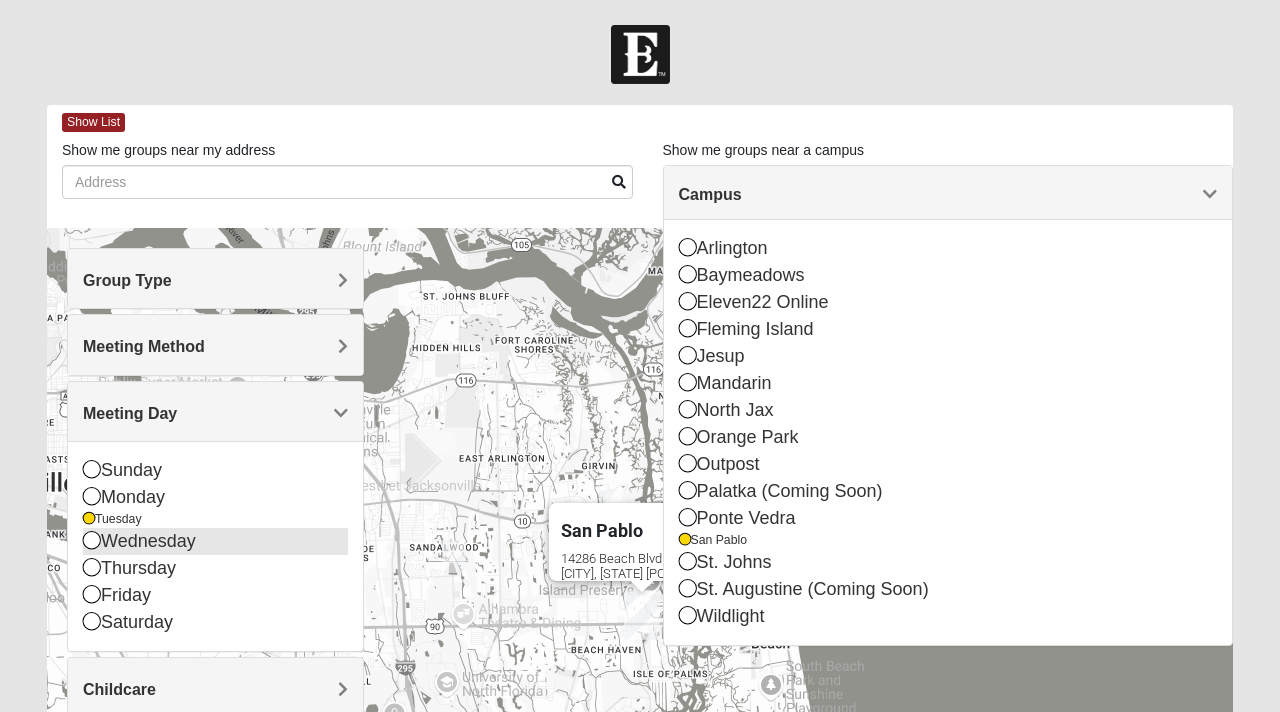 click at bounding box center (92, 540) 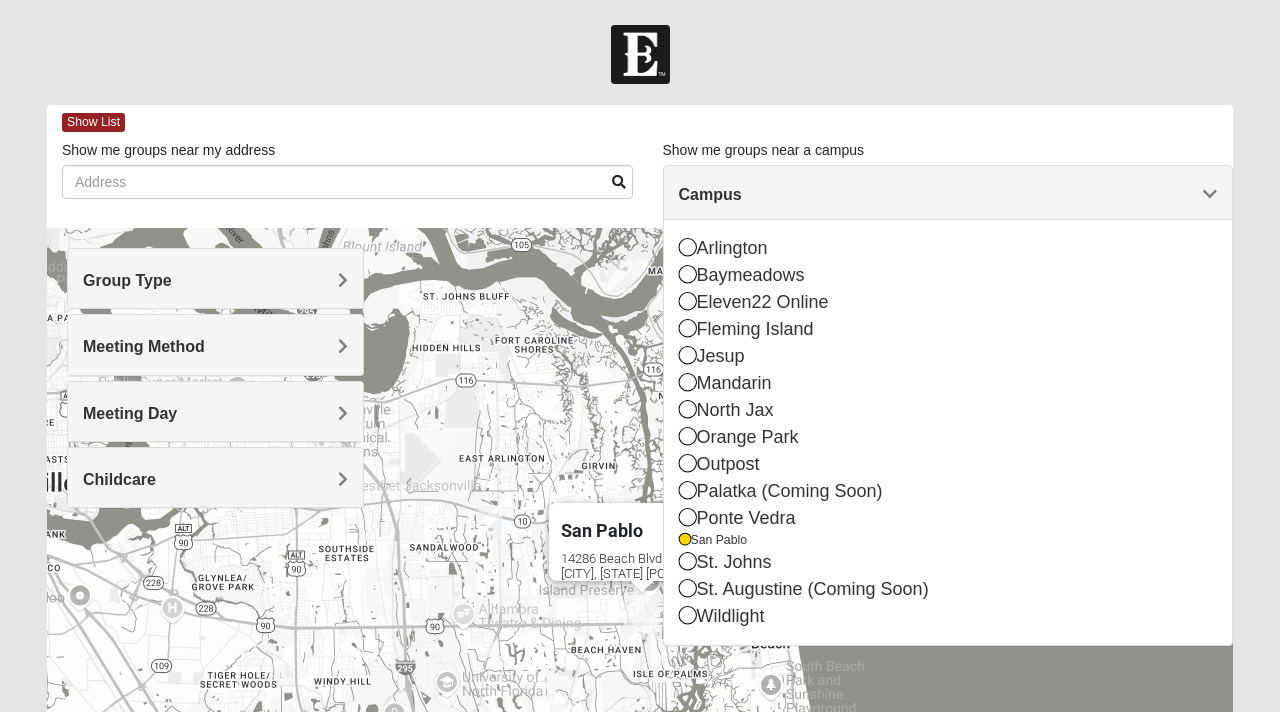 click at bounding box center (640, 54) 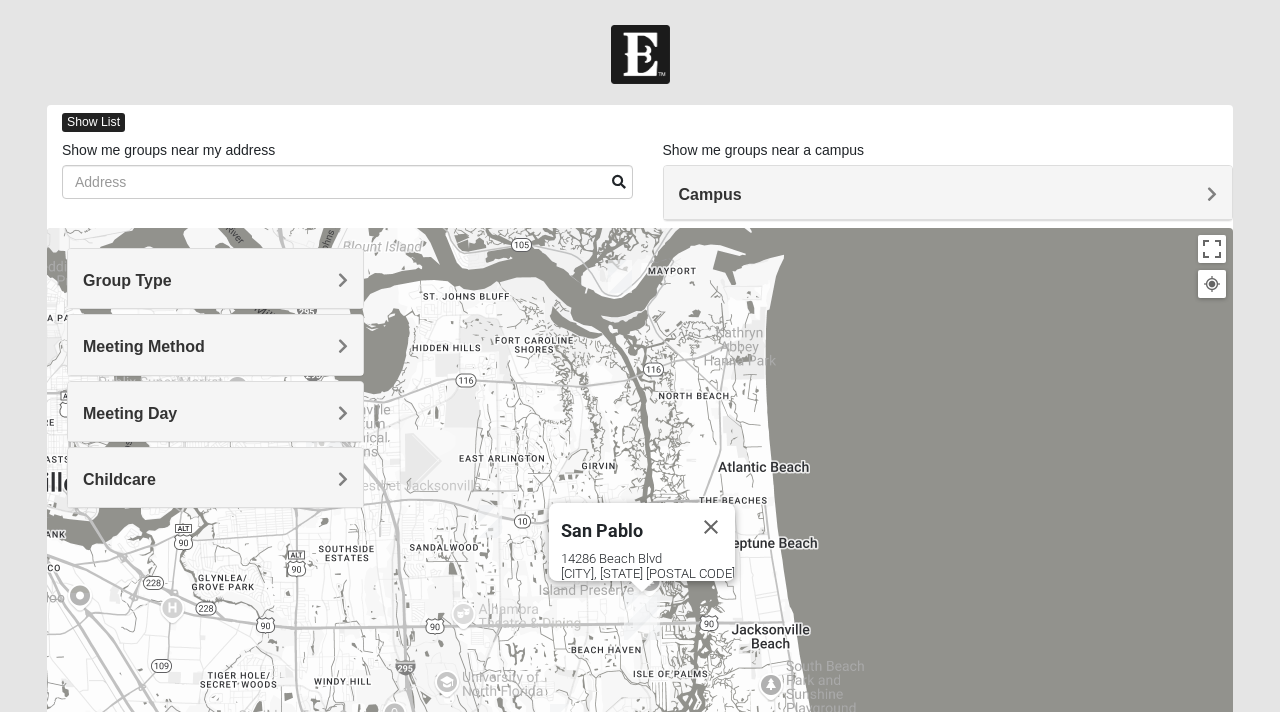 click on "Show List" at bounding box center (93, 122) 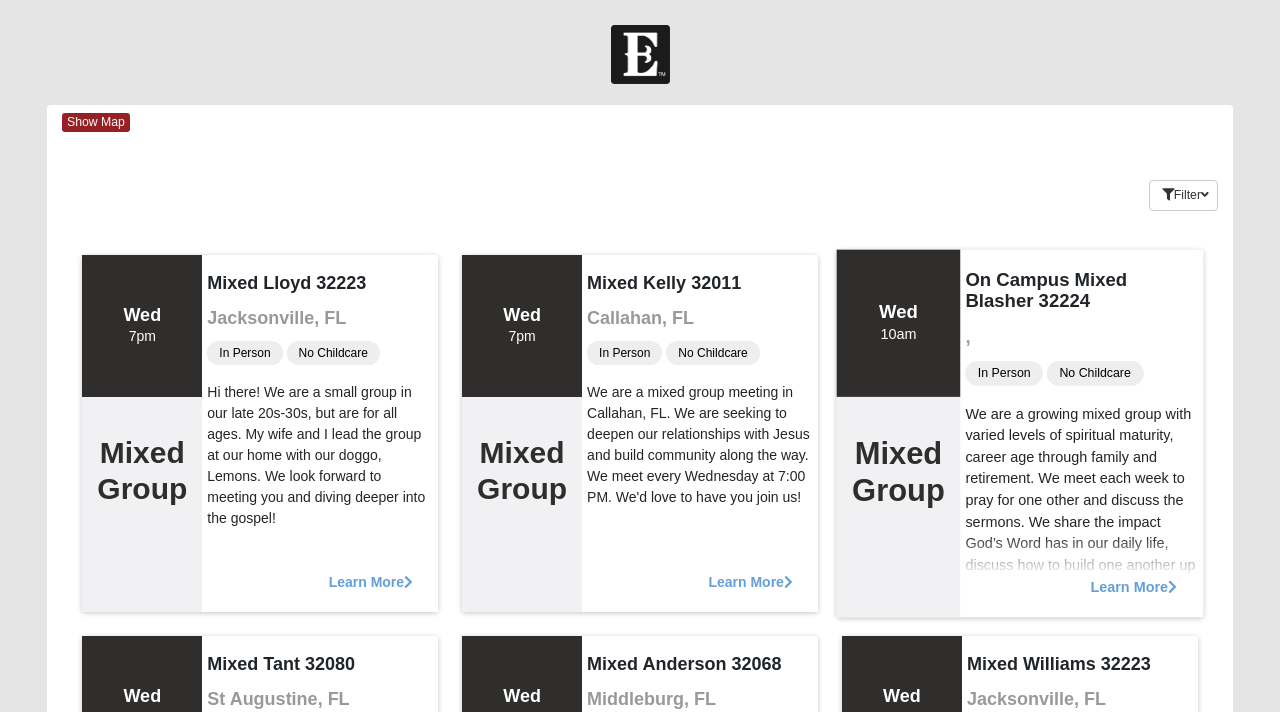 click on "Learn More" at bounding box center [1133, 576] 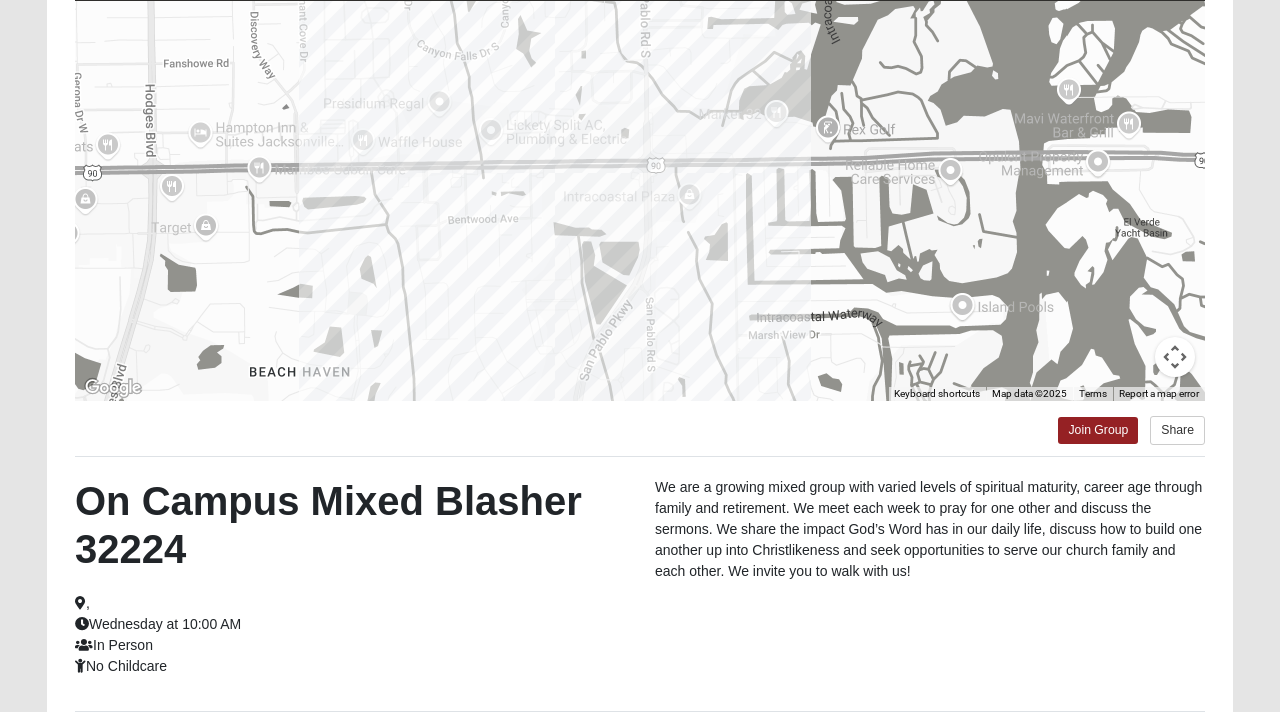 scroll, scrollTop: 0, scrollLeft: 0, axis: both 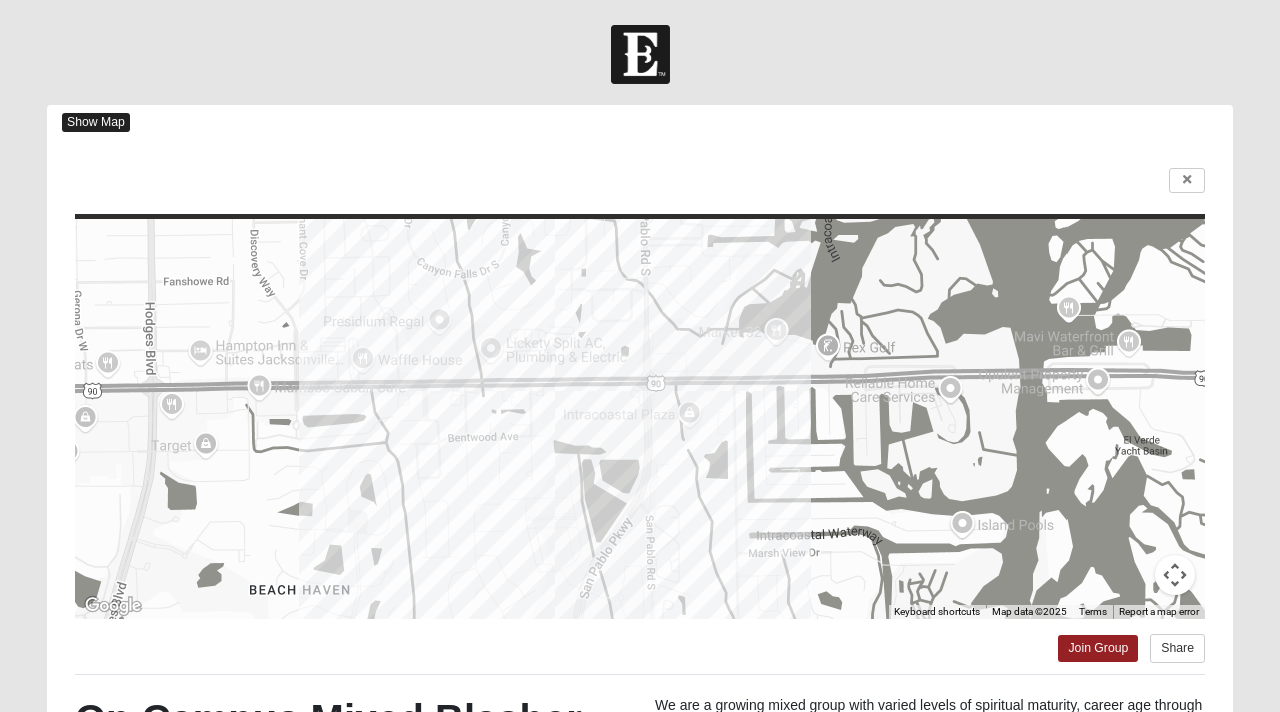 click on "Show Map" at bounding box center [96, 122] 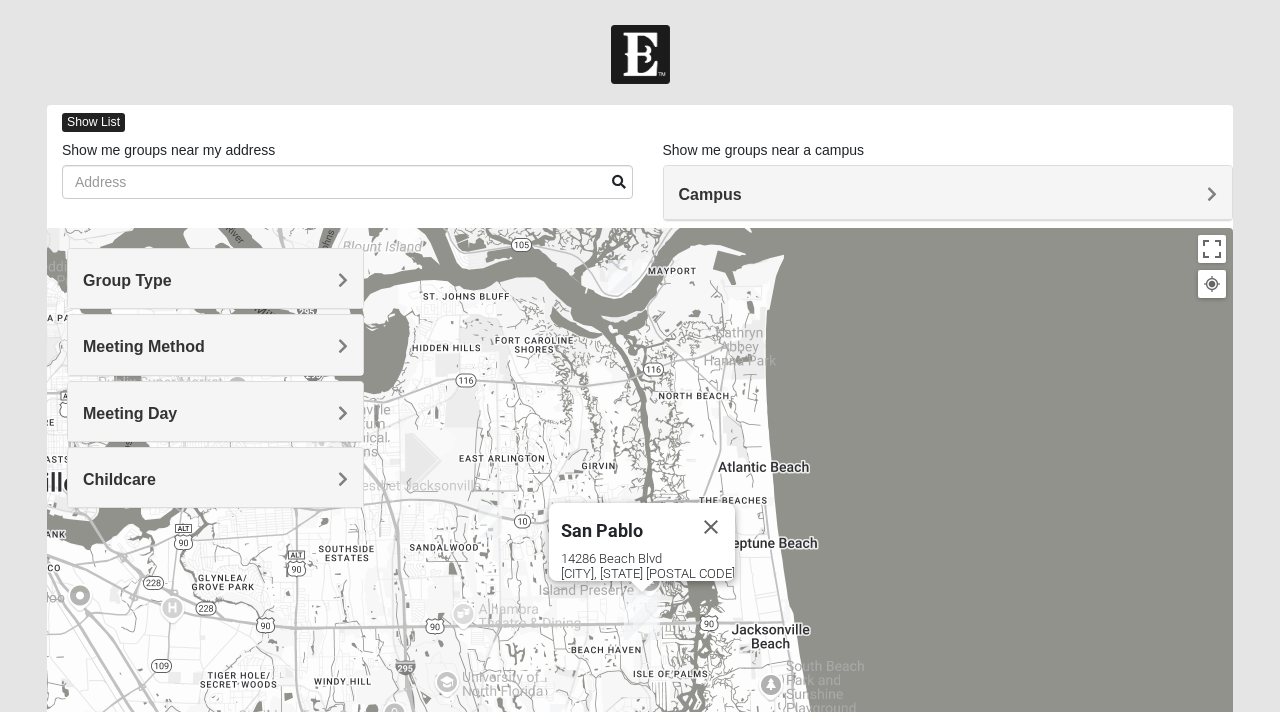 click on "Show List" at bounding box center (93, 122) 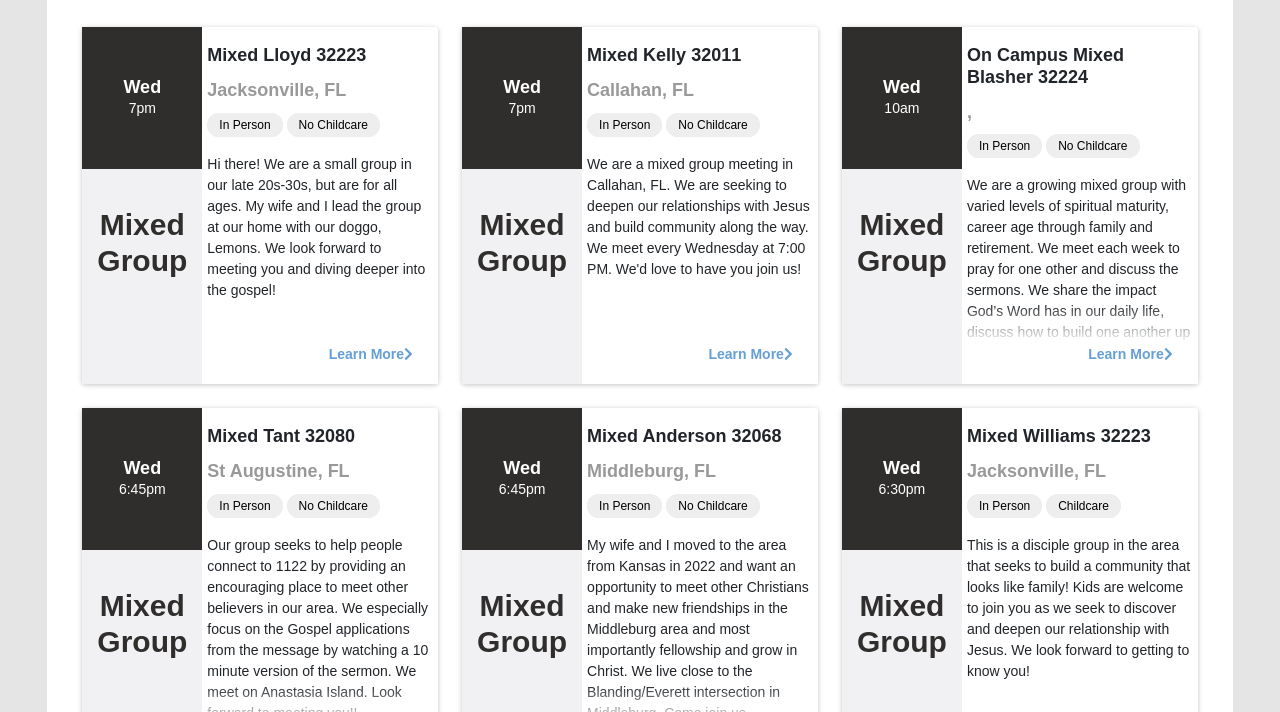 scroll, scrollTop: 0, scrollLeft: 0, axis: both 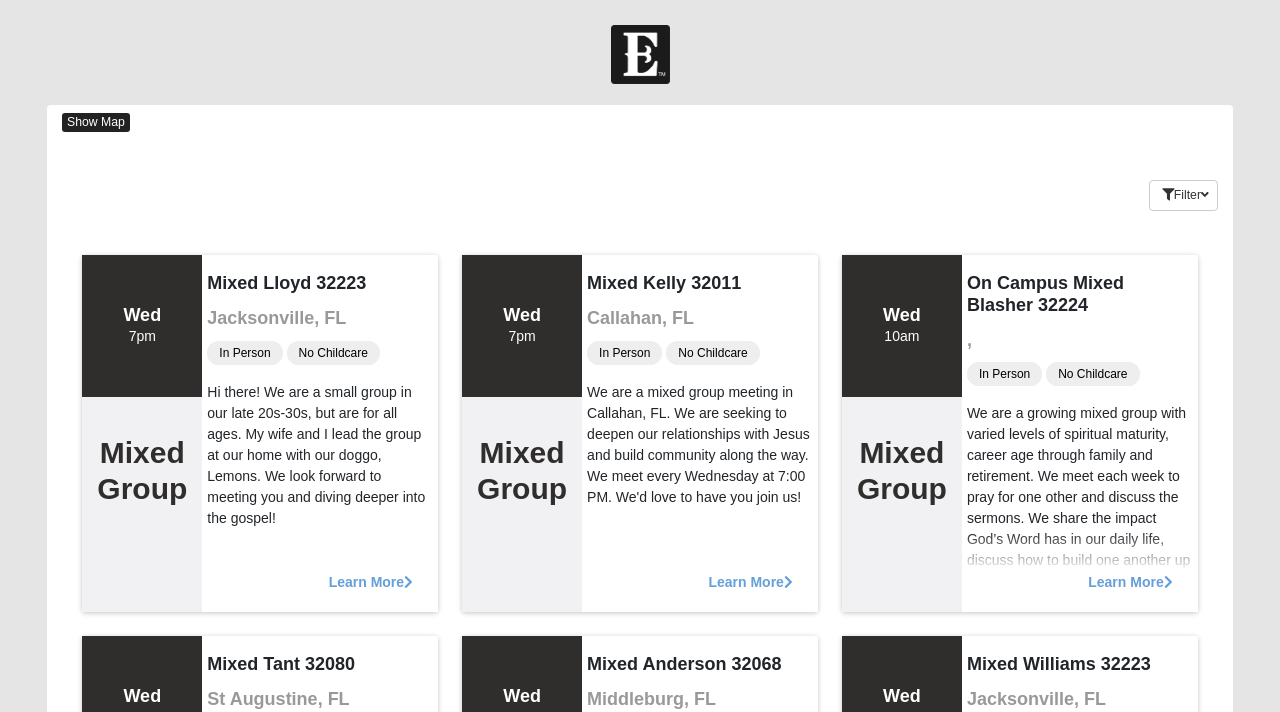 click on "Show Map" at bounding box center (96, 122) 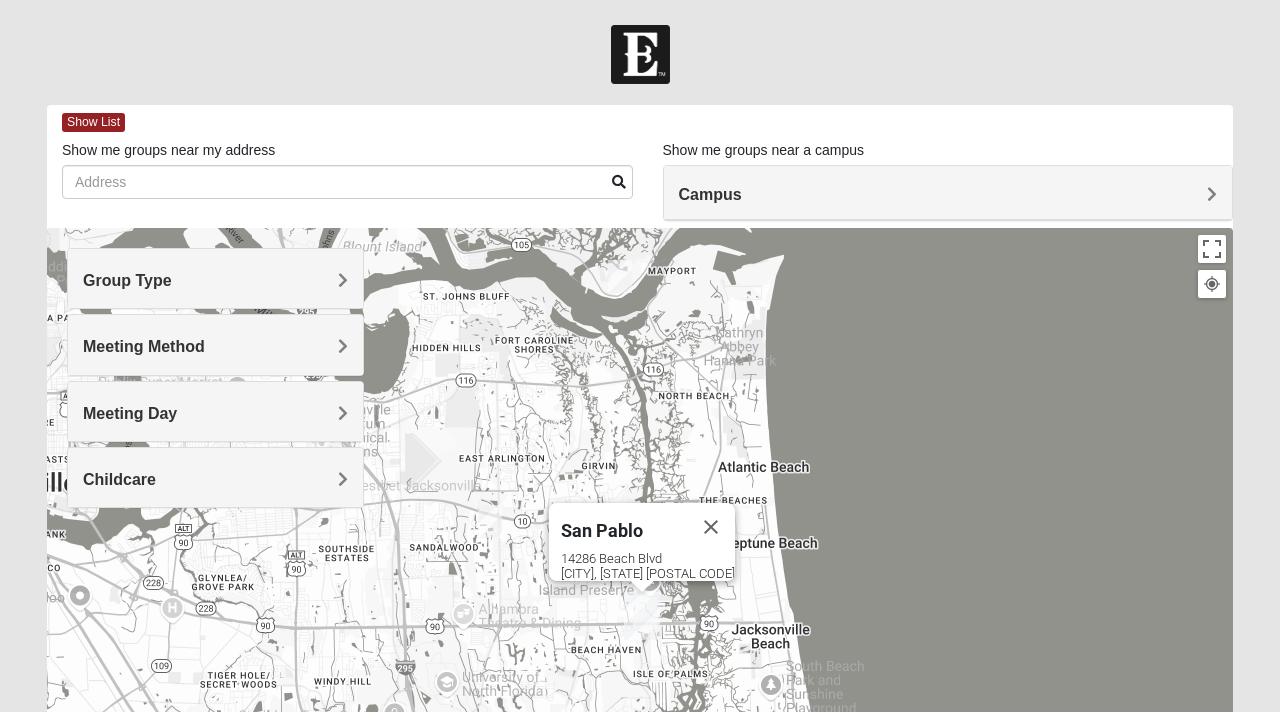 click on "Meeting Day" at bounding box center [215, 413] 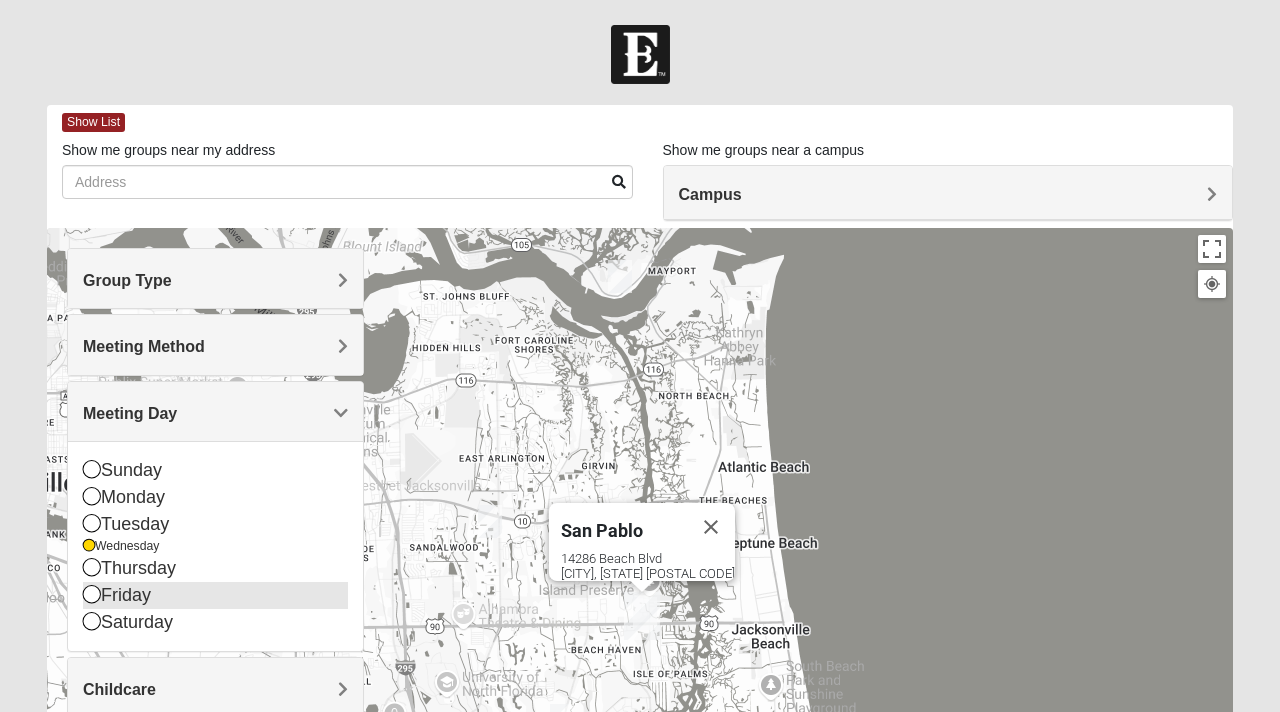 click at bounding box center [92, 594] 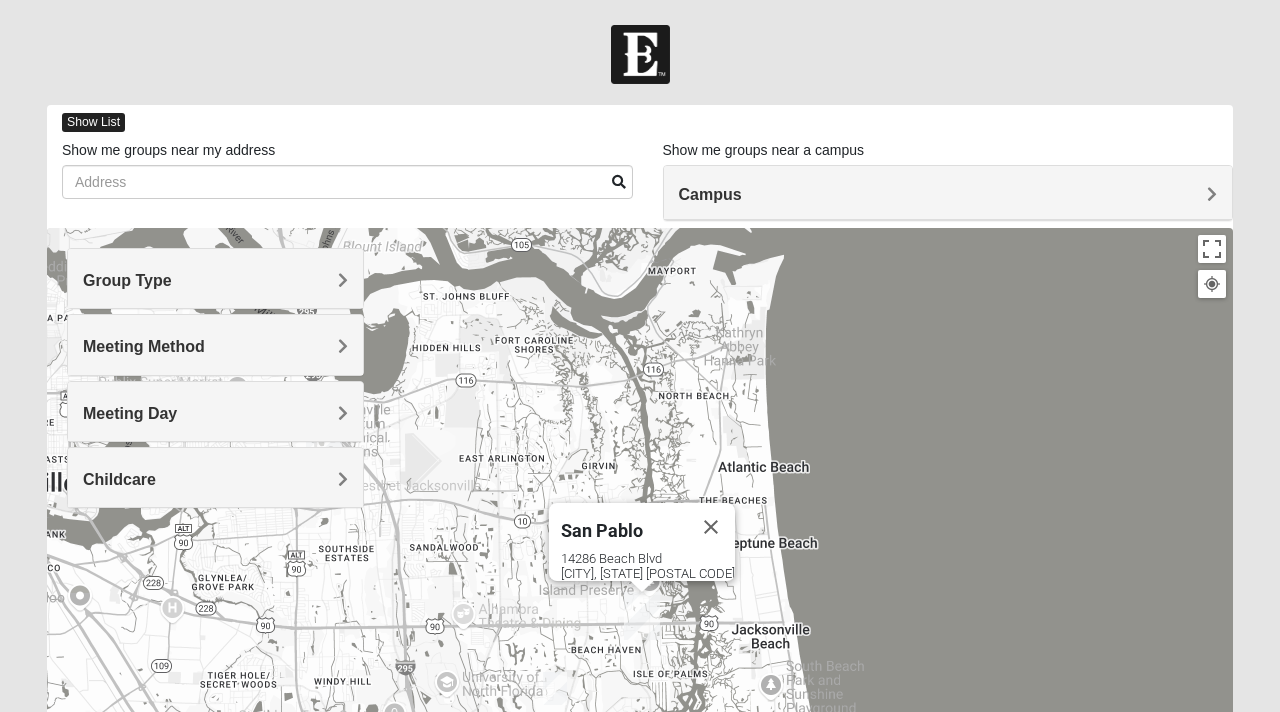click on "Show List" at bounding box center [93, 122] 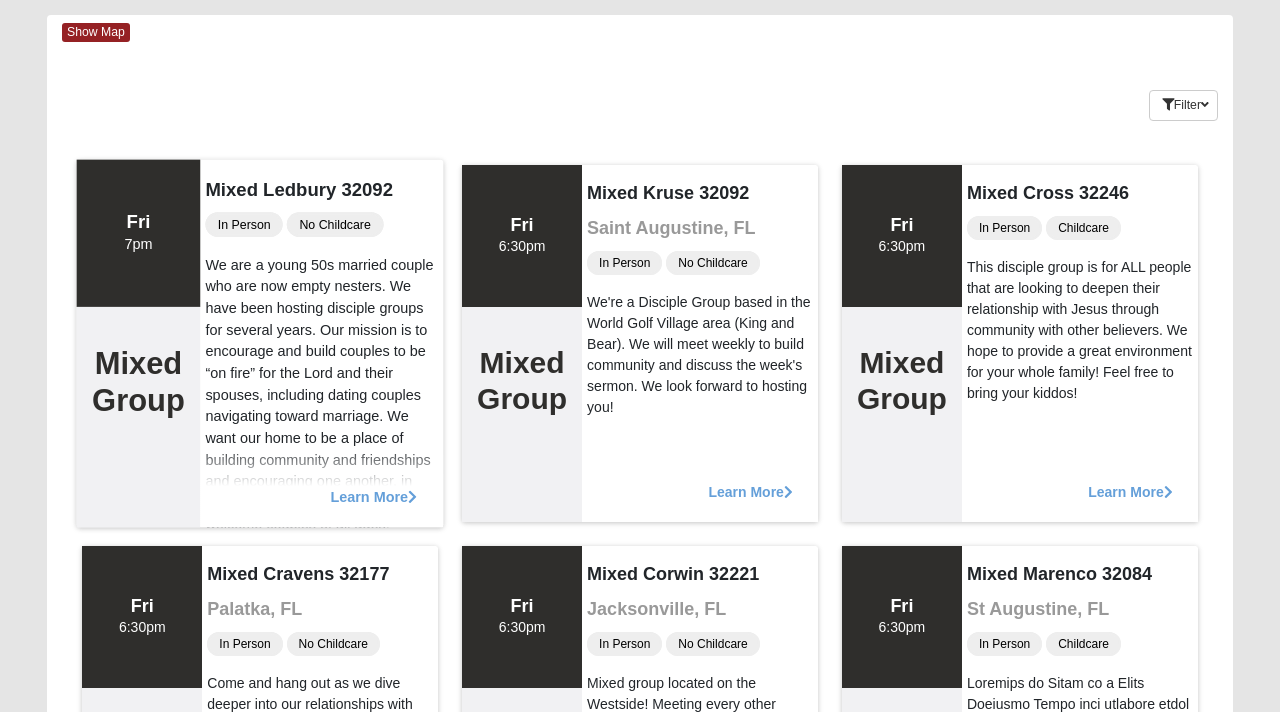 scroll, scrollTop: 0, scrollLeft: 0, axis: both 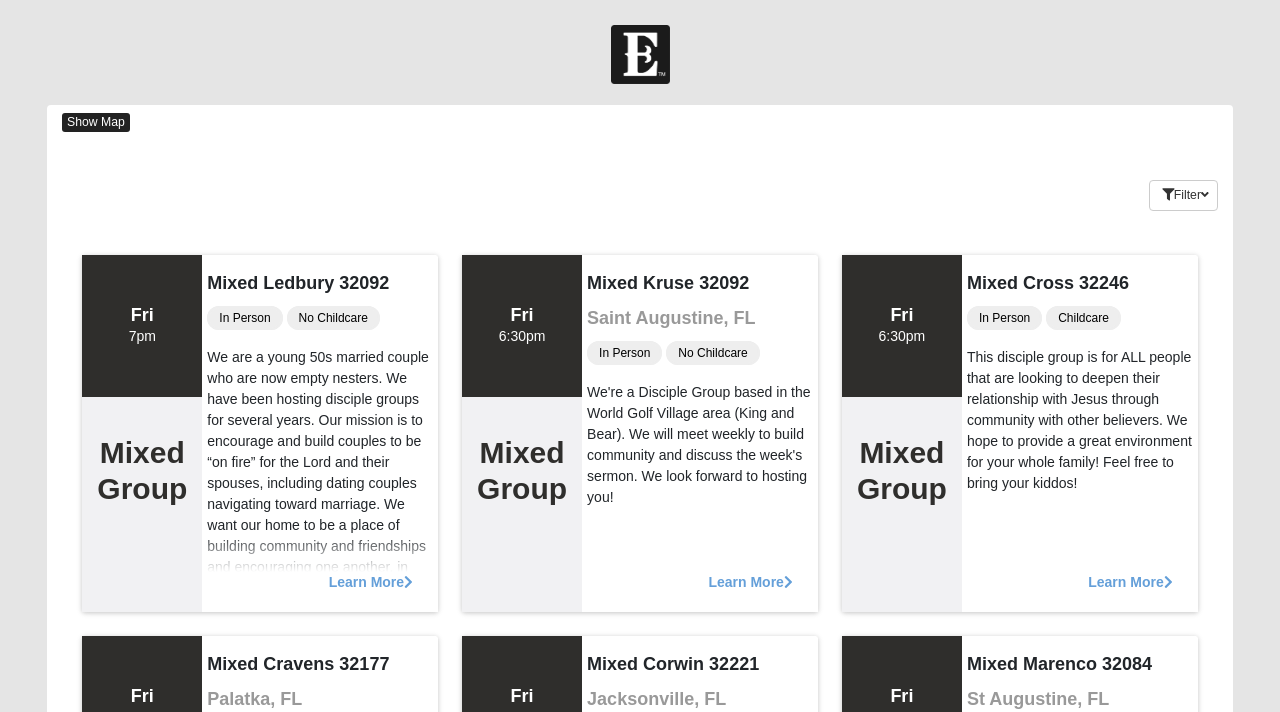 click on "Show Map" at bounding box center (96, 122) 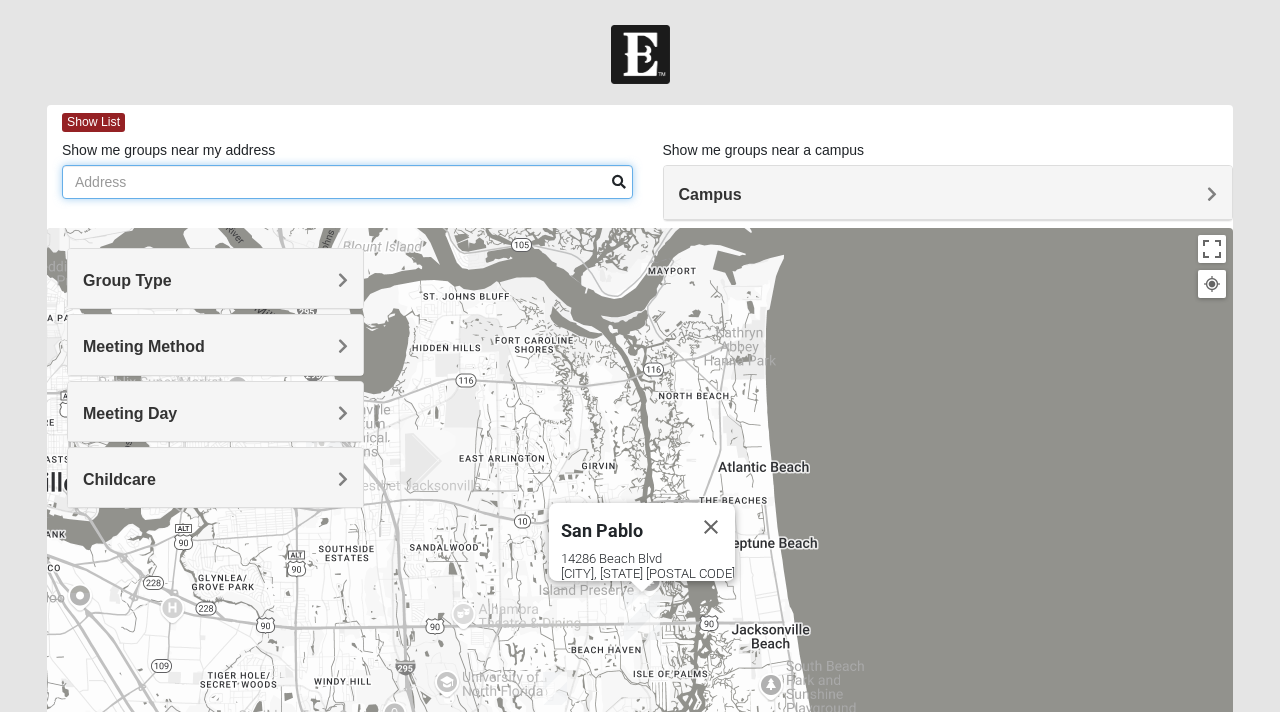 click on "Show me groups near my address" at bounding box center [347, 182] 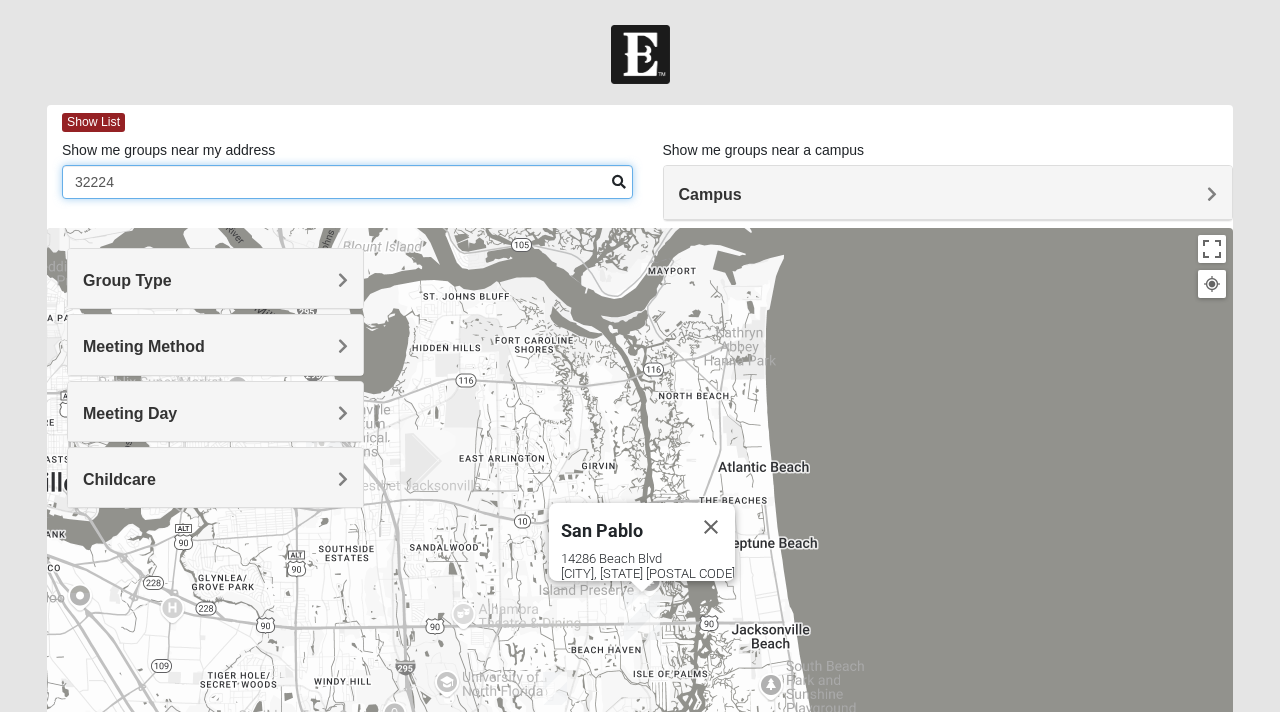 type on "32224" 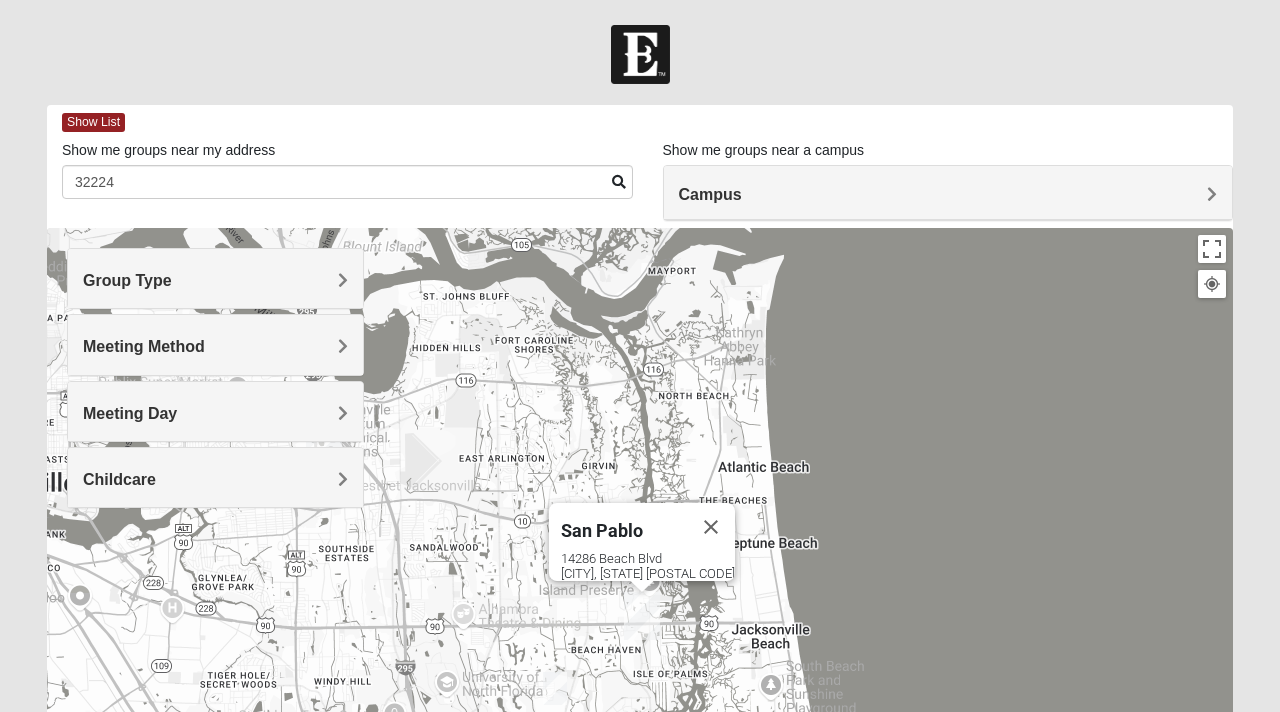 click on "Group Type" at bounding box center [127, 280] 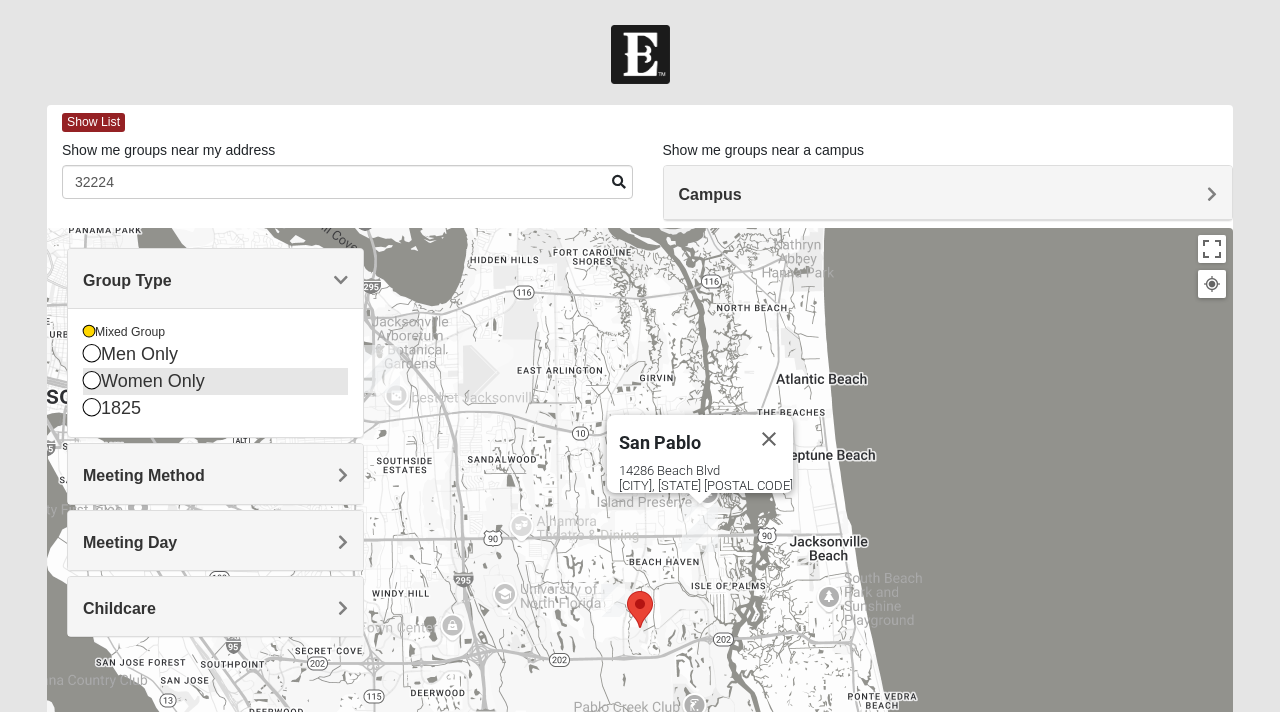 click on "Women Only" at bounding box center [215, 381] 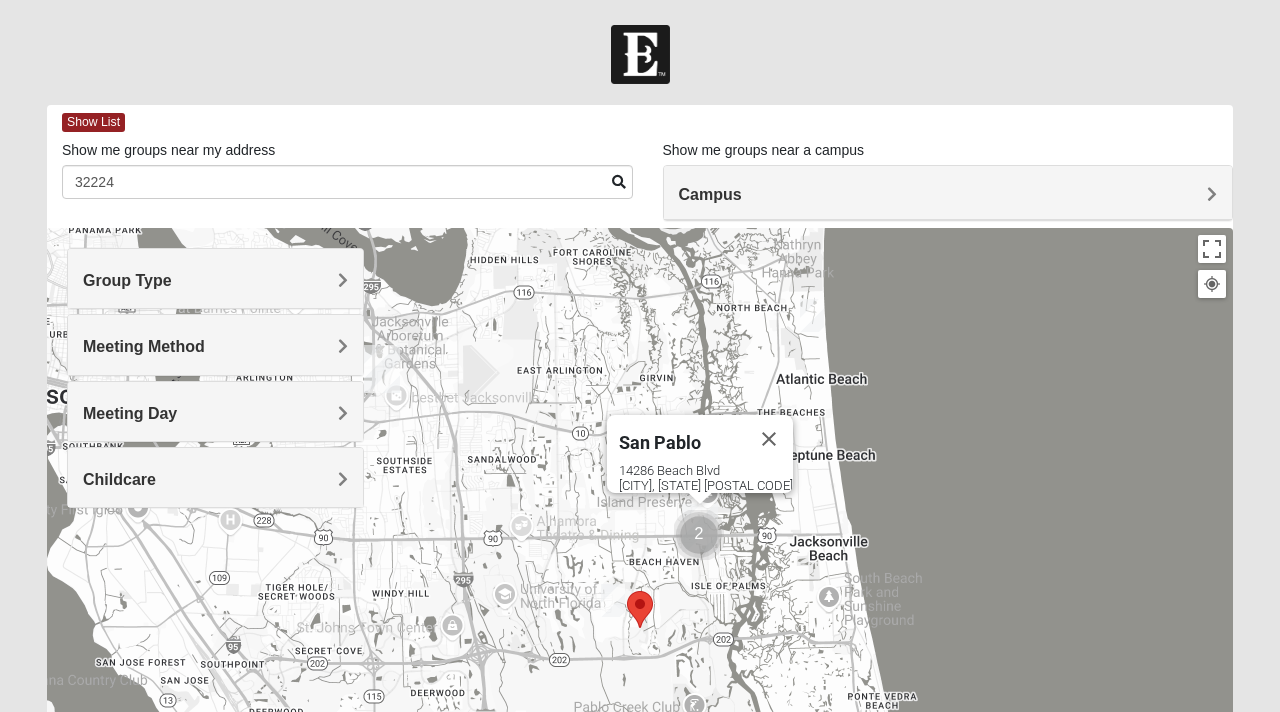 click on "Meeting Method" at bounding box center (215, 344) 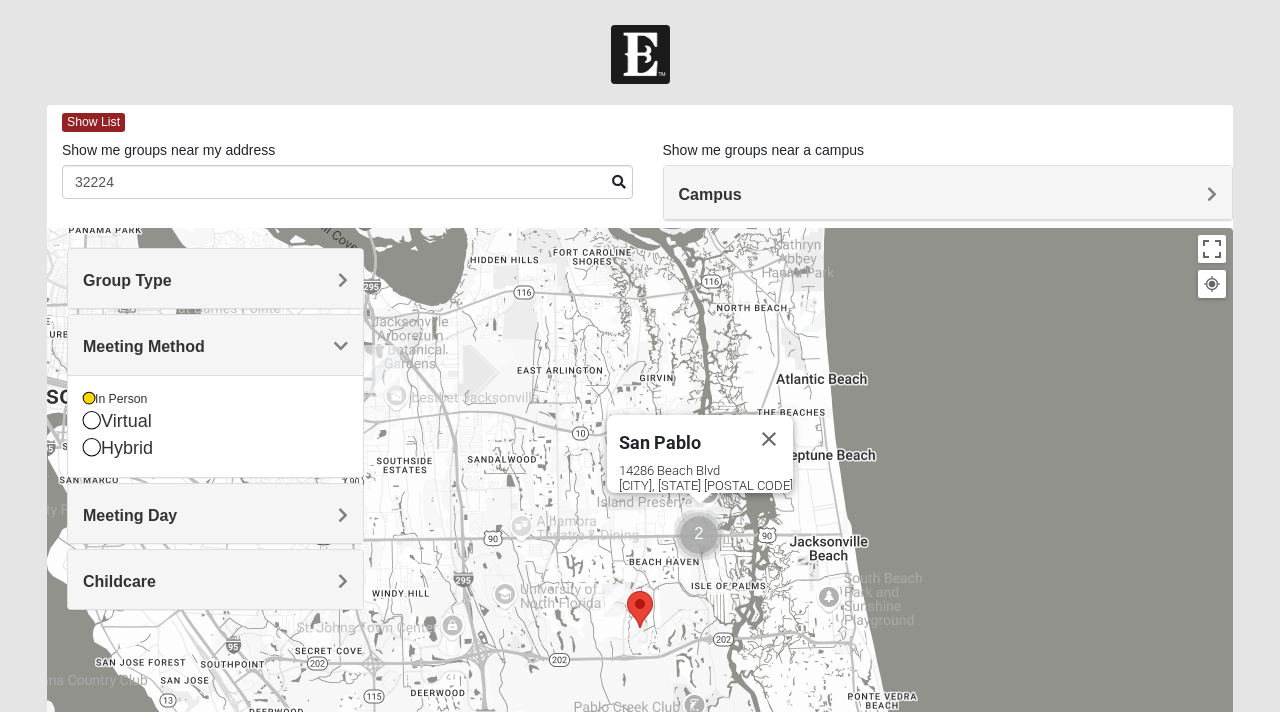 click on "Meeting Method" at bounding box center (215, 344) 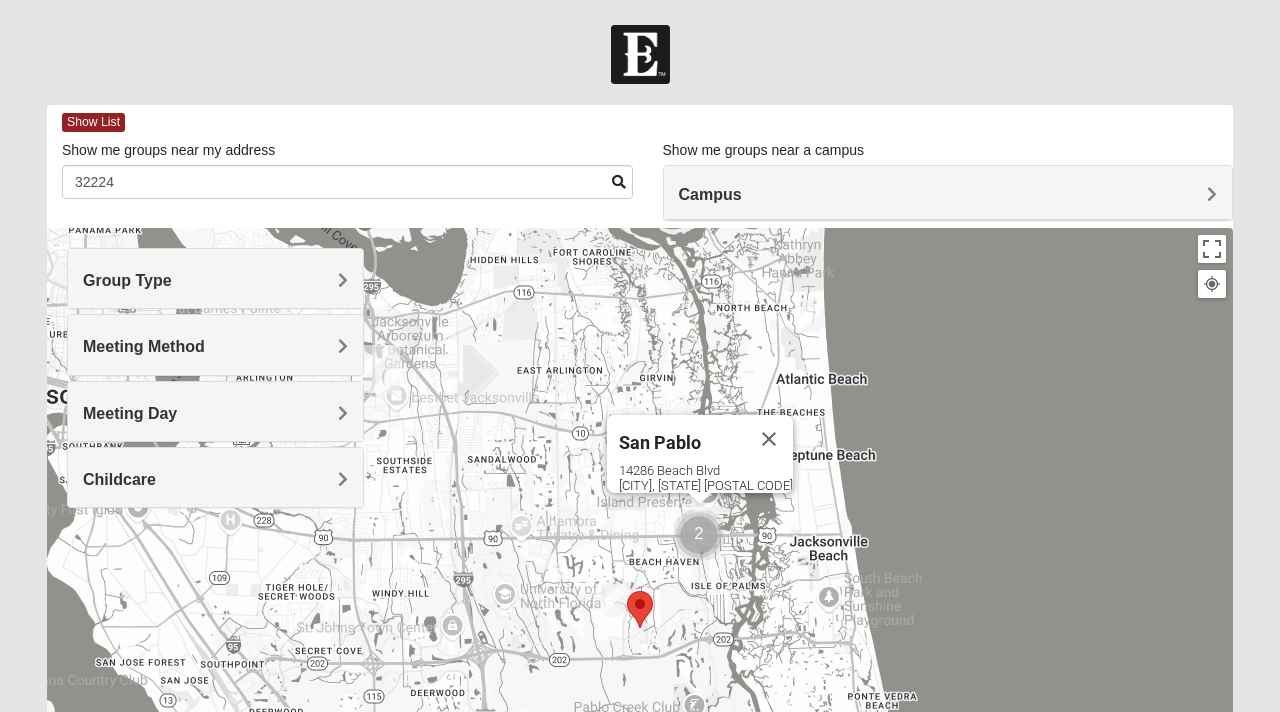 click on "Meeting Day" at bounding box center (215, 411) 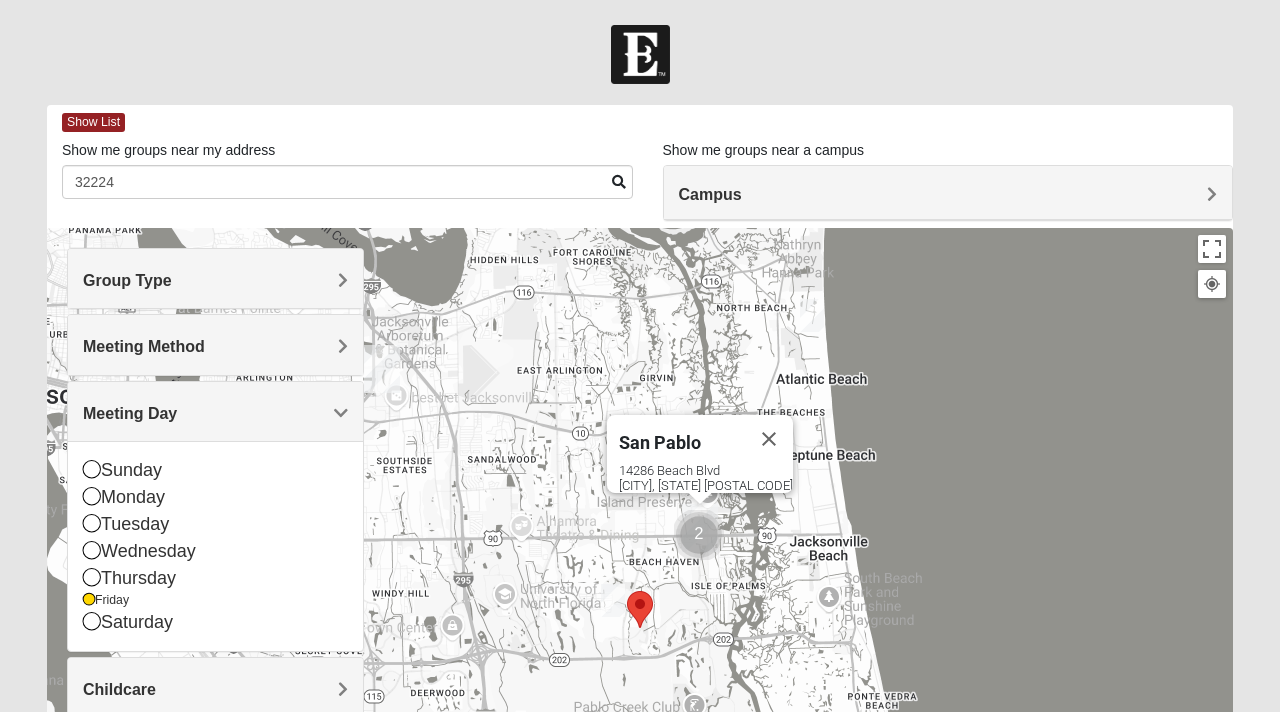click on "Meeting Method" at bounding box center (215, 346) 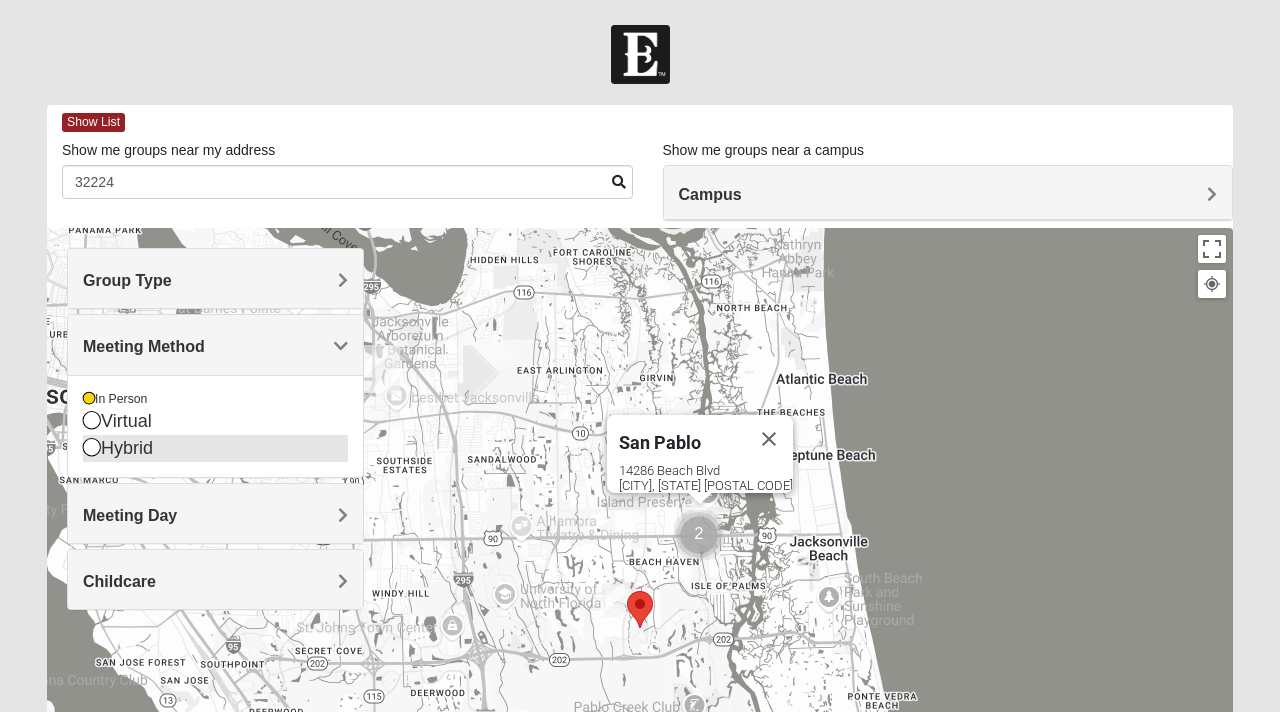 click at bounding box center (92, 447) 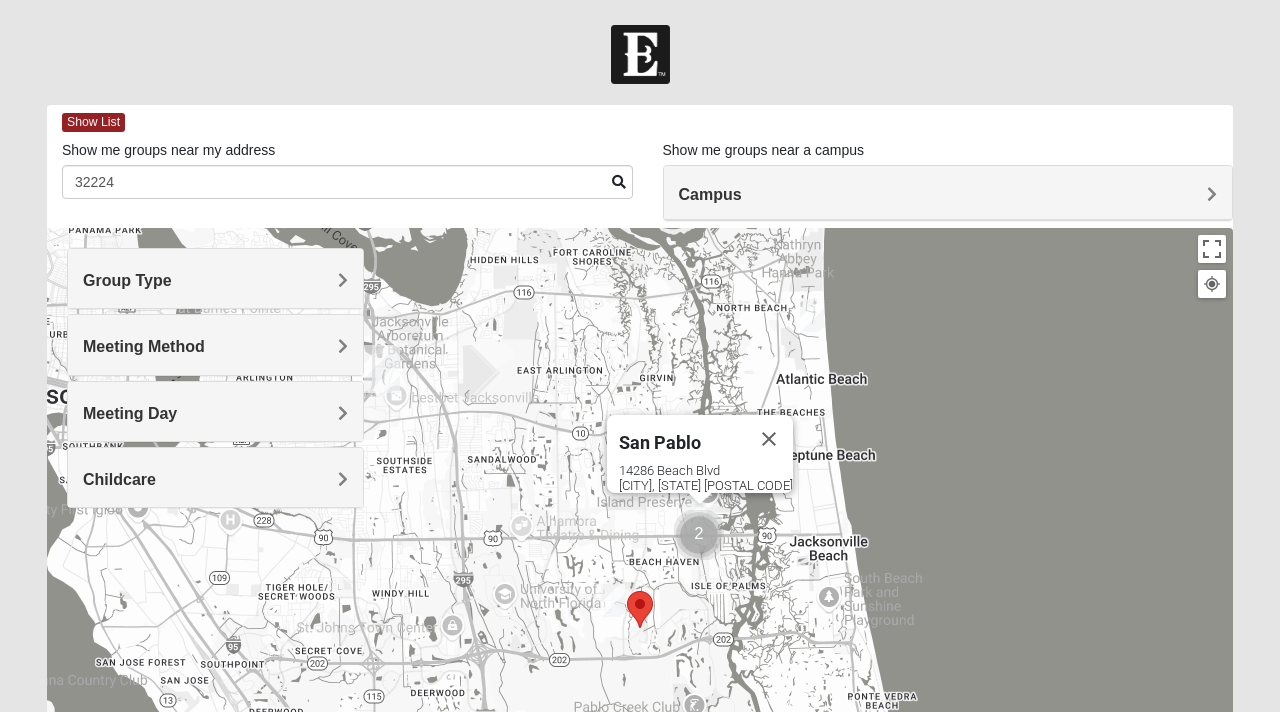 click on "Meeting Day" at bounding box center (215, 411) 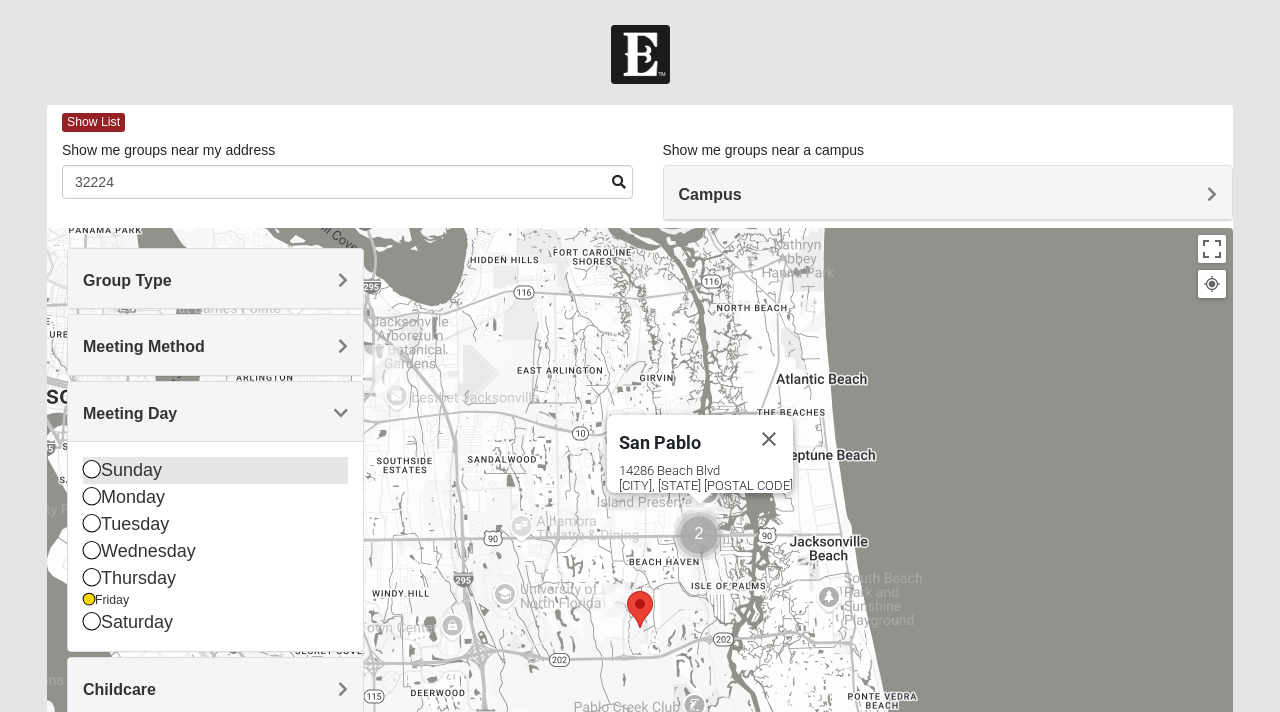 click at bounding box center [92, 469] 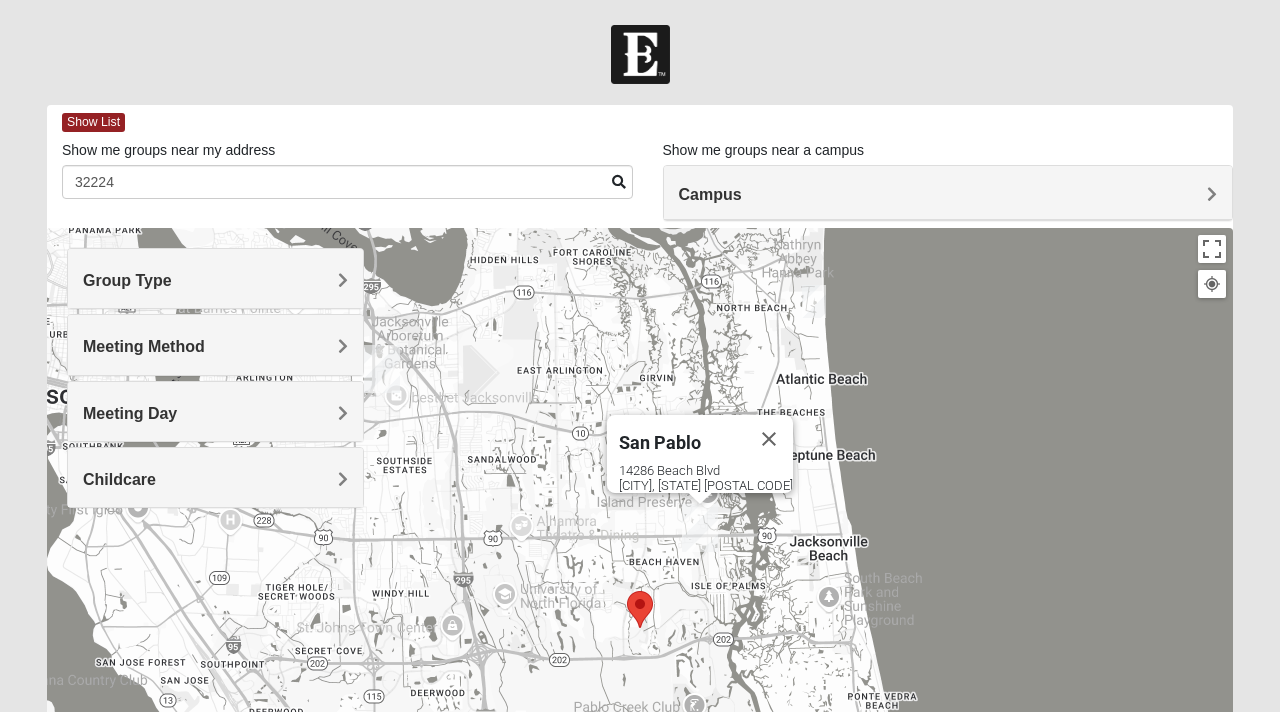 click on "Meeting Day" at bounding box center [215, 413] 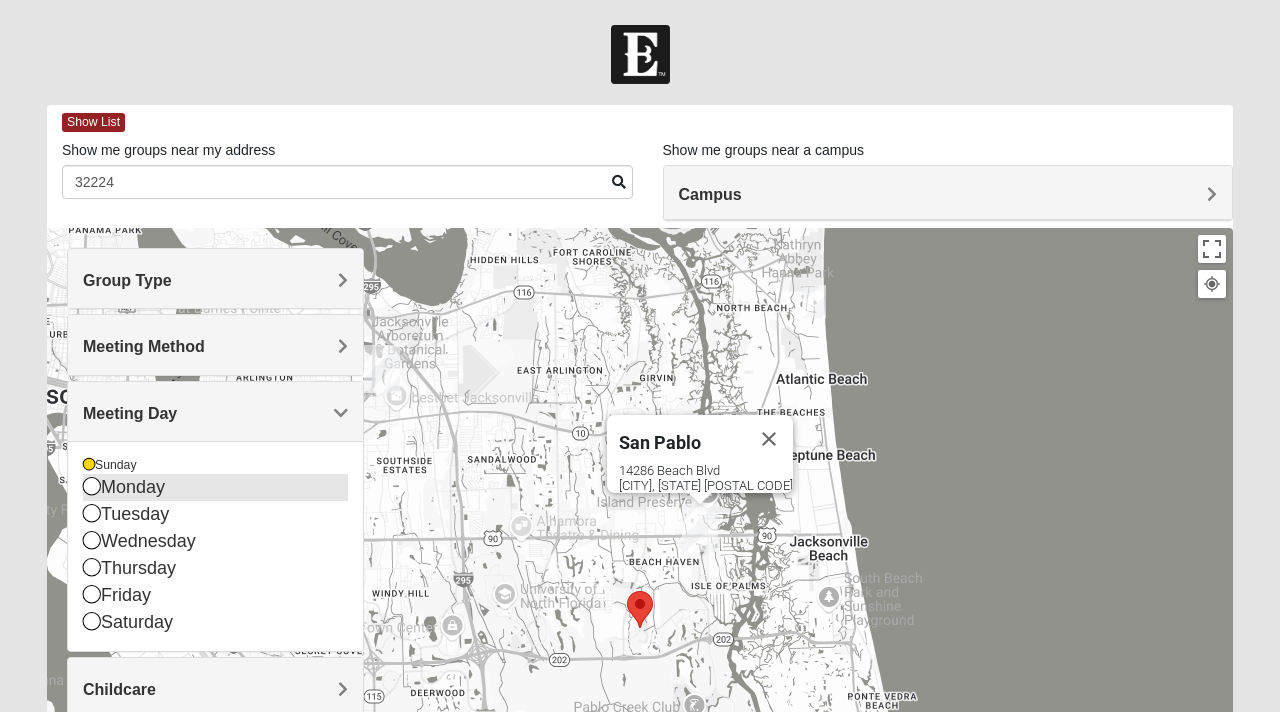 click at bounding box center [92, 486] 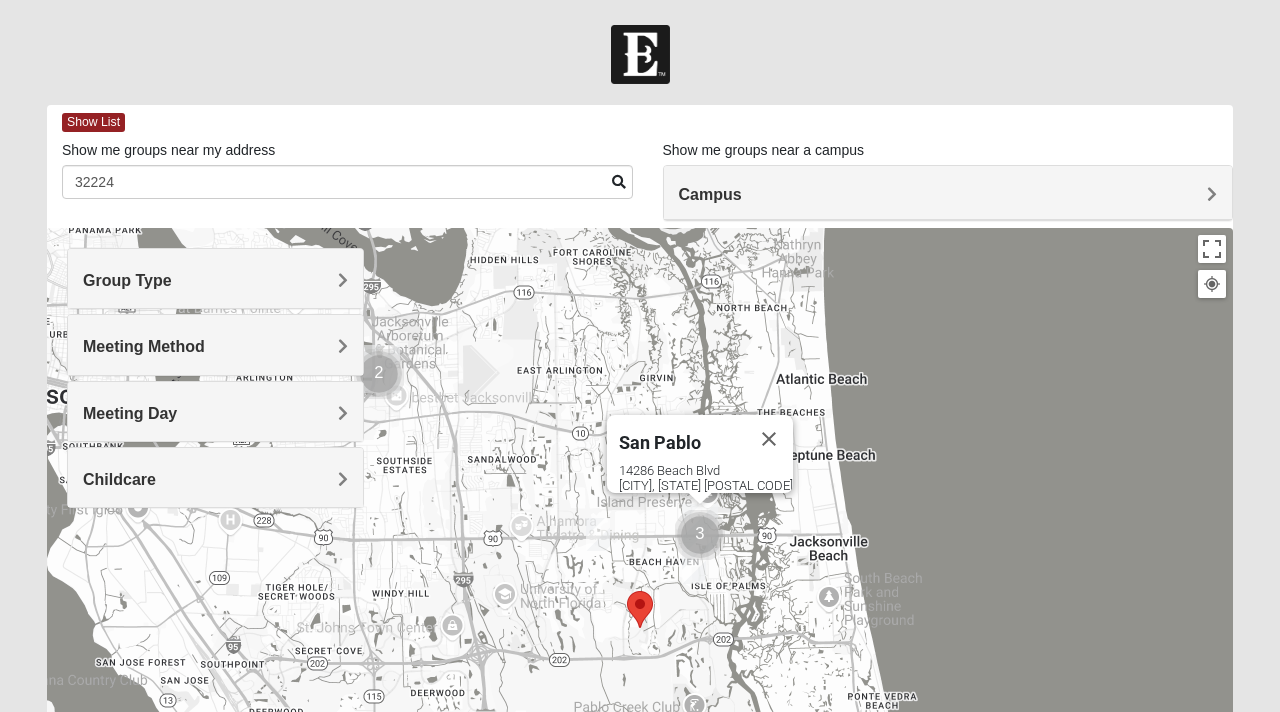 click on "Meeting Day" at bounding box center [130, 413] 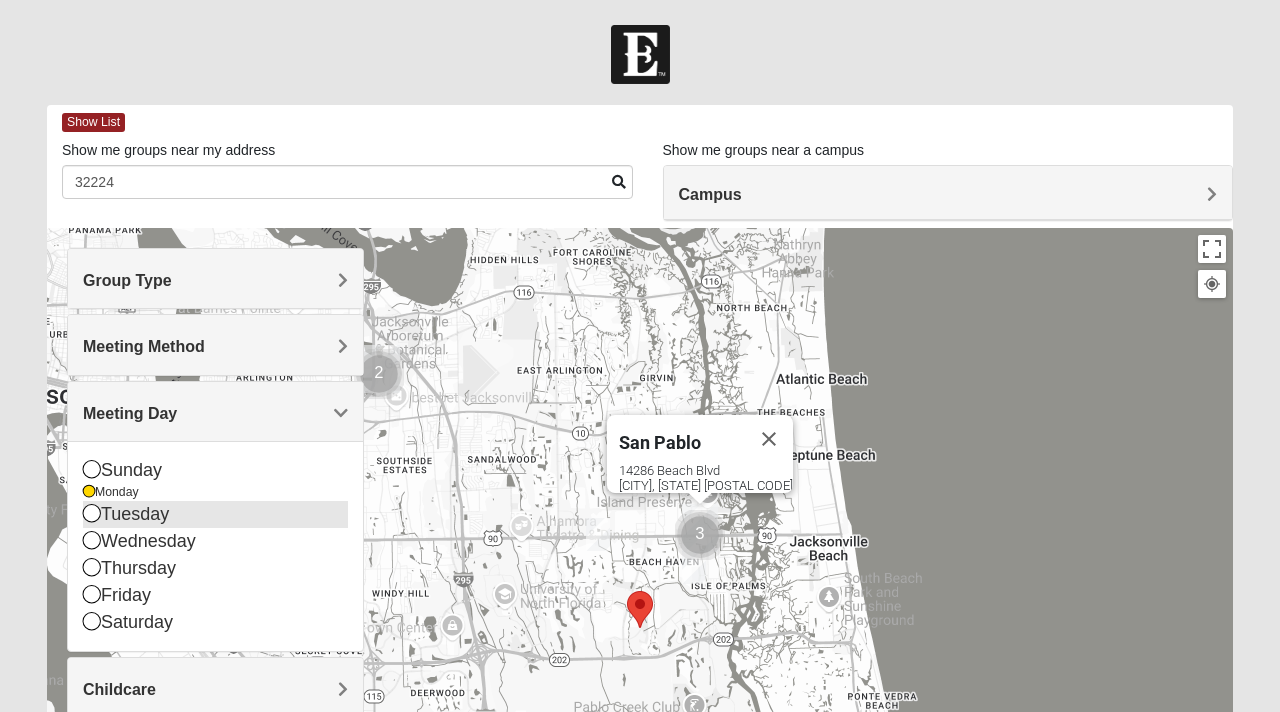 click at bounding box center [92, 513] 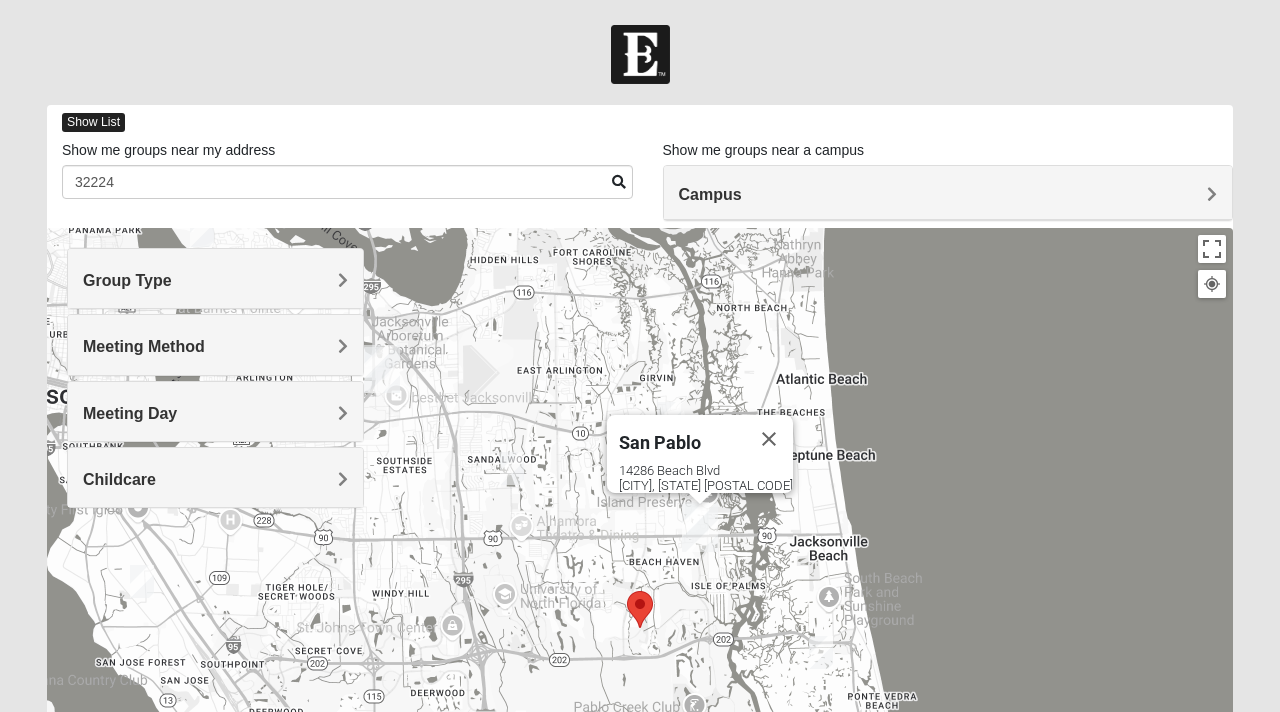 click on "Show List" at bounding box center [93, 122] 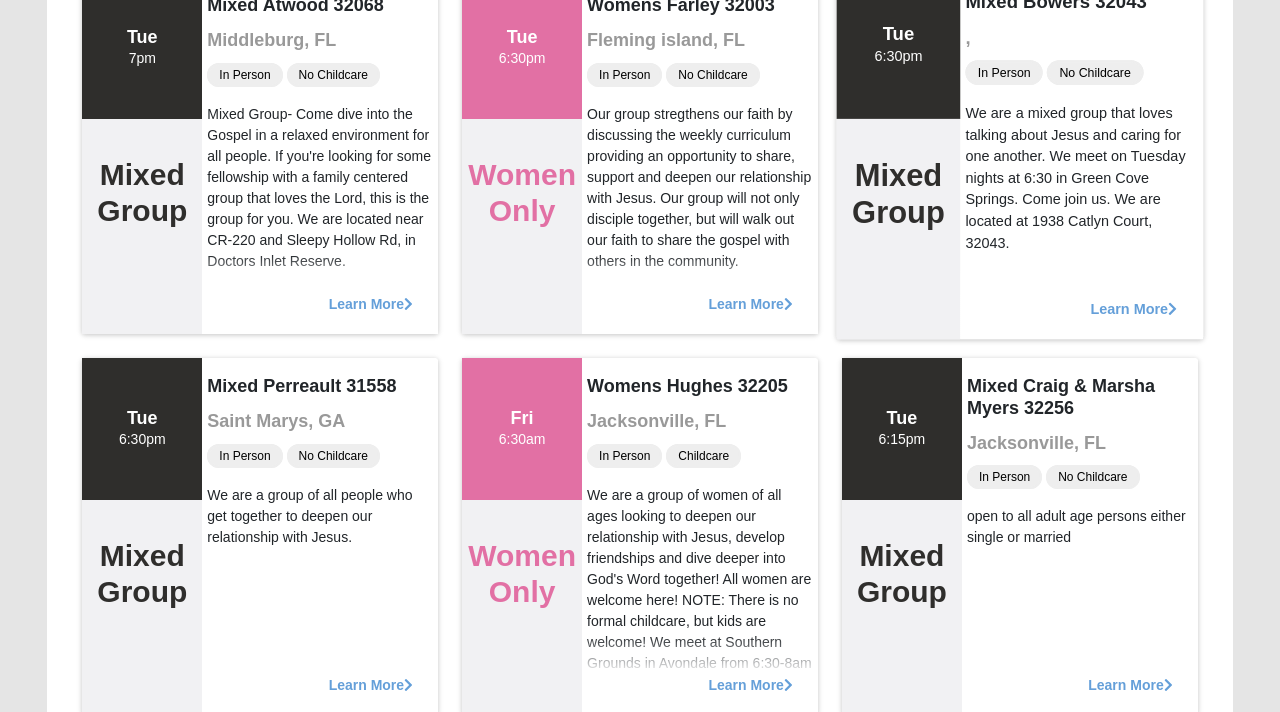 scroll, scrollTop: 0, scrollLeft: 0, axis: both 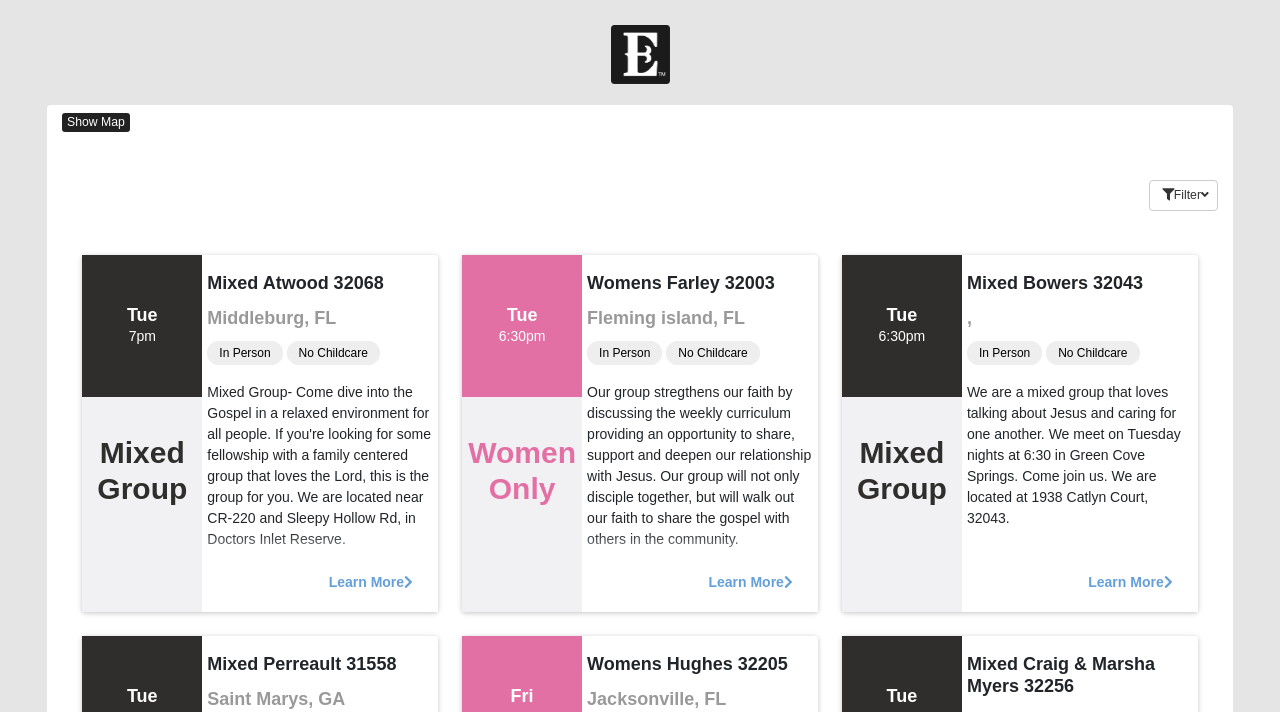click on "Show Map" at bounding box center [96, 122] 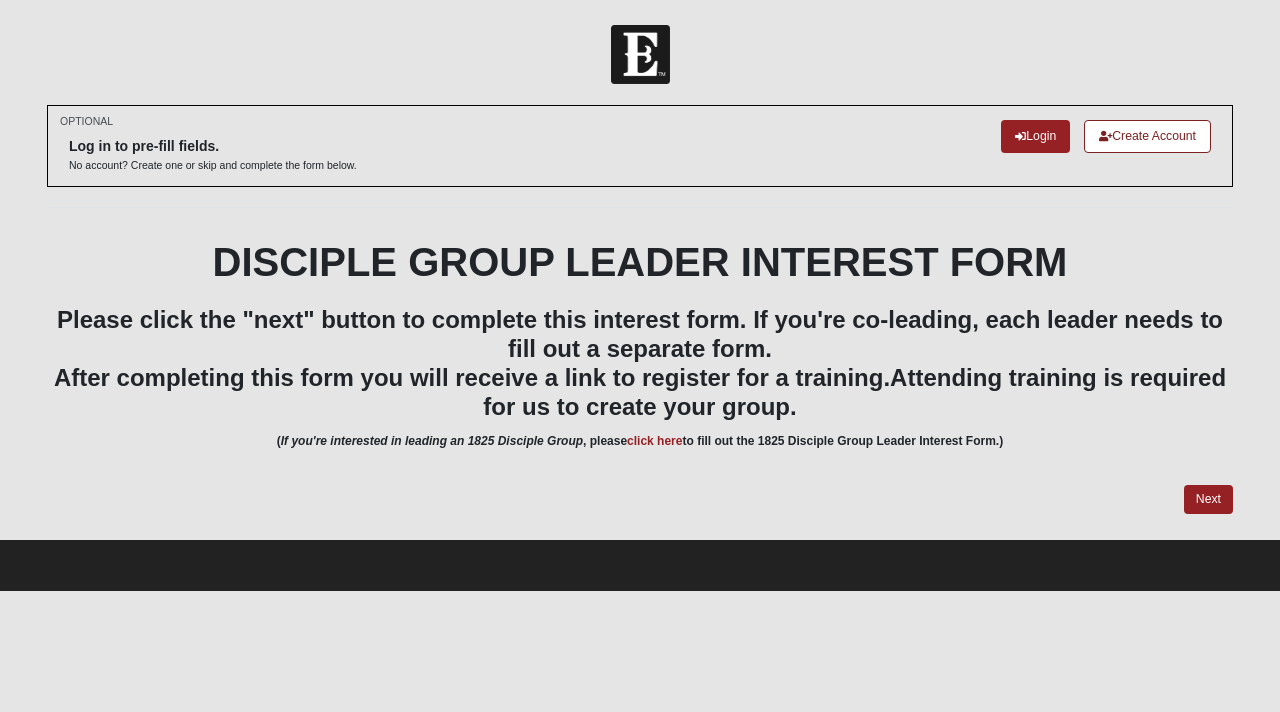 scroll, scrollTop: 0, scrollLeft: 0, axis: both 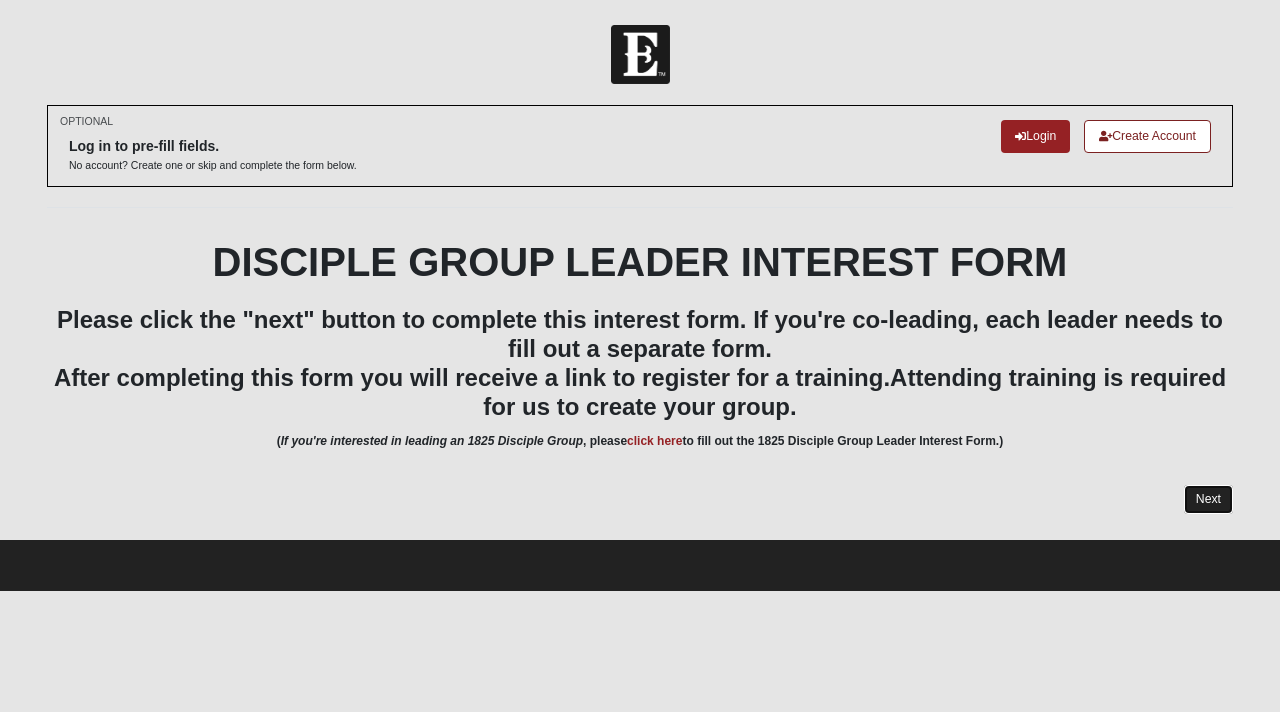 click on "Next" at bounding box center [1208, 499] 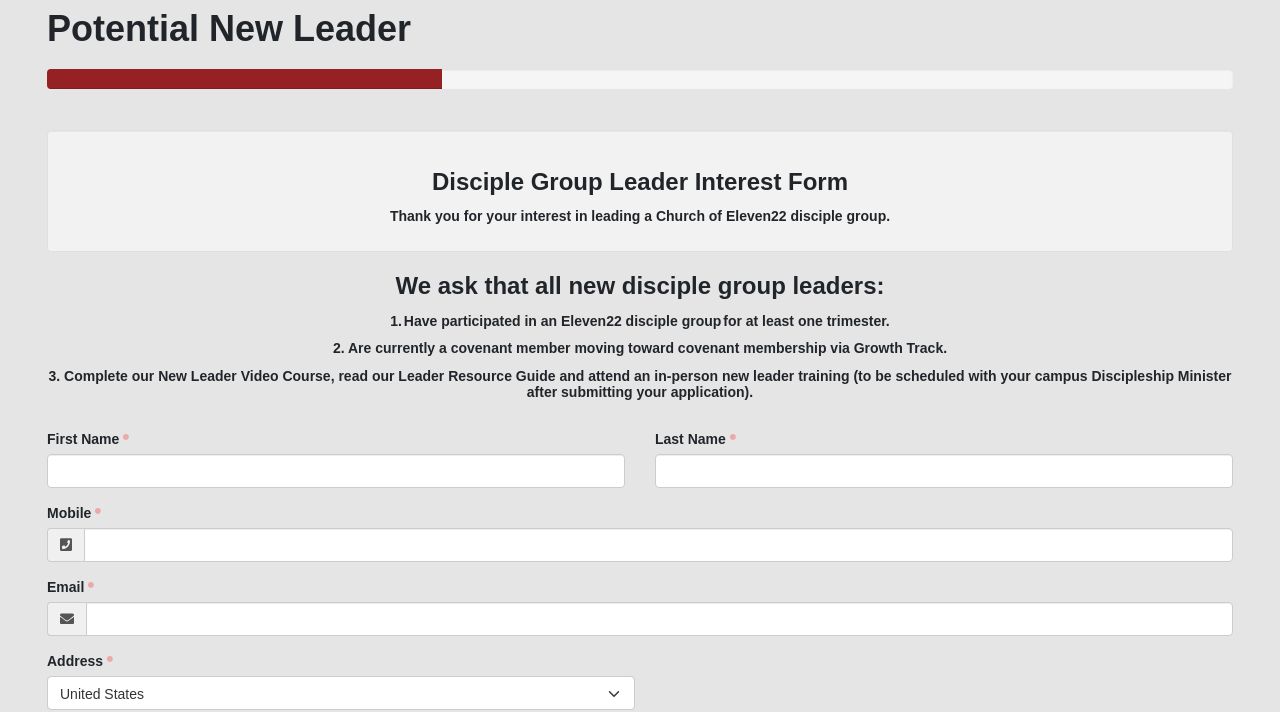 scroll, scrollTop: 0, scrollLeft: 0, axis: both 